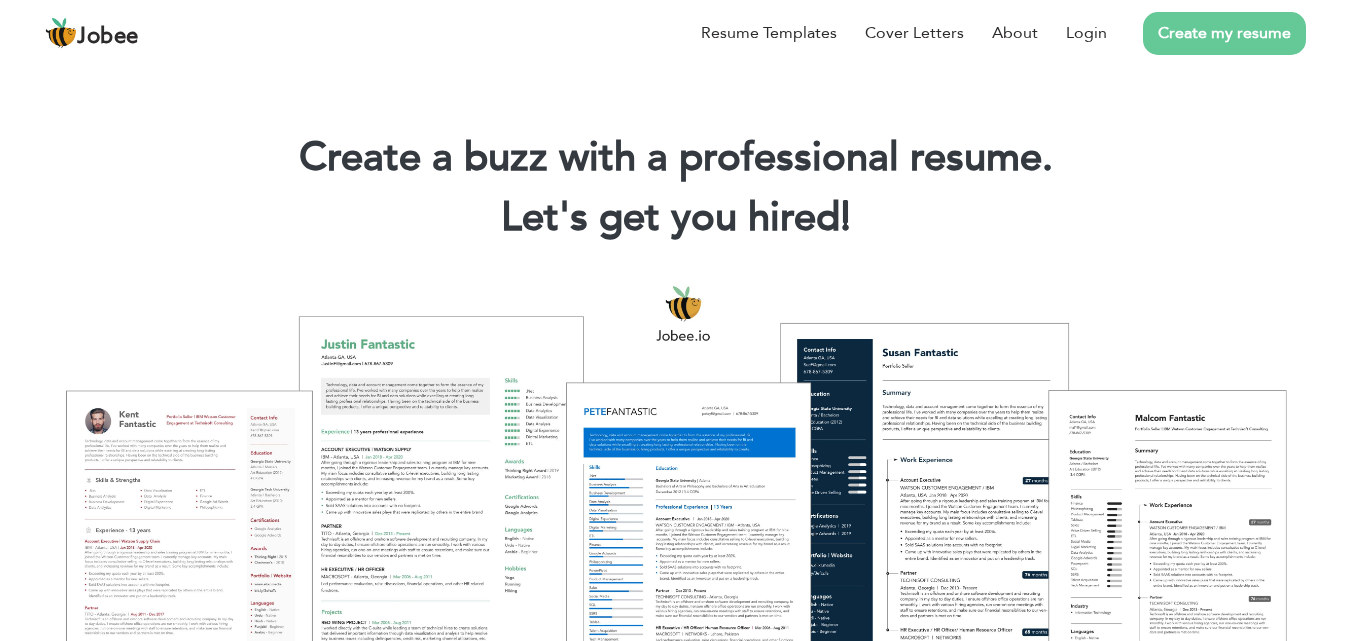 scroll, scrollTop: 0, scrollLeft: 0, axis: both 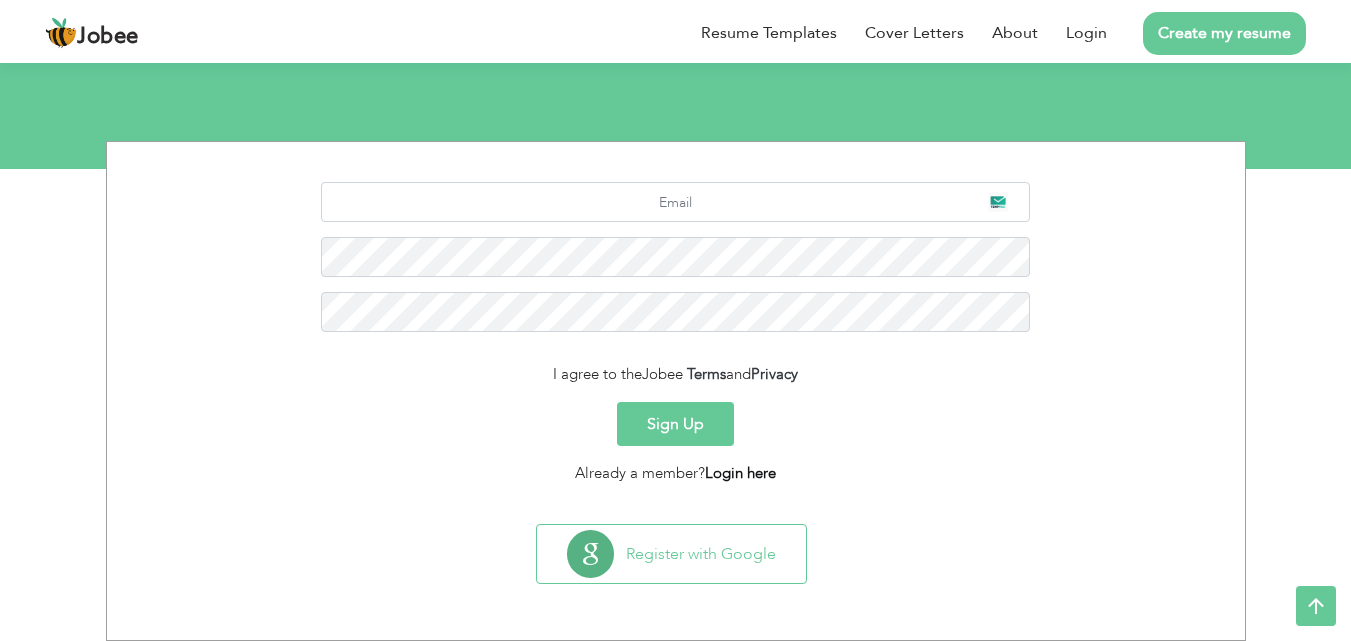 click on "Login here" at bounding box center [740, 473] 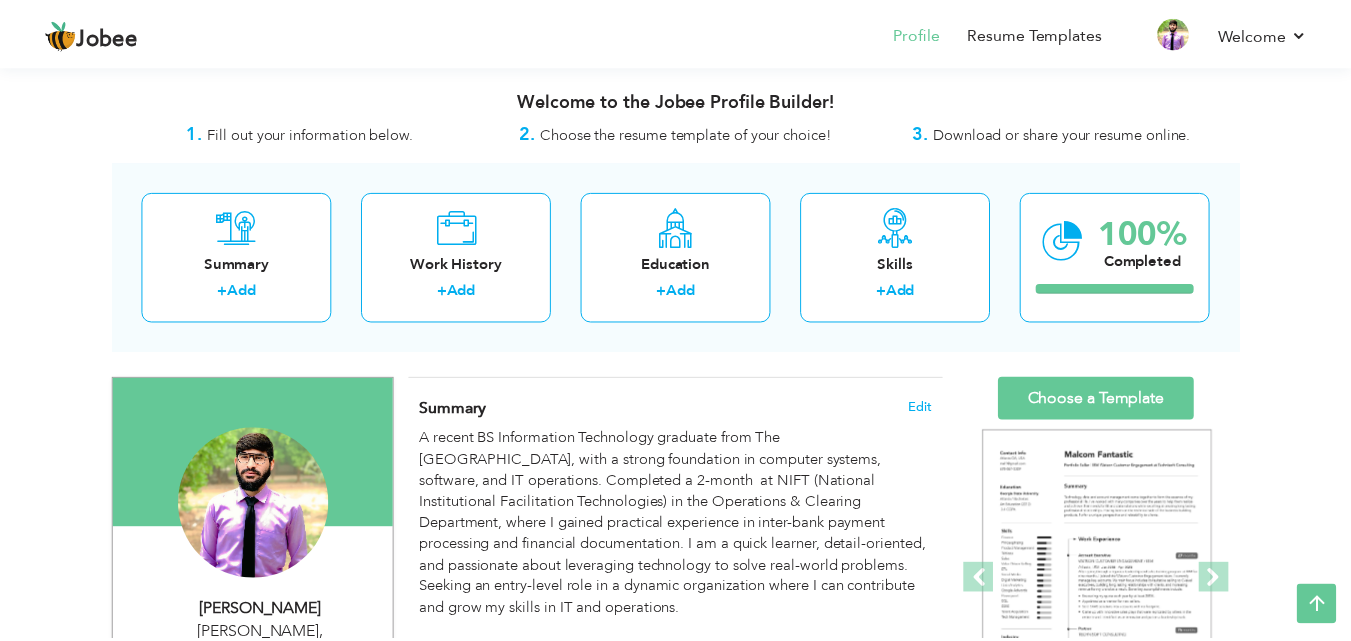 scroll, scrollTop: 400, scrollLeft: 0, axis: vertical 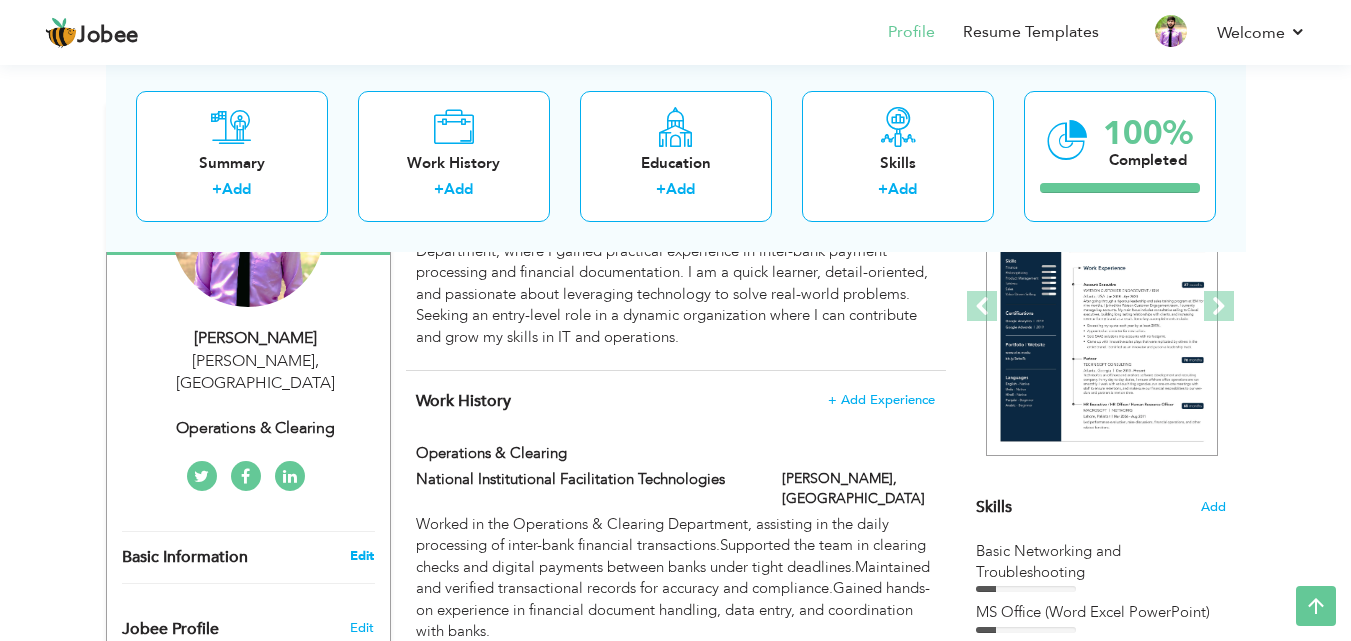 click on "Edit" at bounding box center [362, 556] 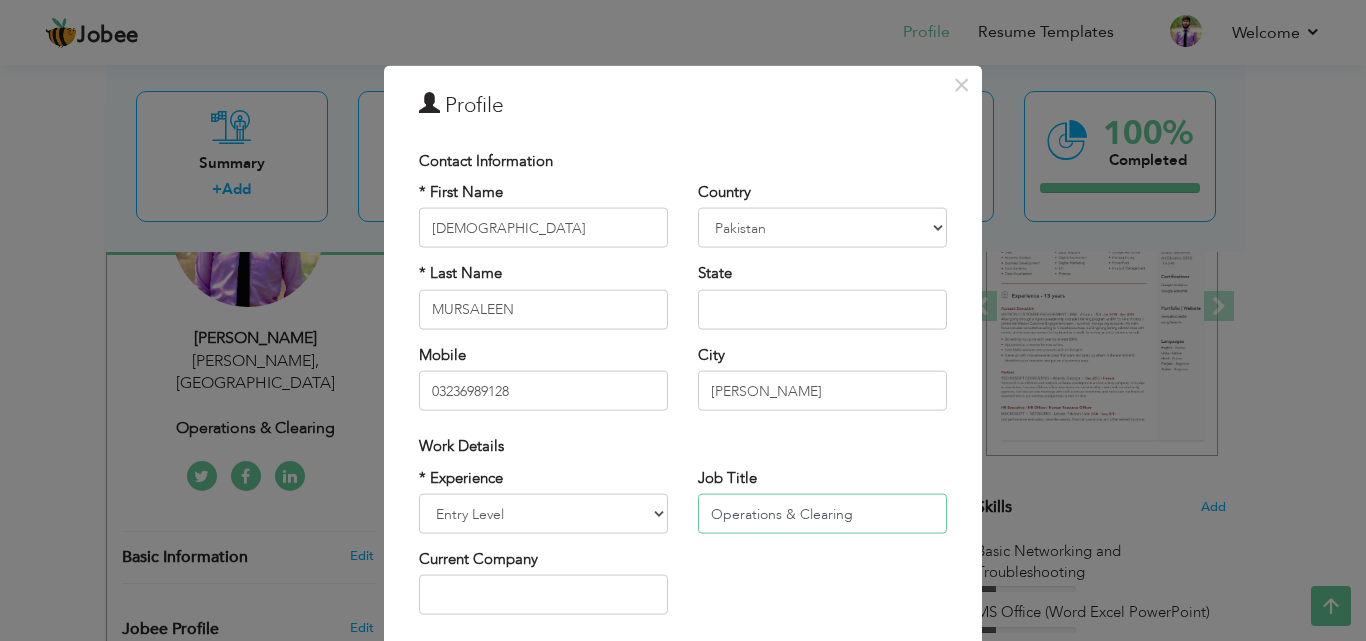 drag, startPoint x: 858, startPoint y: 519, endPoint x: 682, endPoint y: 540, distance: 177.24841 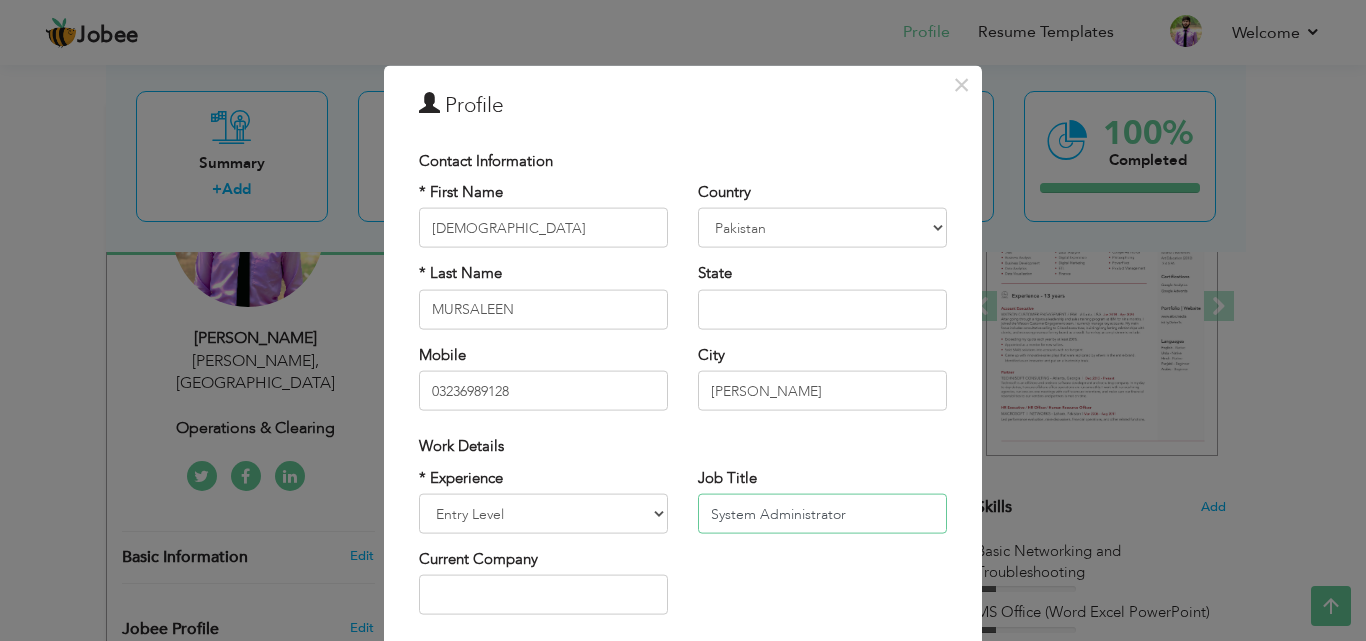 click on "System Administrator" at bounding box center (822, 514) 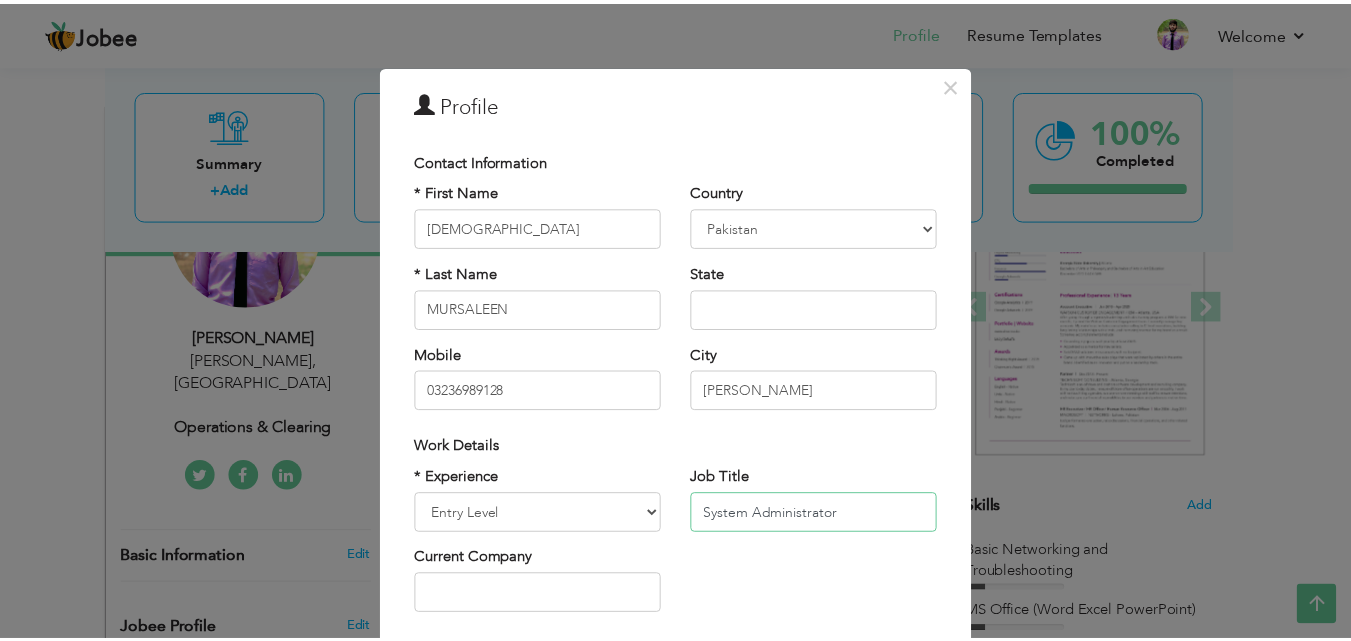 scroll, scrollTop: 261, scrollLeft: 0, axis: vertical 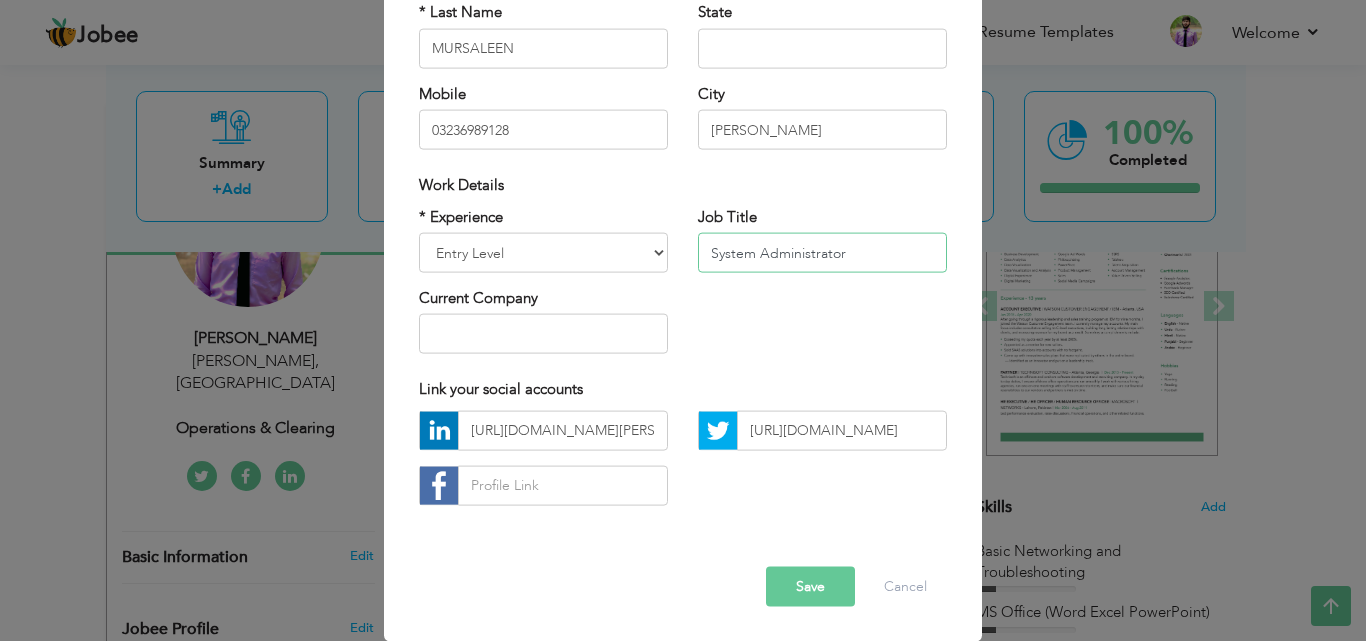 type on "System Administrator" 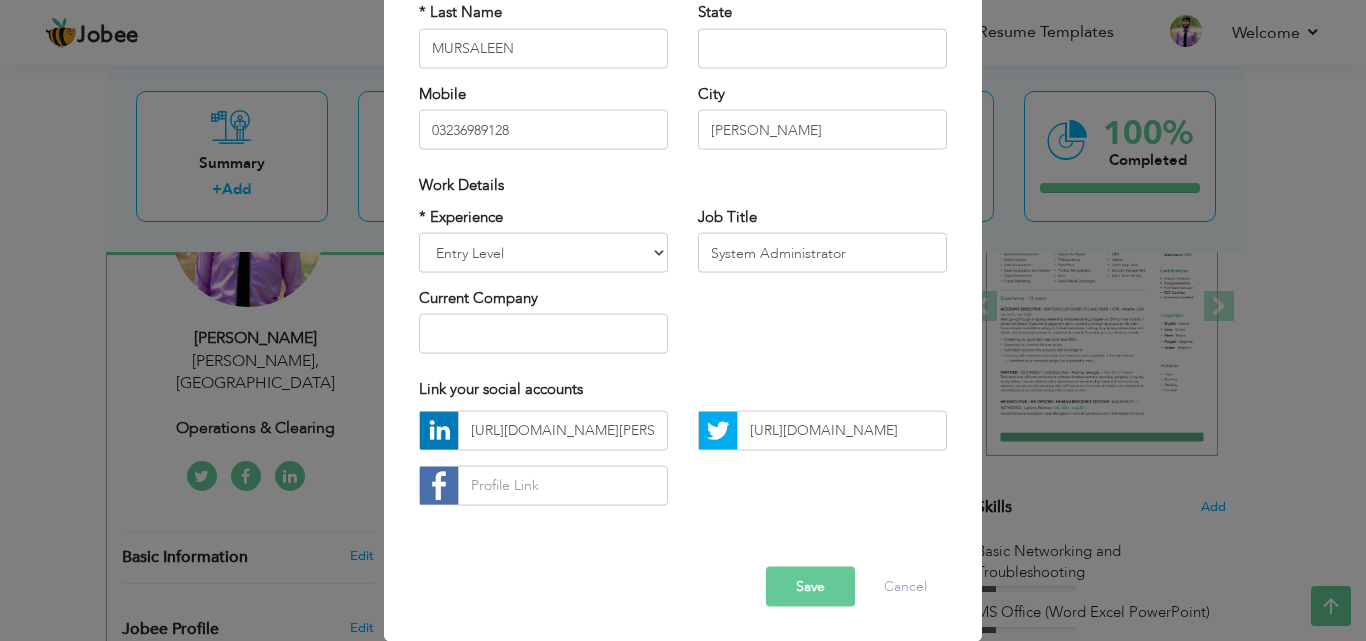 click on "Save" at bounding box center [810, 586] 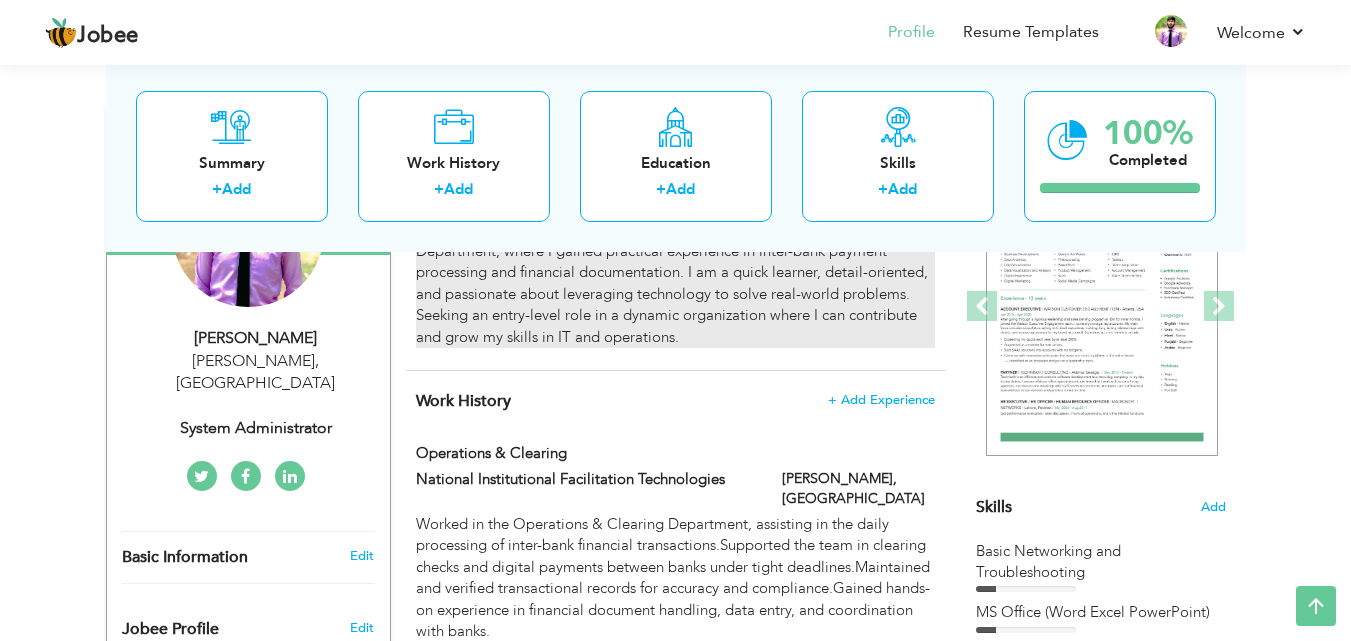 scroll, scrollTop: 0, scrollLeft: 0, axis: both 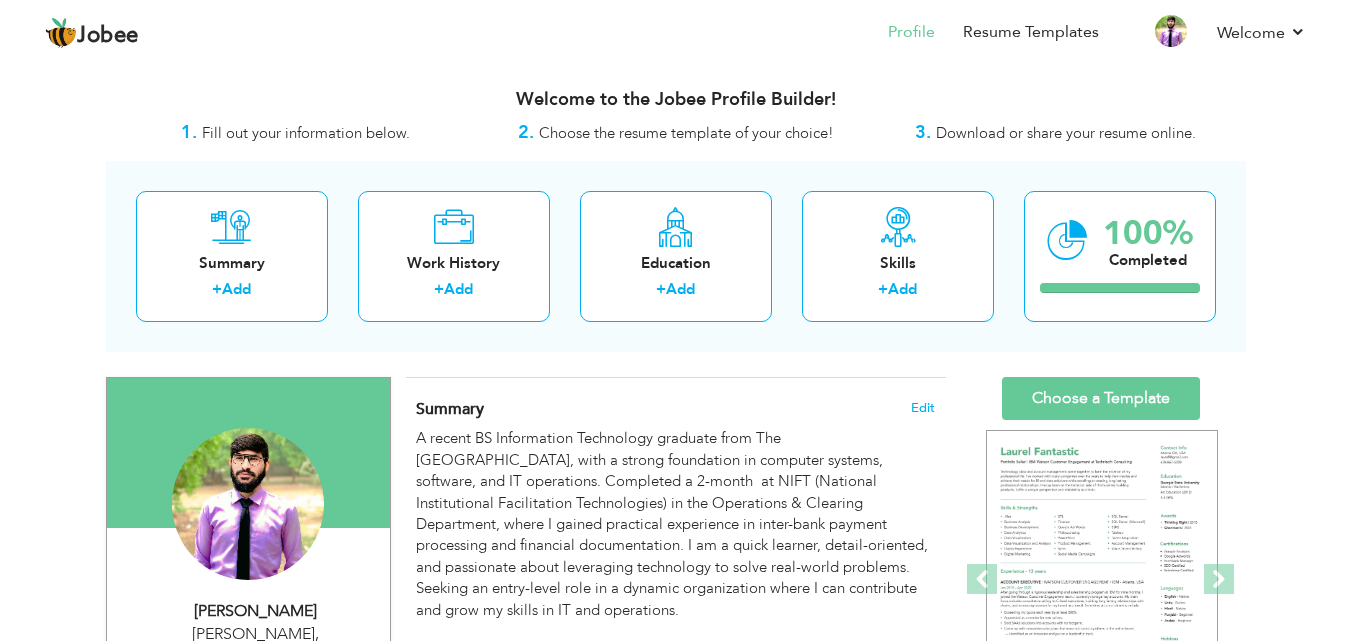 click on "Summary
Edit
A recent BS Information Technology graduate from The Islamia University of Bahawalpur, with a strong foundation in computer systems, software, and IT operations. Completed a 2-month  at NIFT (National Institutional Facilitation Technologies) in the Operations & Clearing Department, where I gained practical experience in inter-bank payment processing and financial documentation. I am a quick learner, detail-oriented, and passionate about leveraging technology to solve real-world problems. Seeking an entry-level role in a dynamic organization where I can contribute and grow my skills in IT and operations." at bounding box center [676, 510] 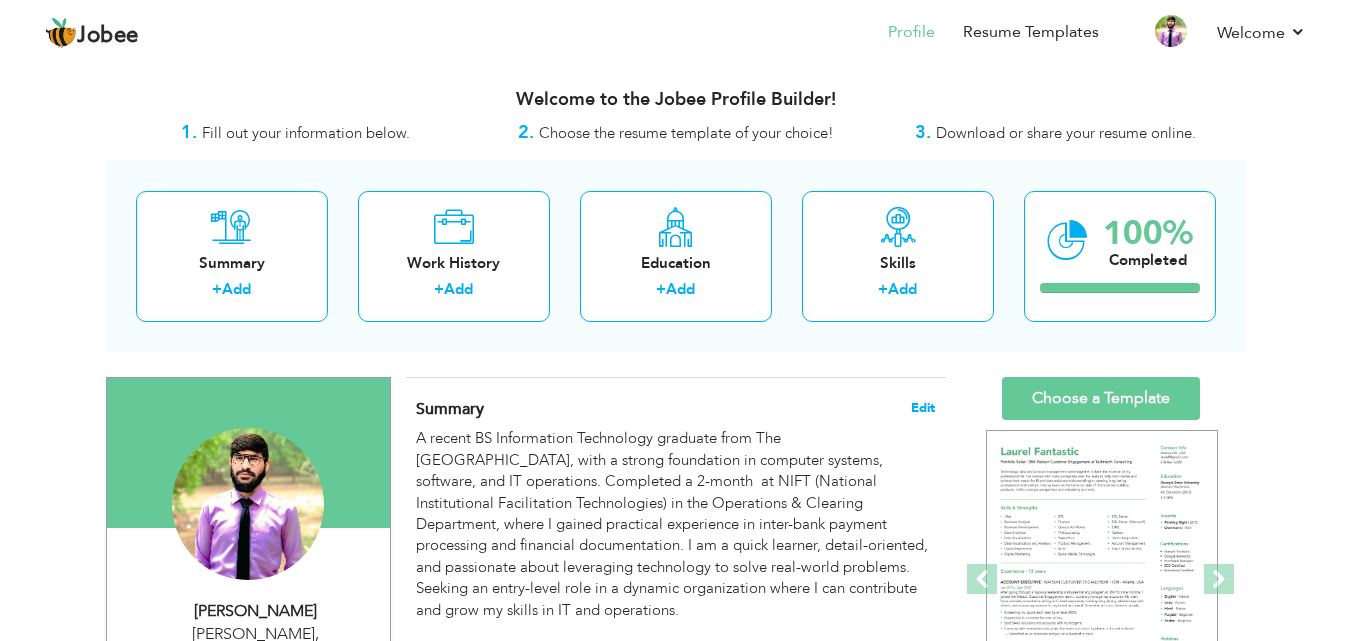 click on "Edit" at bounding box center [923, 408] 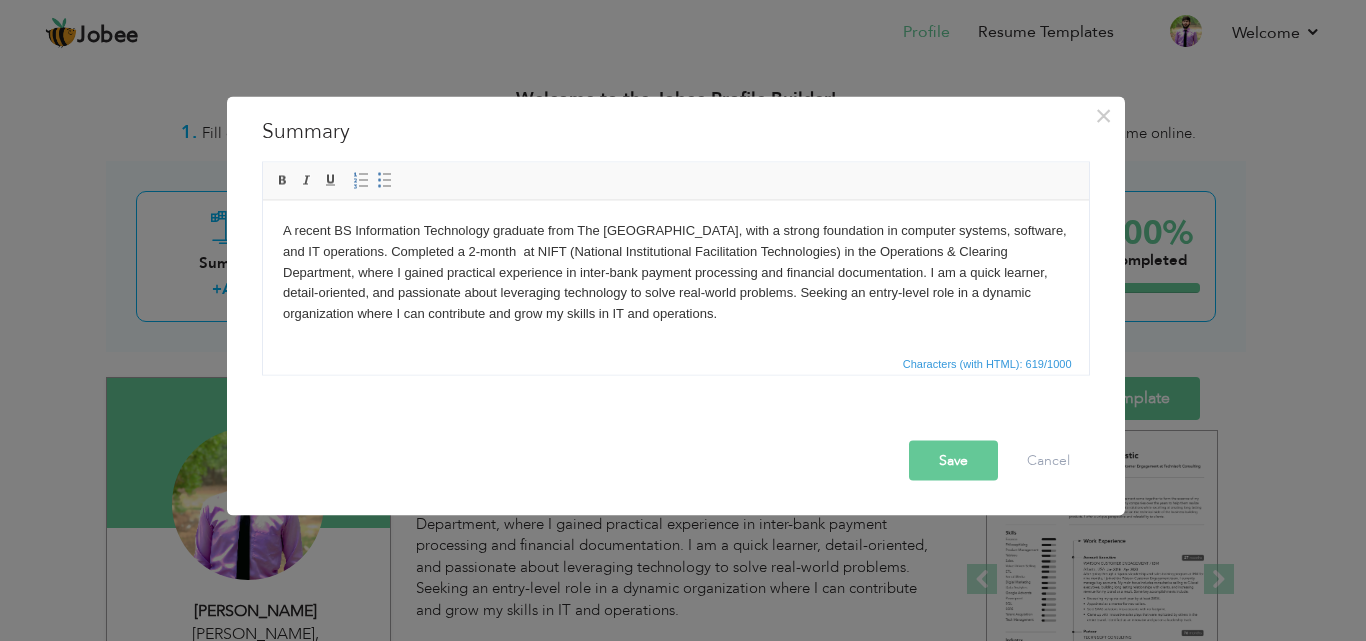 drag, startPoint x: 691, startPoint y: 330, endPoint x: 248, endPoint y: 239, distance: 452.24994 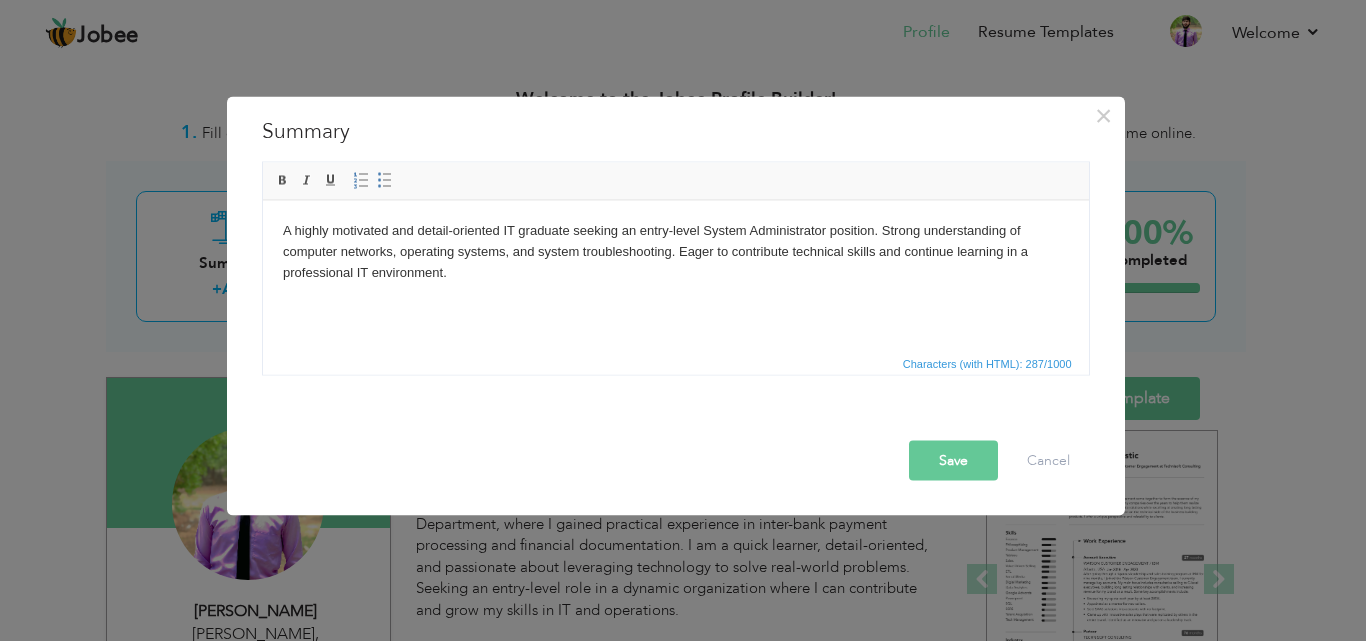 click on "A highly motivated and detail-oriented IT graduate seeking an entry-level System Administrator position. Strong understanding of computer networks, operating systems, and system troubleshooting. Eager to contribute technical skills and continue learning in a professional IT environment." at bounding box center (675, 251) 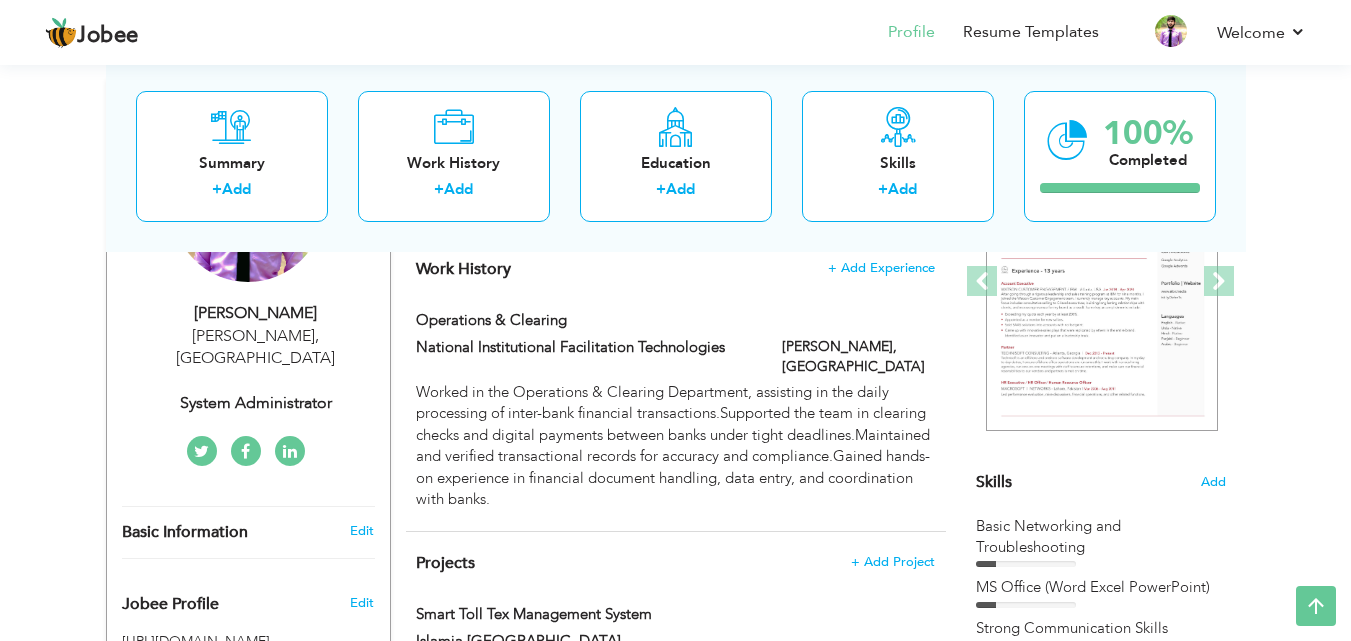 scroll, scrollTop: 276, scrollLeft: 0, axis: vertical 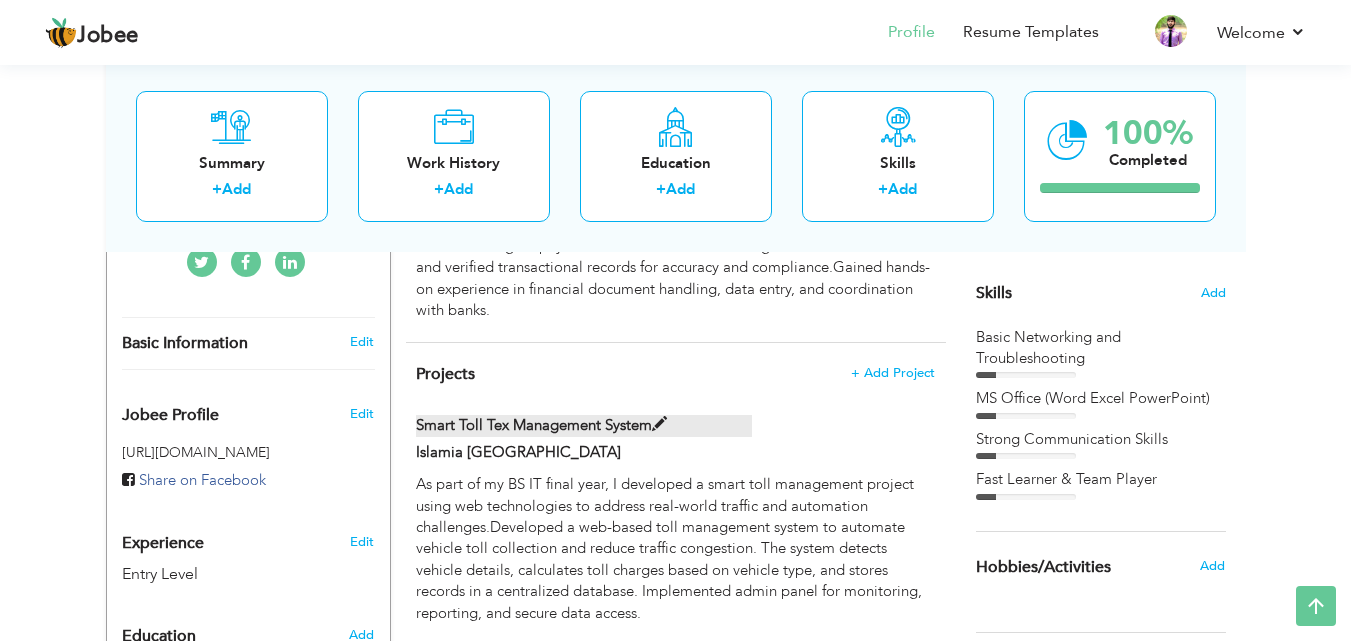 click at bounding box center [659, 424] 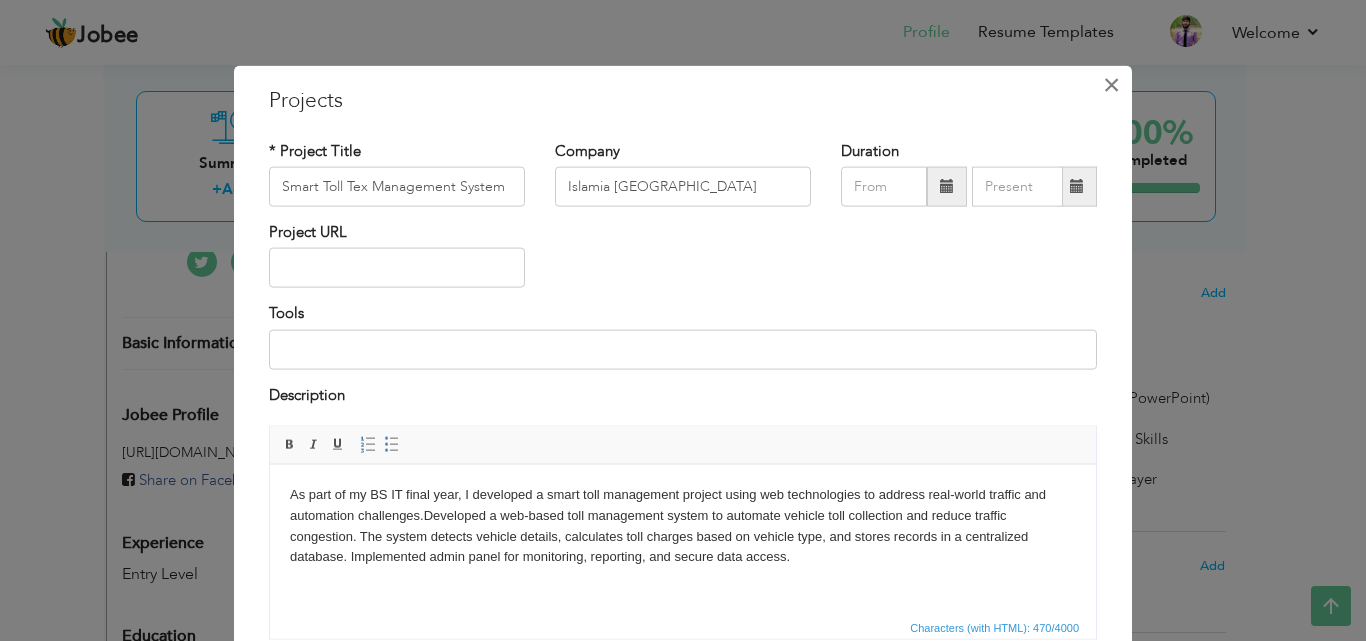 click on "×" at bounding box center [1111, 84] 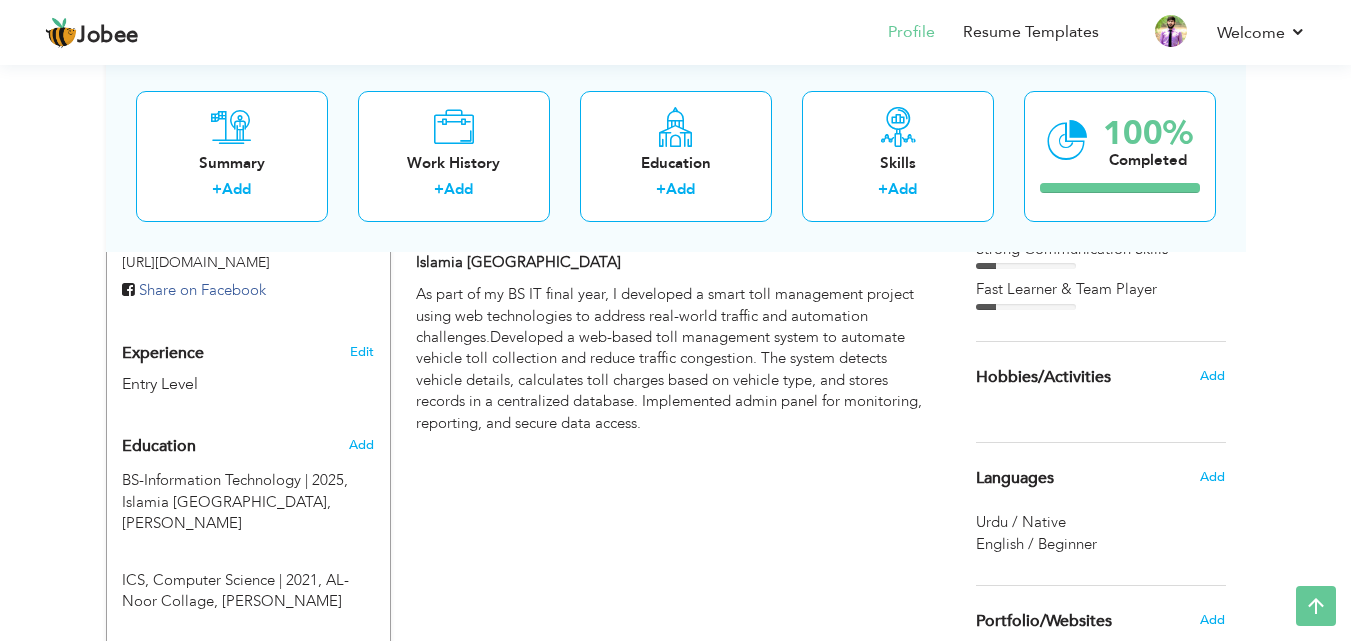 scroll, scrollTop: 685, scrollLeft: 0, axis: vertical 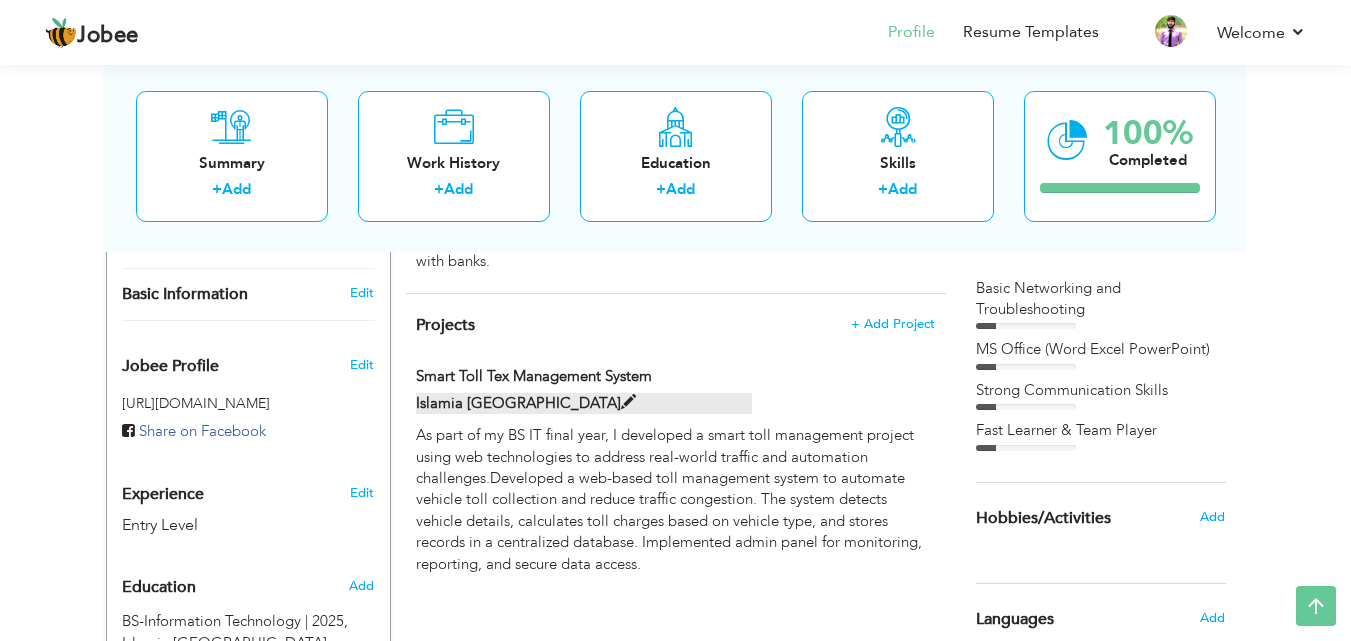 click at bounding box center (628, 402) 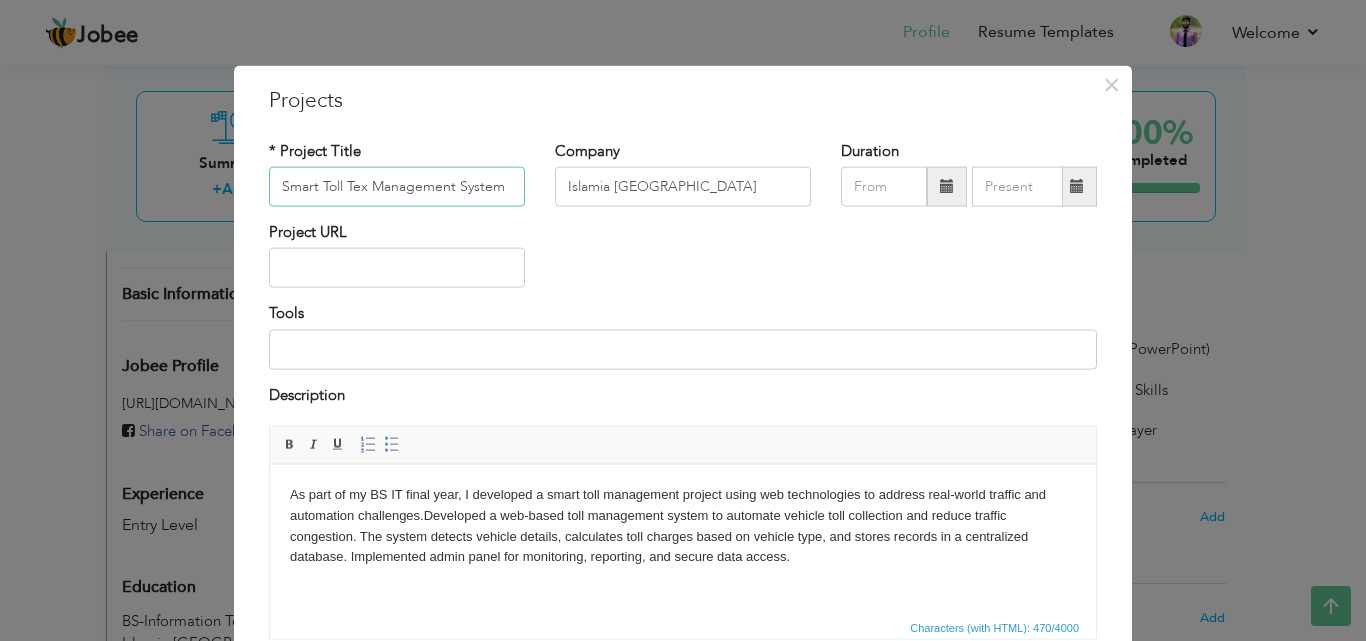scroll, scrollTop: 161, scrollLeft: 0, axis: vertical 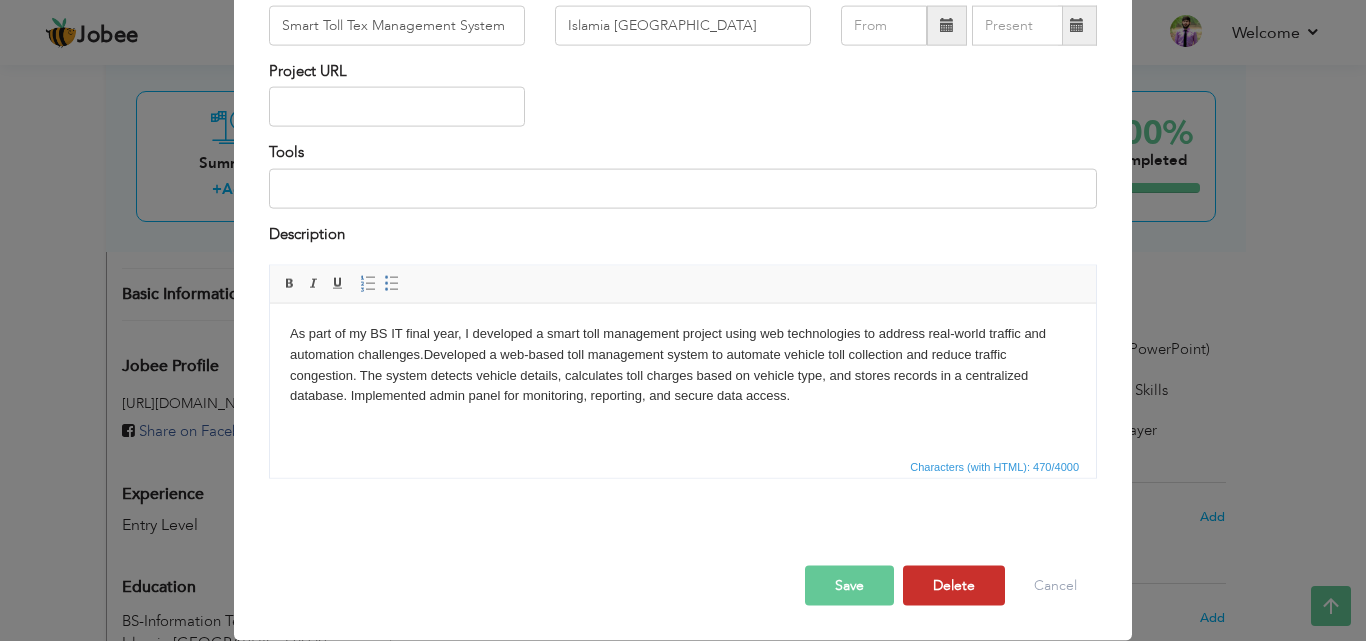 click on "Delete" at bounding box center (954, 586) 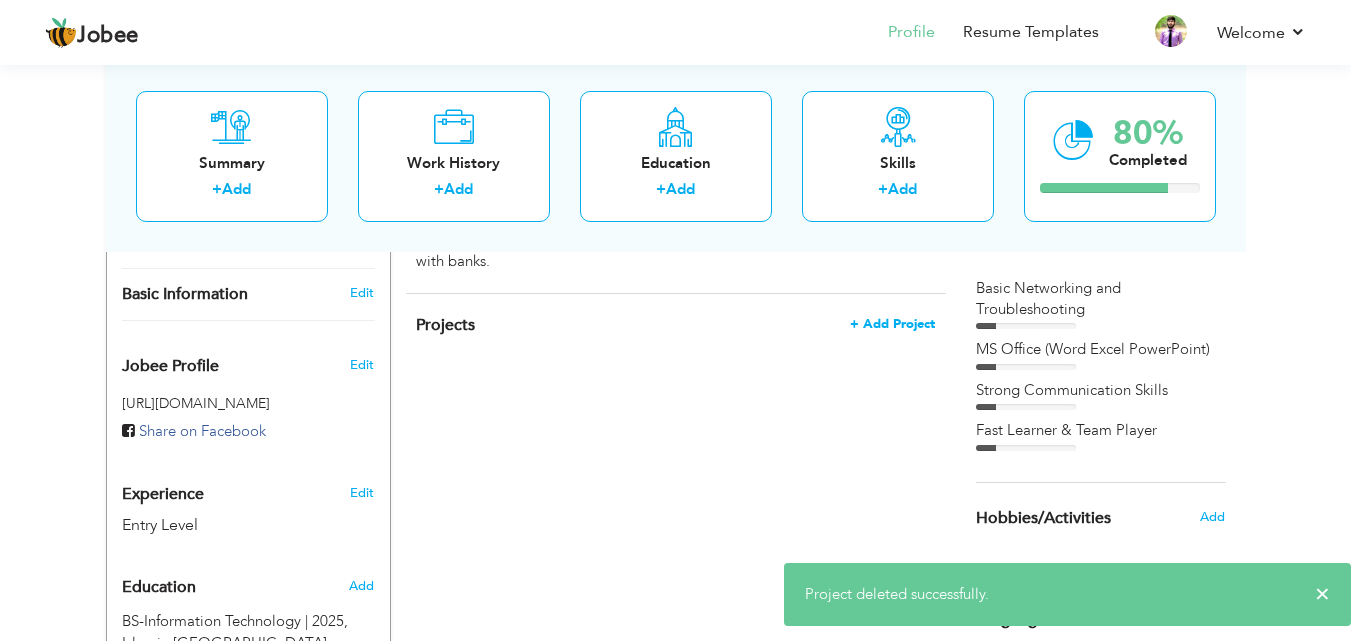 click on "+ Add Project" at bounding box center [892, 324] 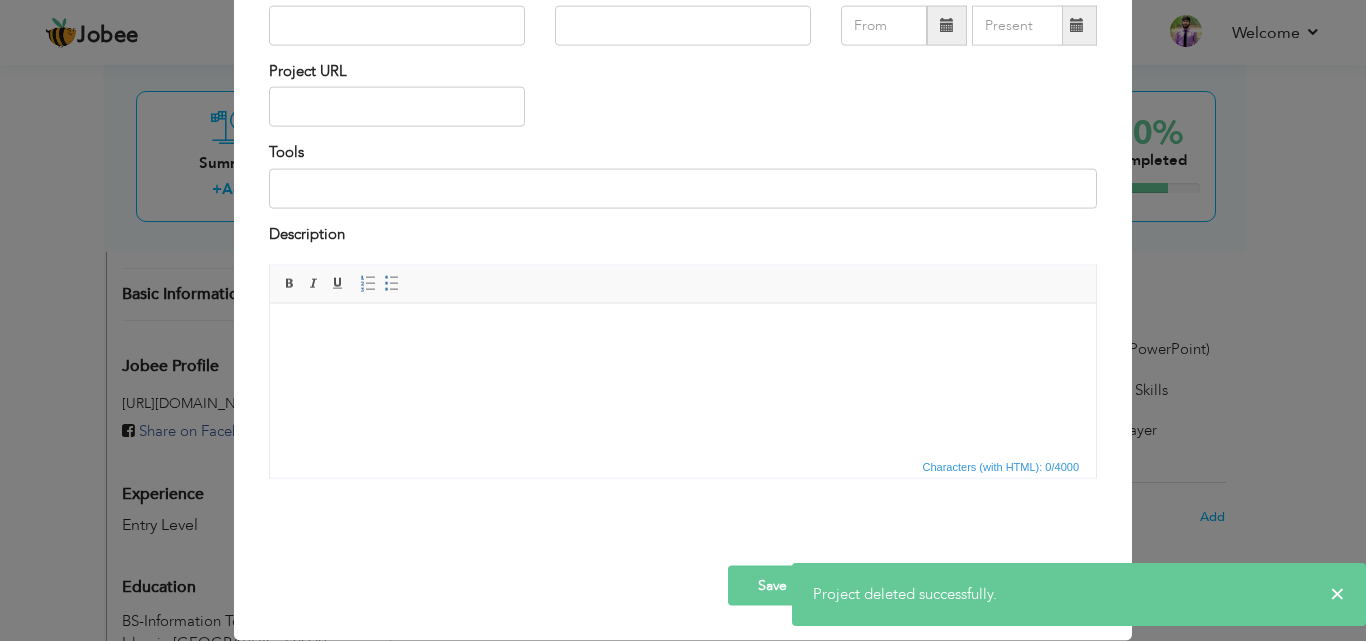 scroll, scrollTop: 0, scrollLeft: 0, axis: both 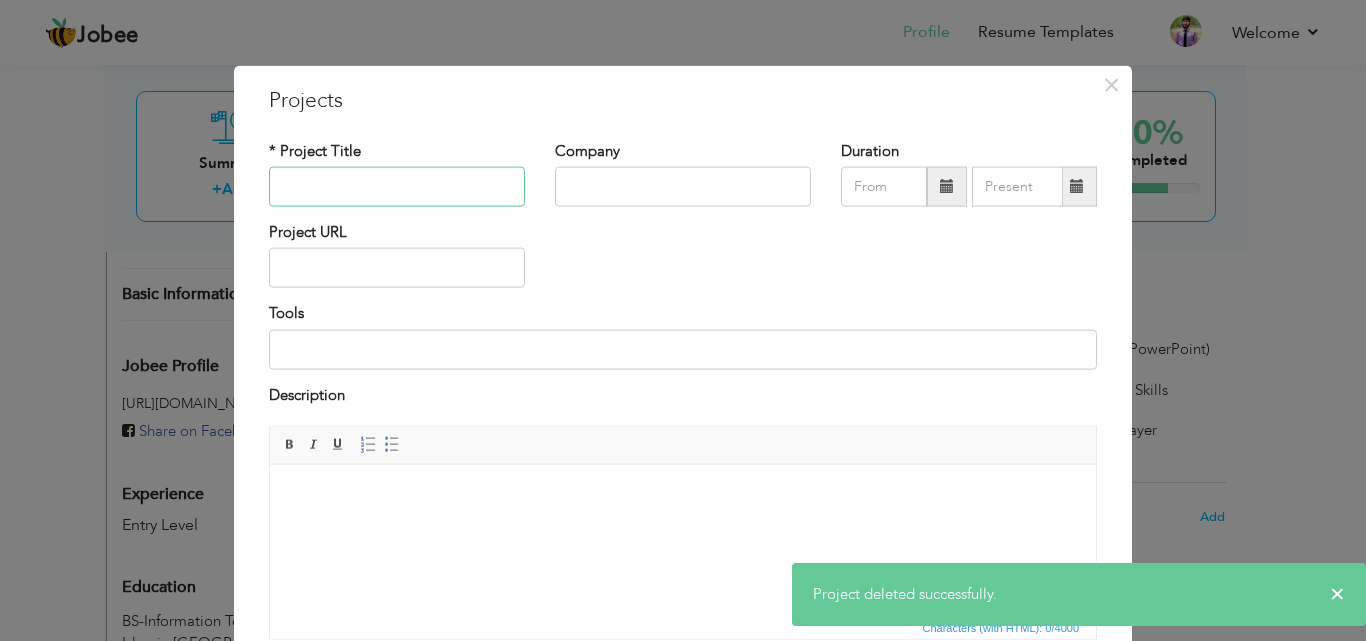 paste on "IT Support Intern" 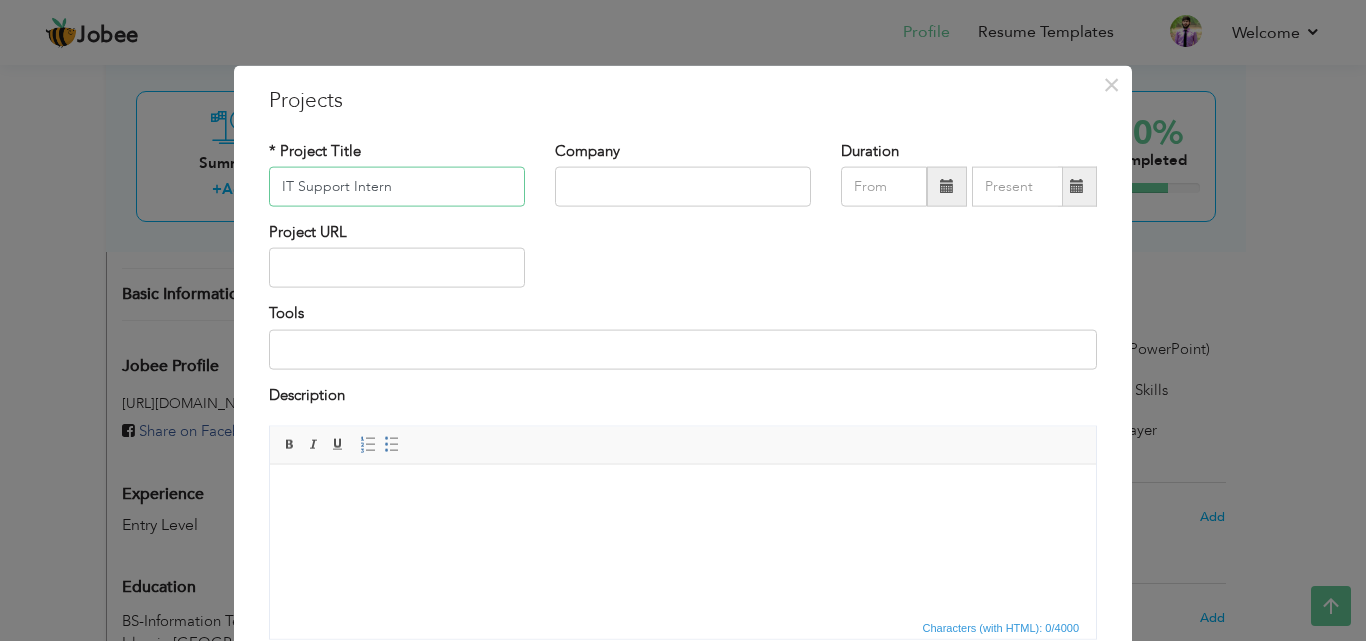 type on "IT Support Intern" 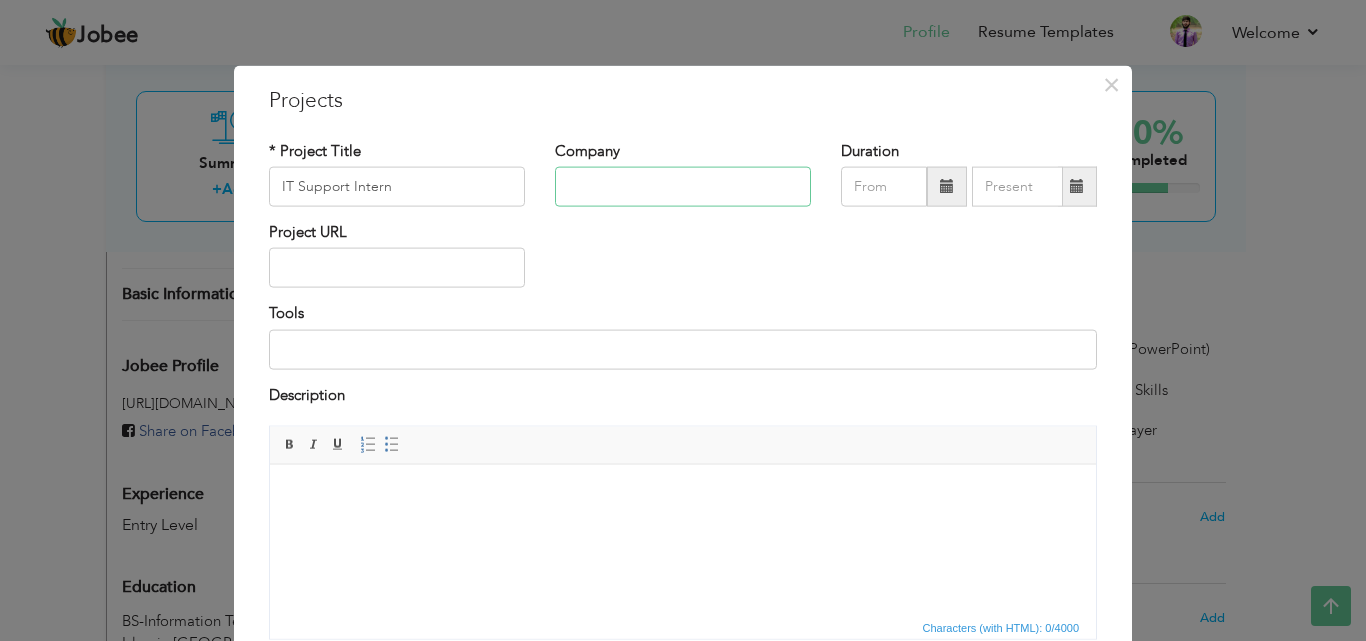 click at bounding box center (683, 187) 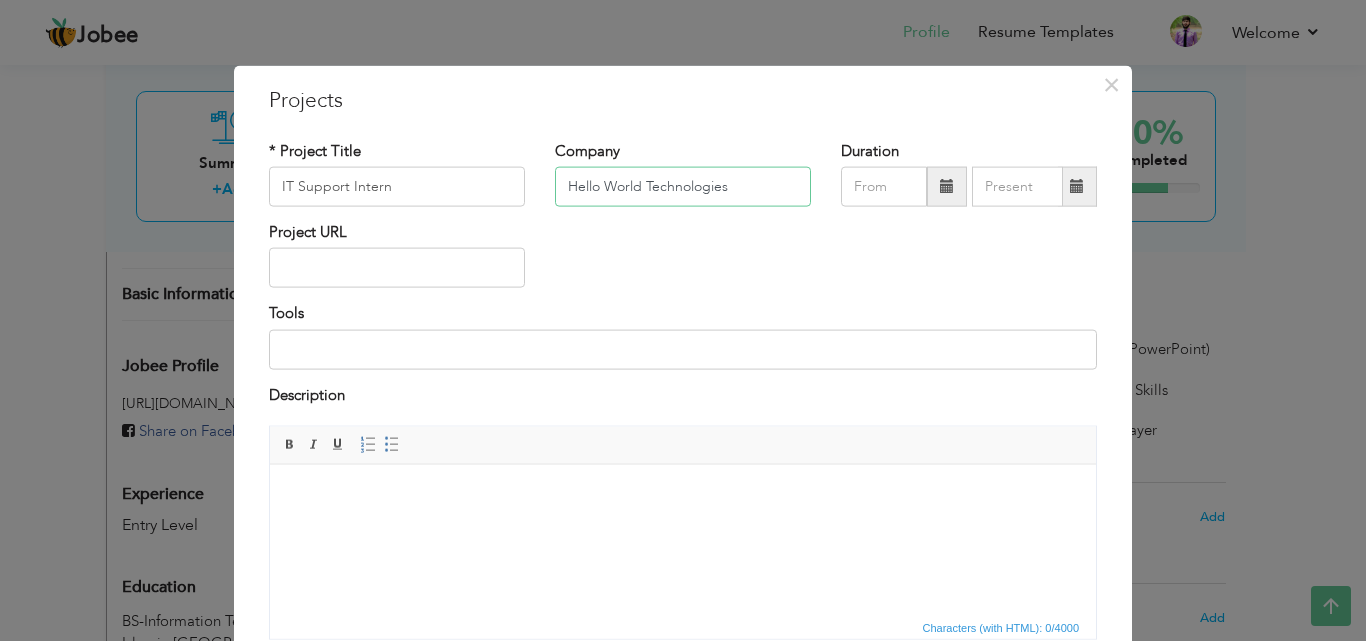 type on "Hello World Technologies" 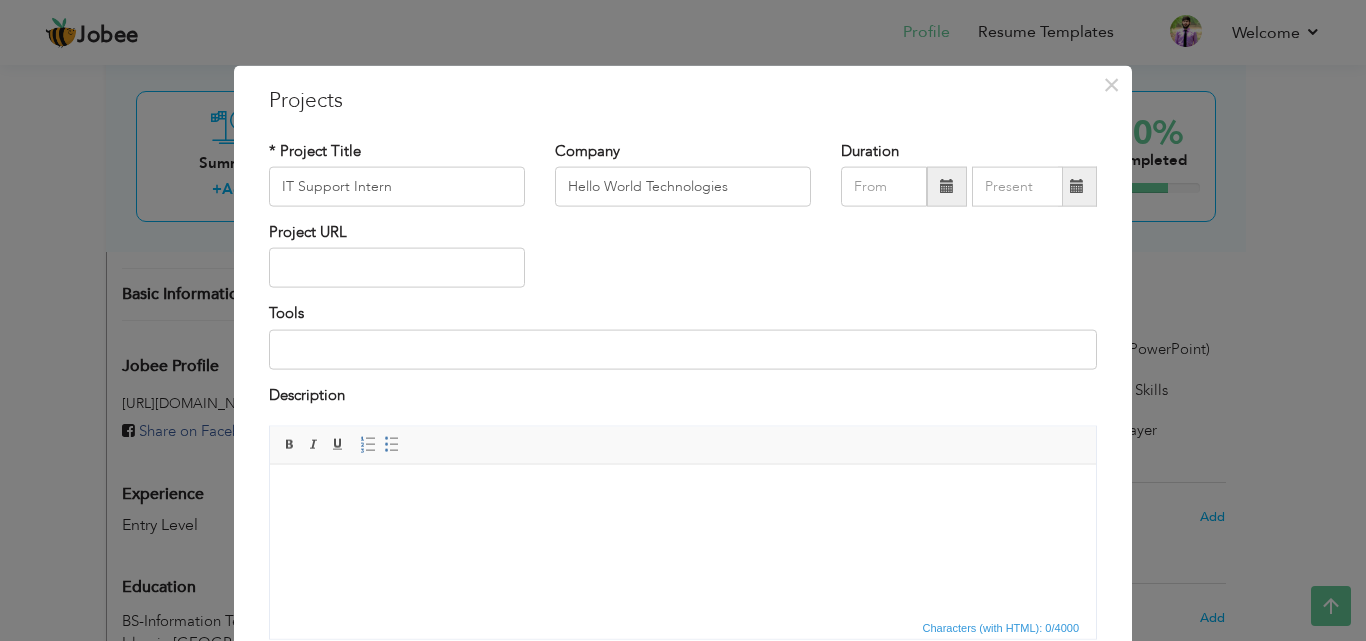 click at bounding box center [683, 494] 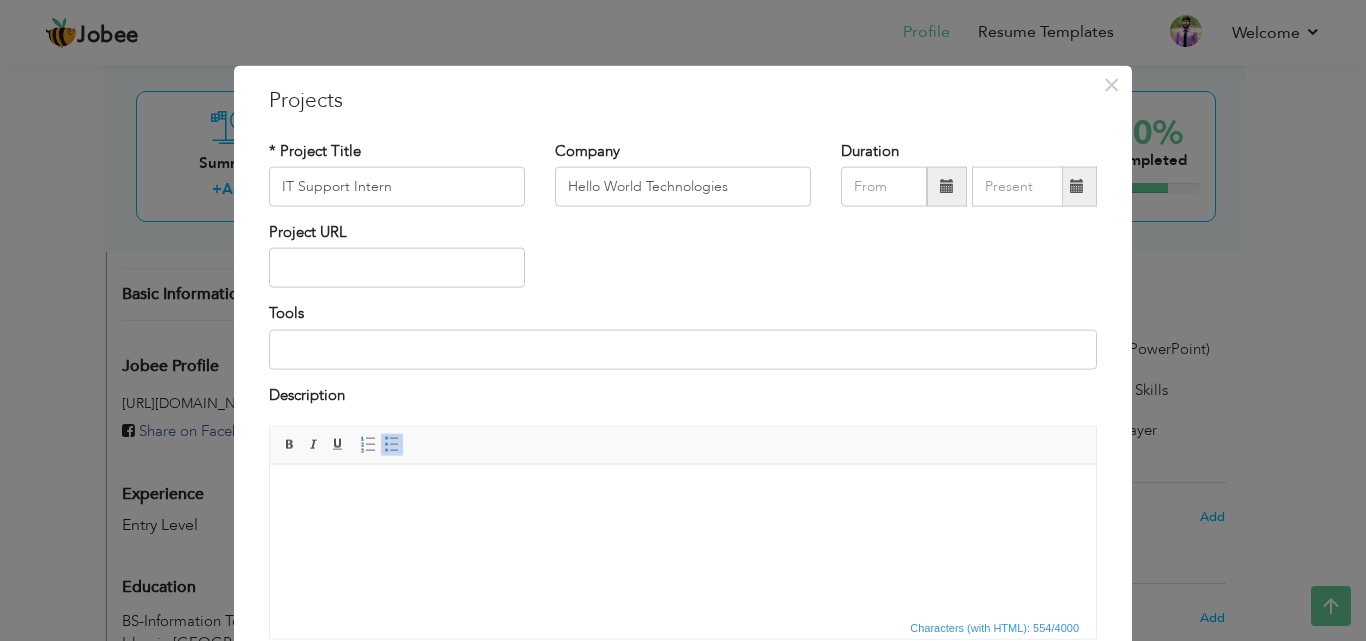 scroll, scrollTop: 124, scrollLeft: 0, axis: vertical 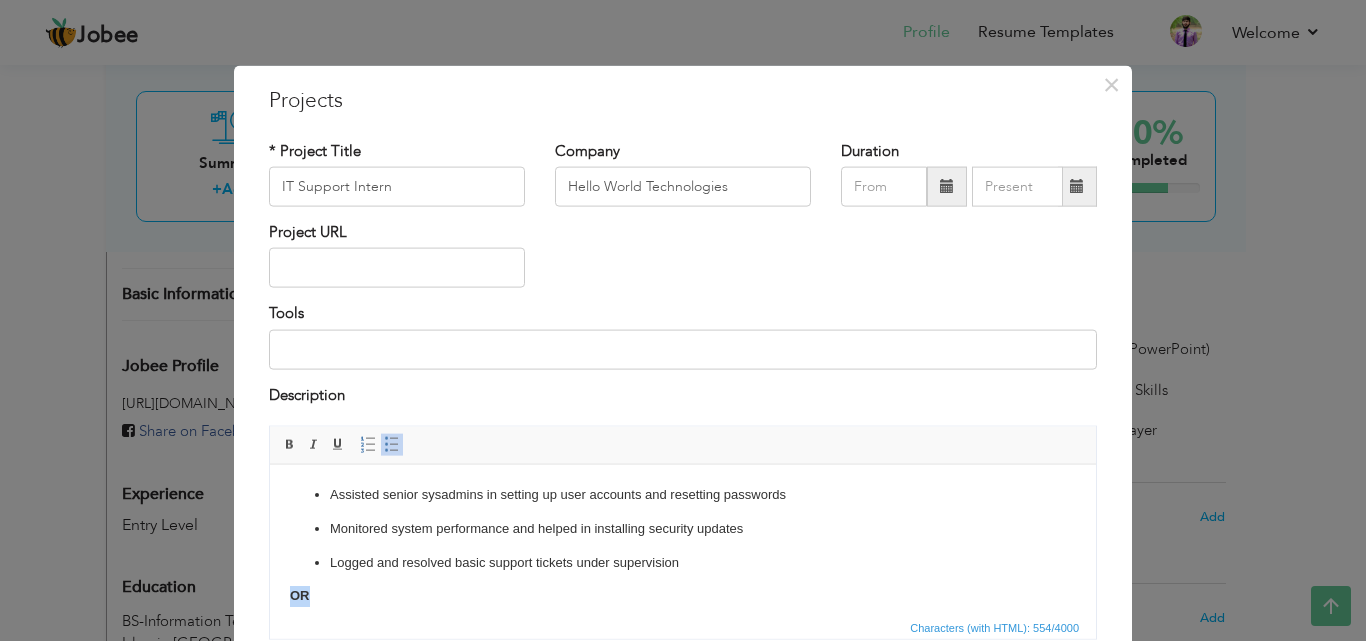 drag, startPoint x: 351, startPoint y: 592, endPoint x: 233, endPoint y: 593, distance: 118.004234 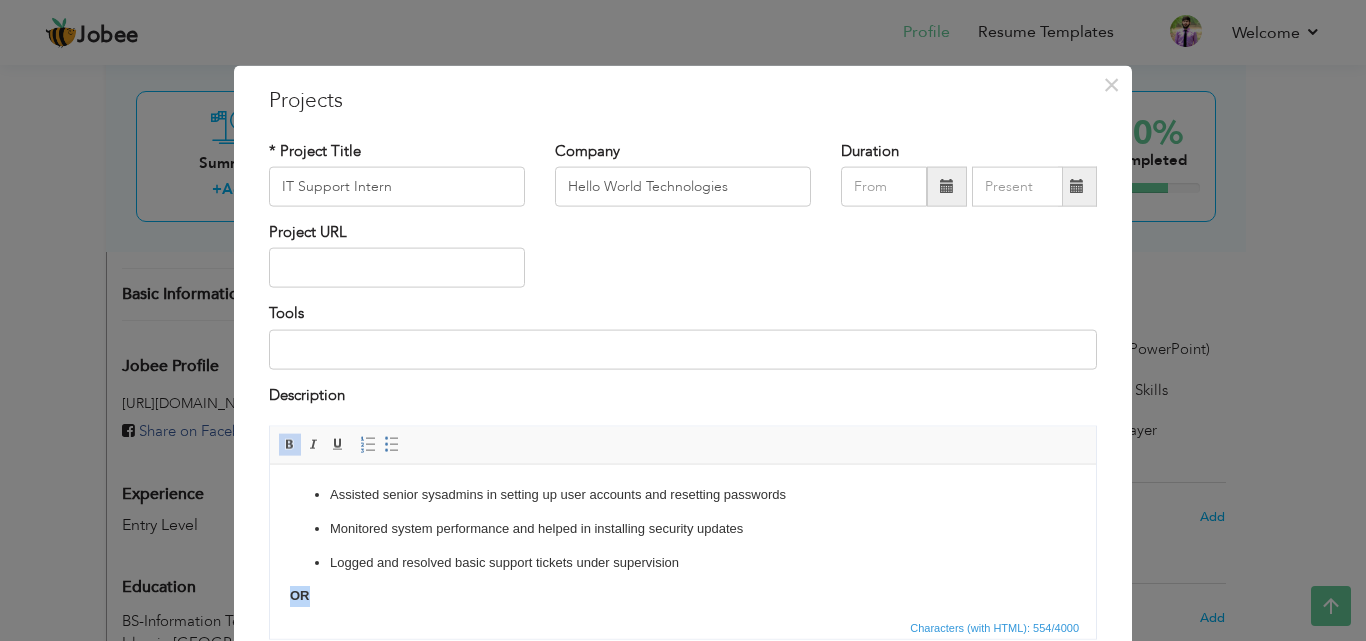 type 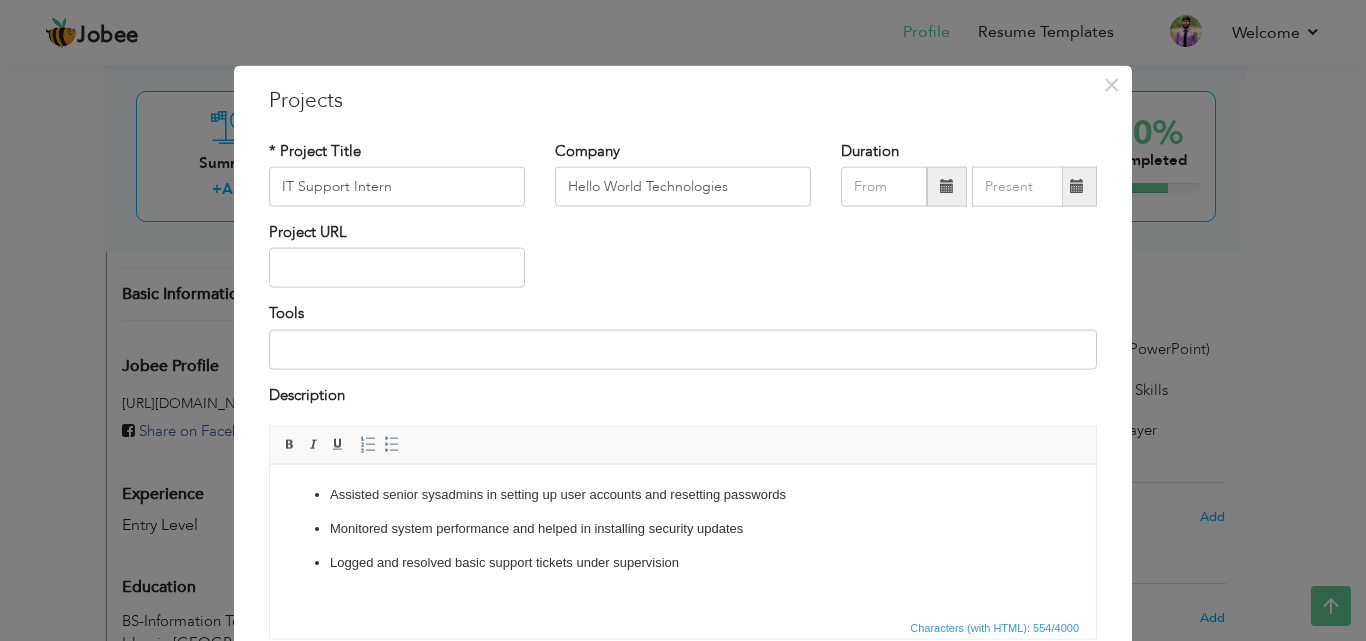scroll, scrollTop: 23, scrollLeft: 0, axis: vertical 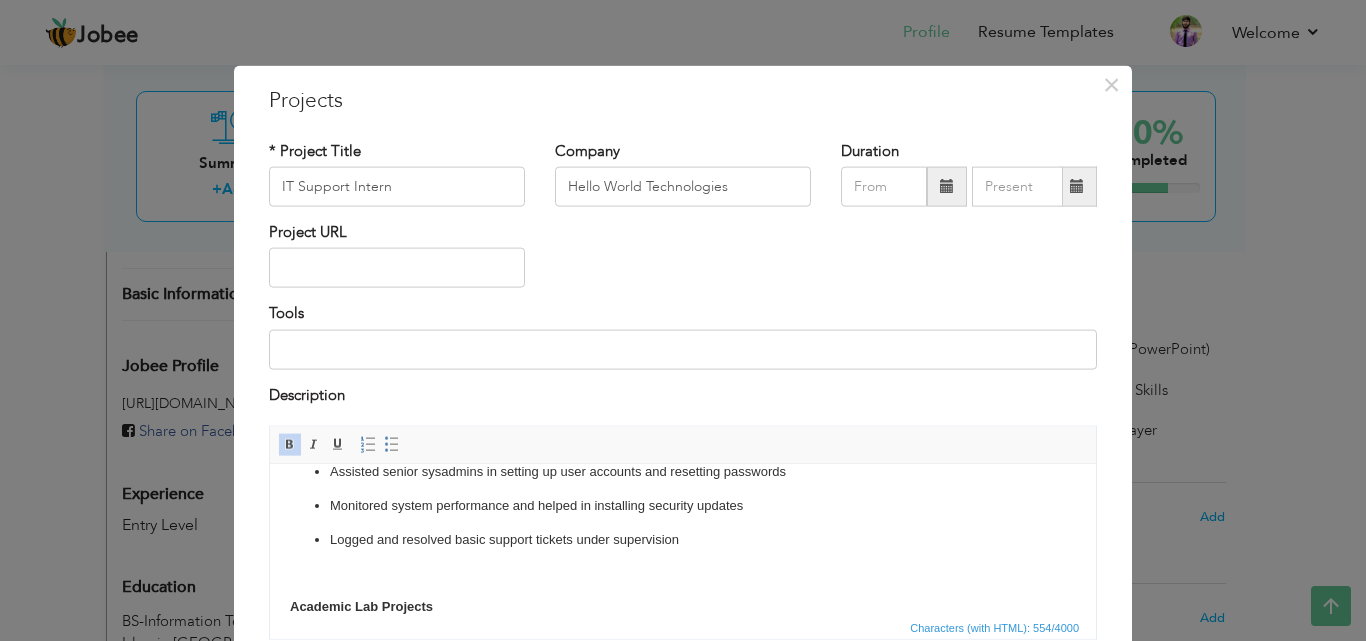 click on "Assisted senior sysadmins in setting up user accounts and resetting passwords Monitored system performance and helped in installing security updates Logged and resolved basic support tickets under supervision Academic Lab Projects Installed and configured Windows Server in VirtualBox Created basic network topology using Cisco Packet Tracer Practiced Linux user and file permissions via terminal" at bounding box center [683, 589] 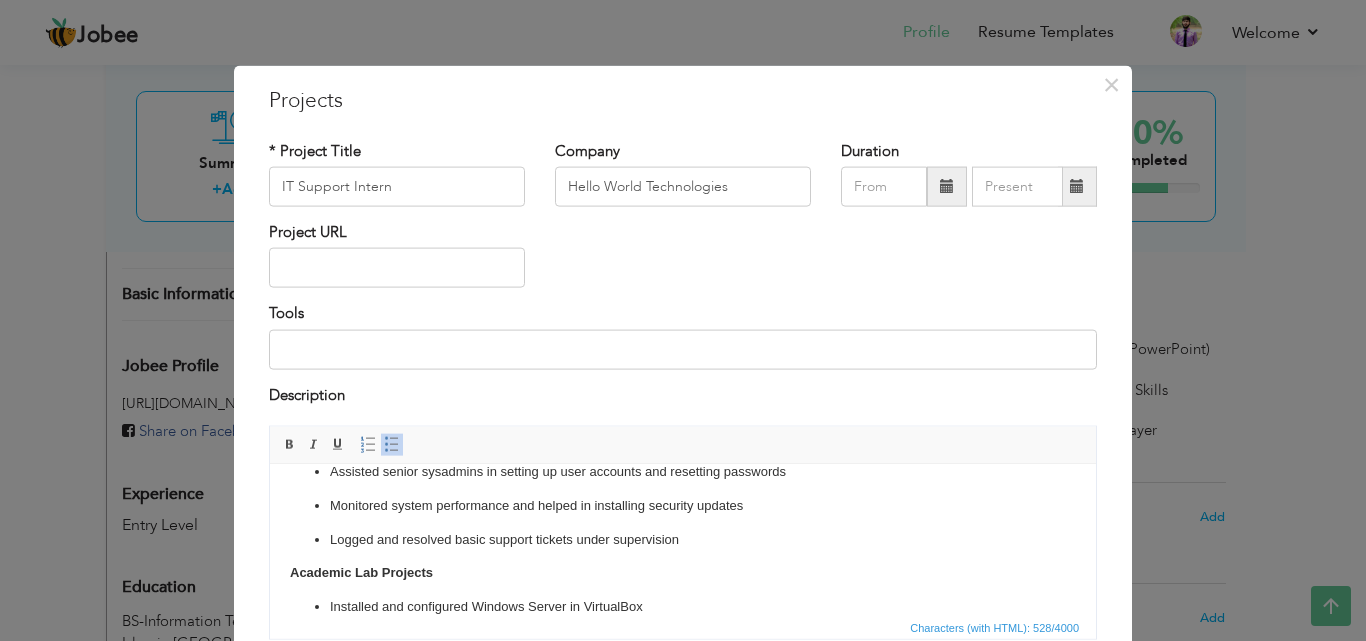 scroll, scrollTop: 0, scrollLeft: 0, axis: both 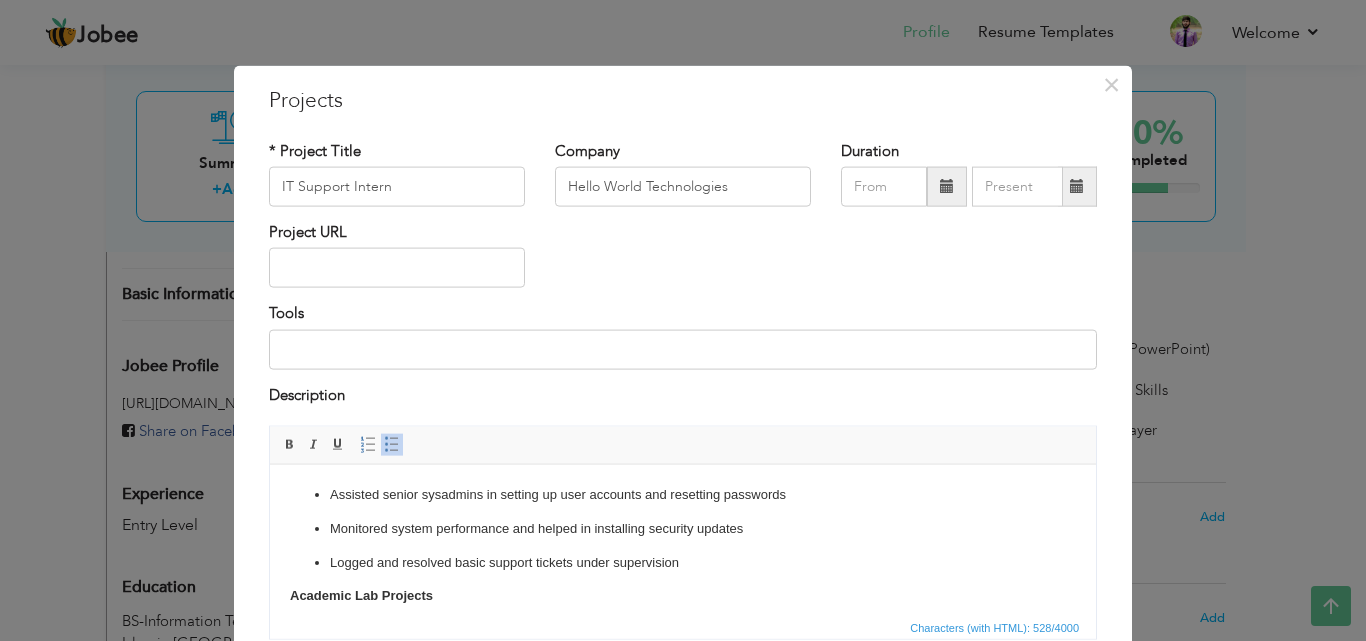 click on "Assisted senior sysadmins in setting up user accounts and resetting passwords" at bounding box center (683, 494) 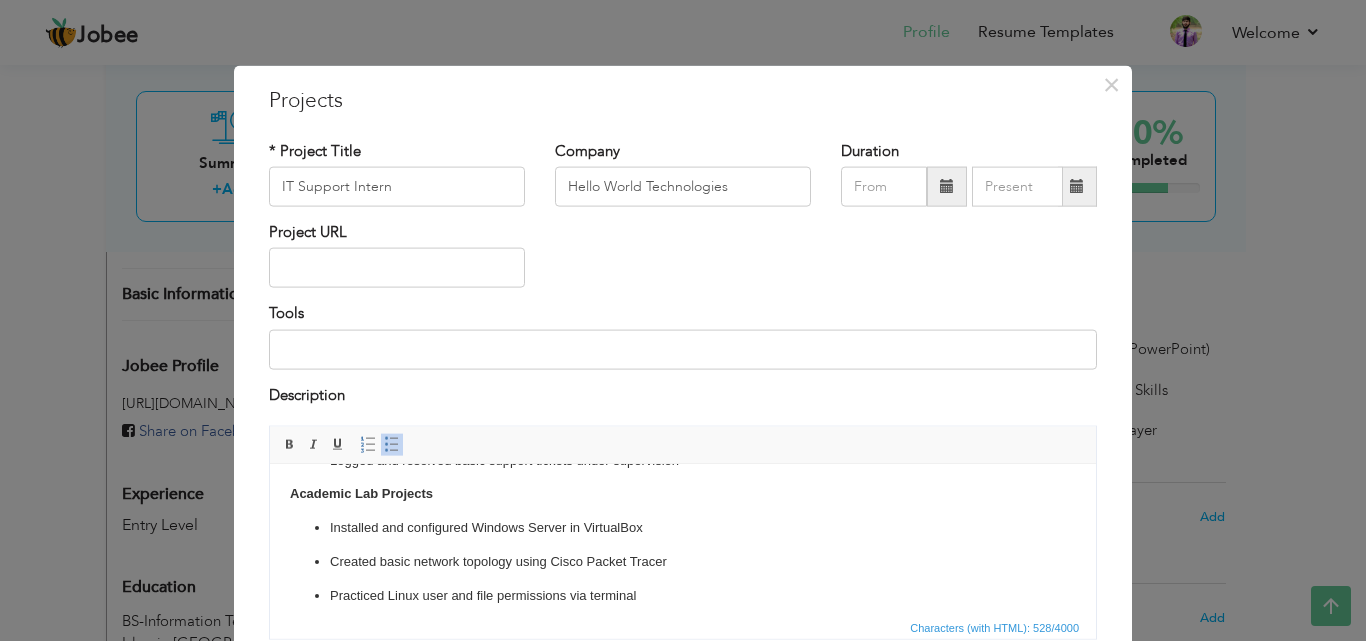 scroll, scrollTop: 114, scrollLeft: 0, axis: vertical 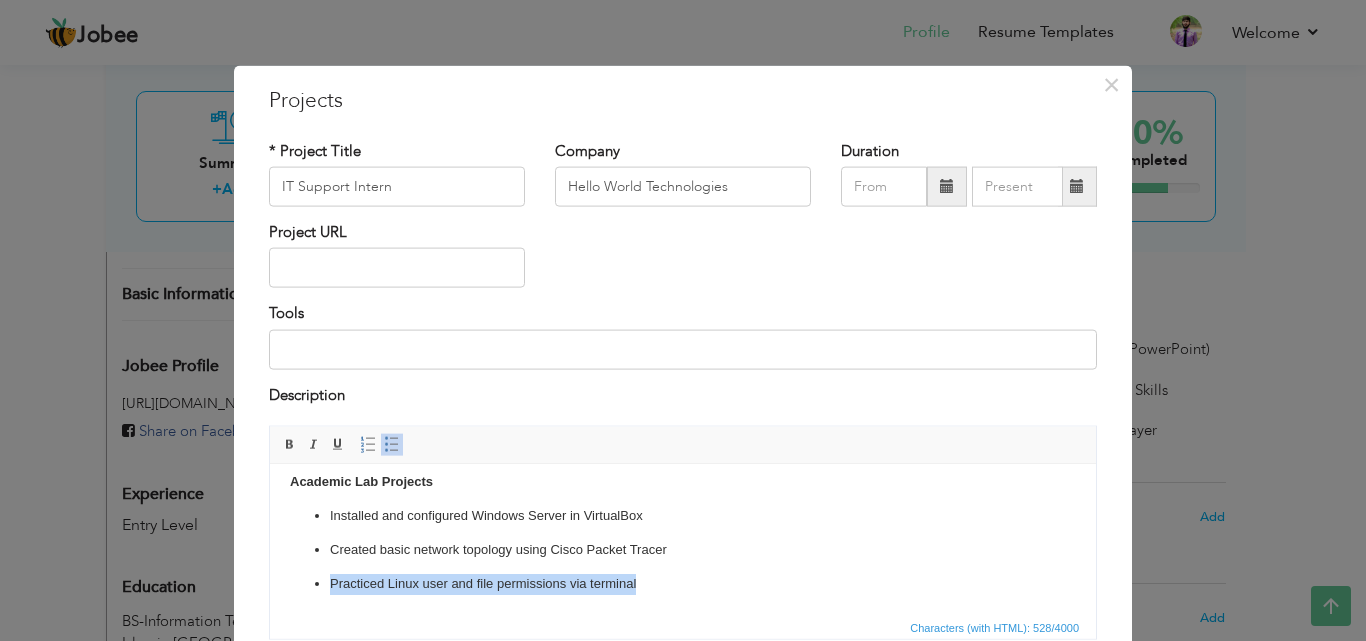 drag, startPoint x: 317, startPoint y: 579, endPoint x: 683, endPoint y: 583, distance: 366.02185 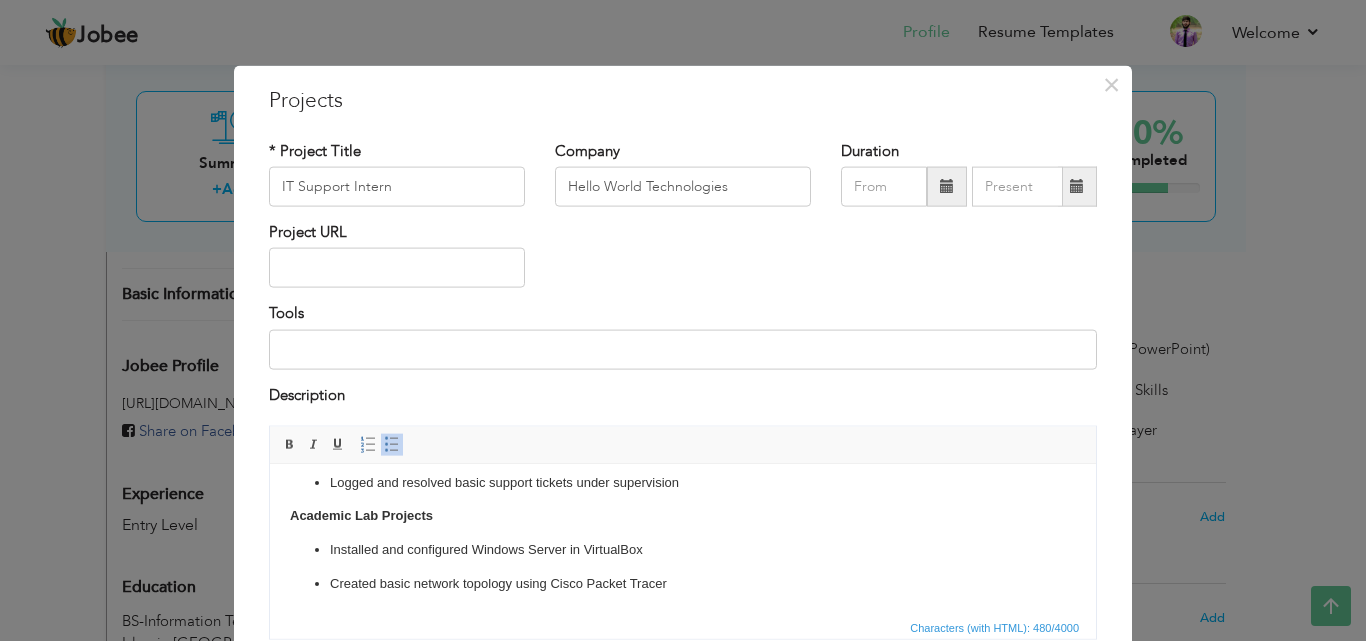 scroll, scrollTop: 80, scrollLeft: 0, axis: vertical 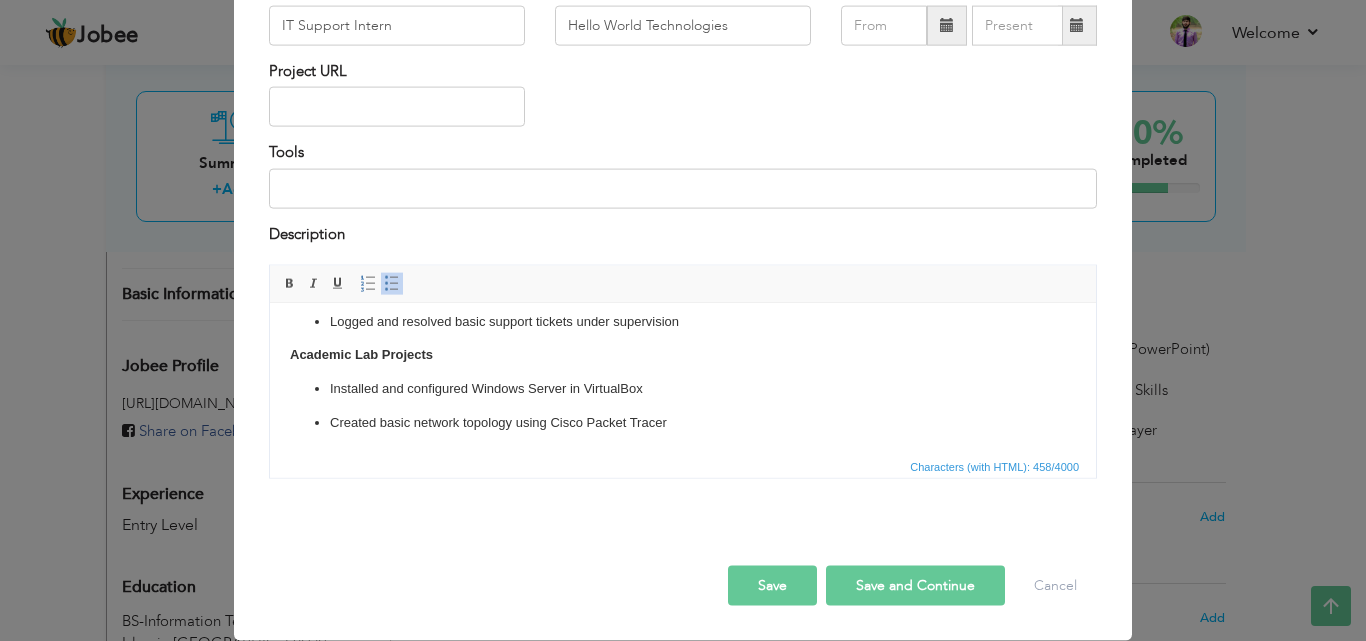 click on "Save and Continue" at bounding box center [915, 586] 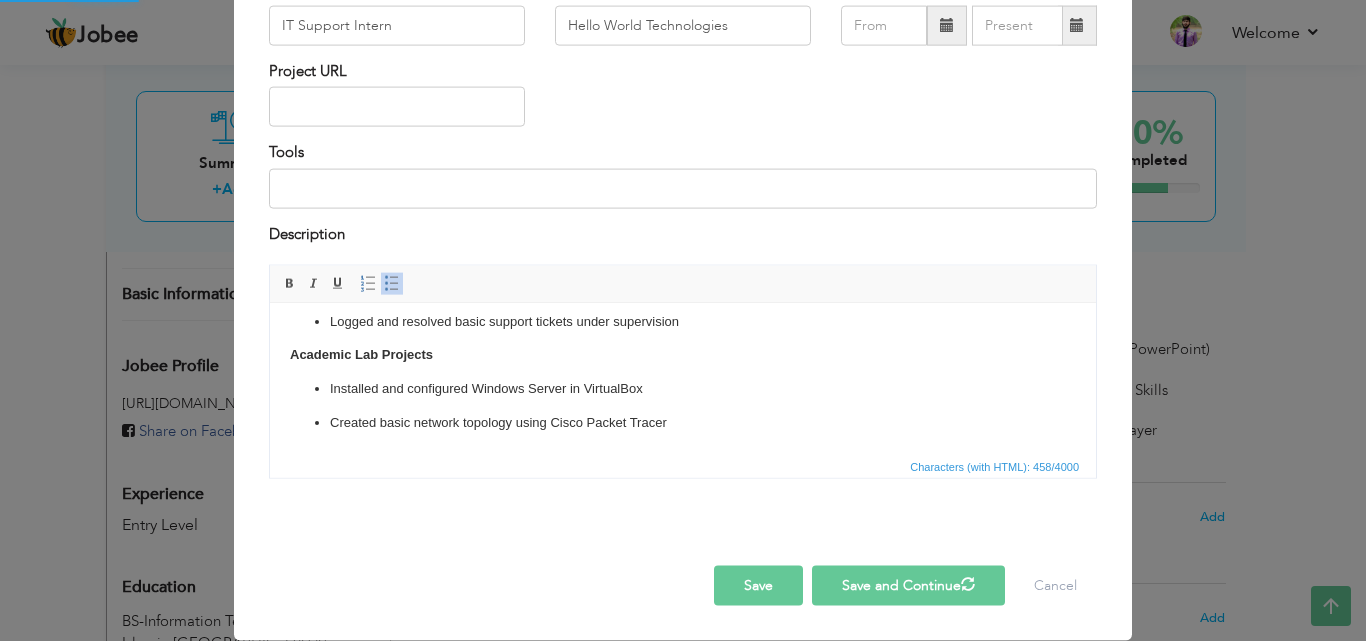 type 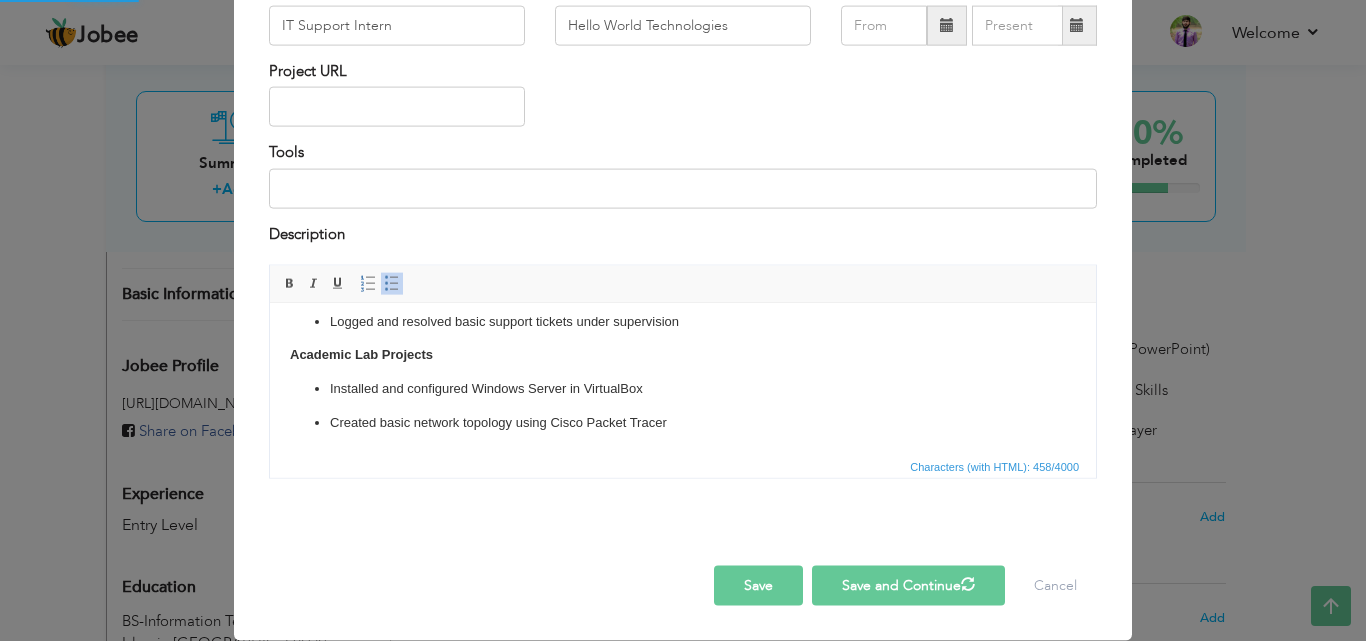 type 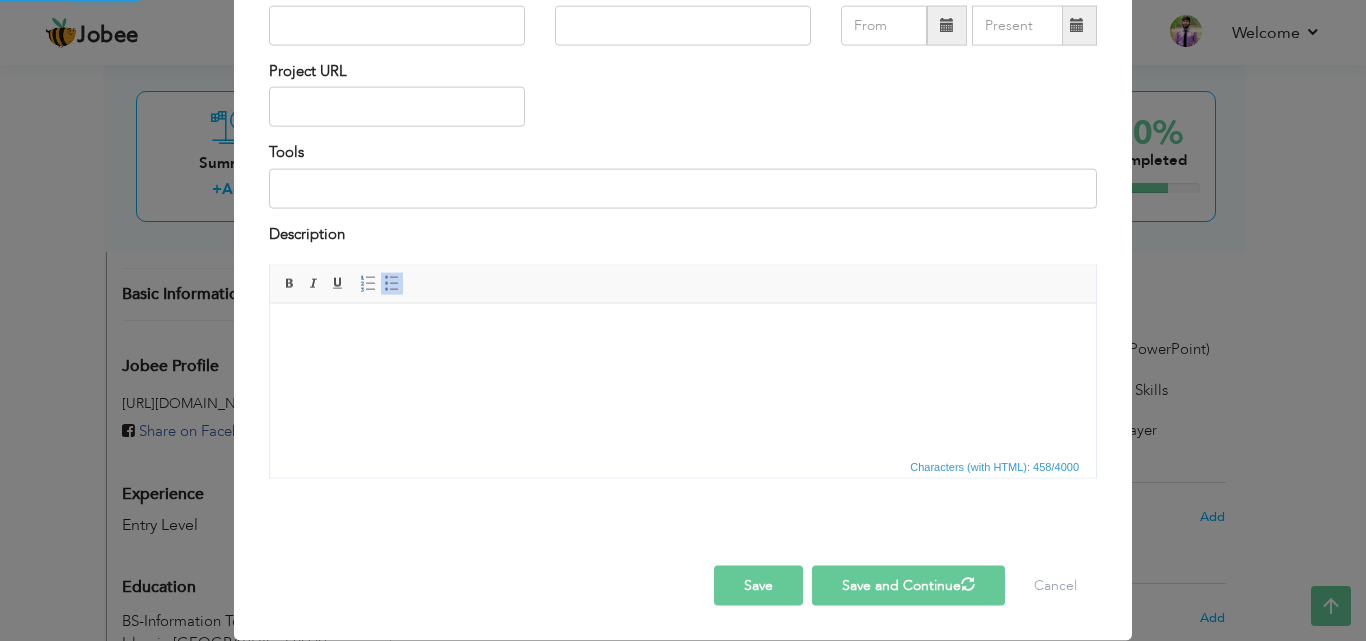 scroll, scrollTop: 0, scrollLeft: 0, axis: both 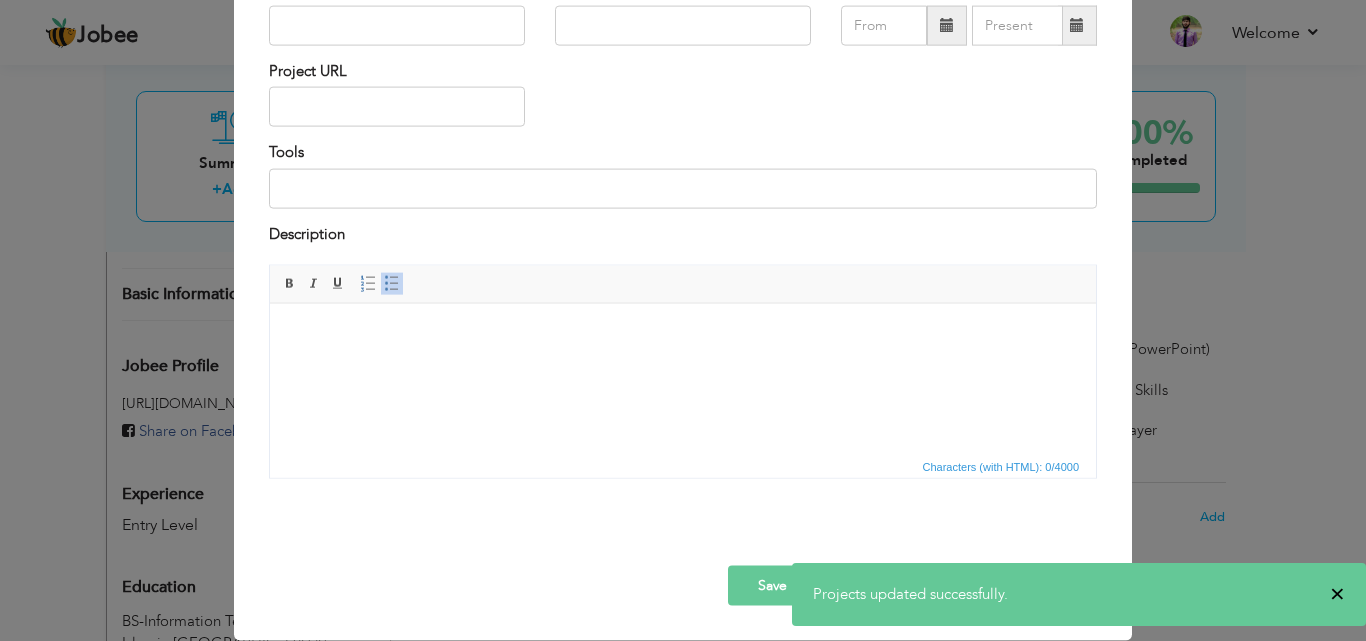 click on "×" at bounding box center (1337, 594) 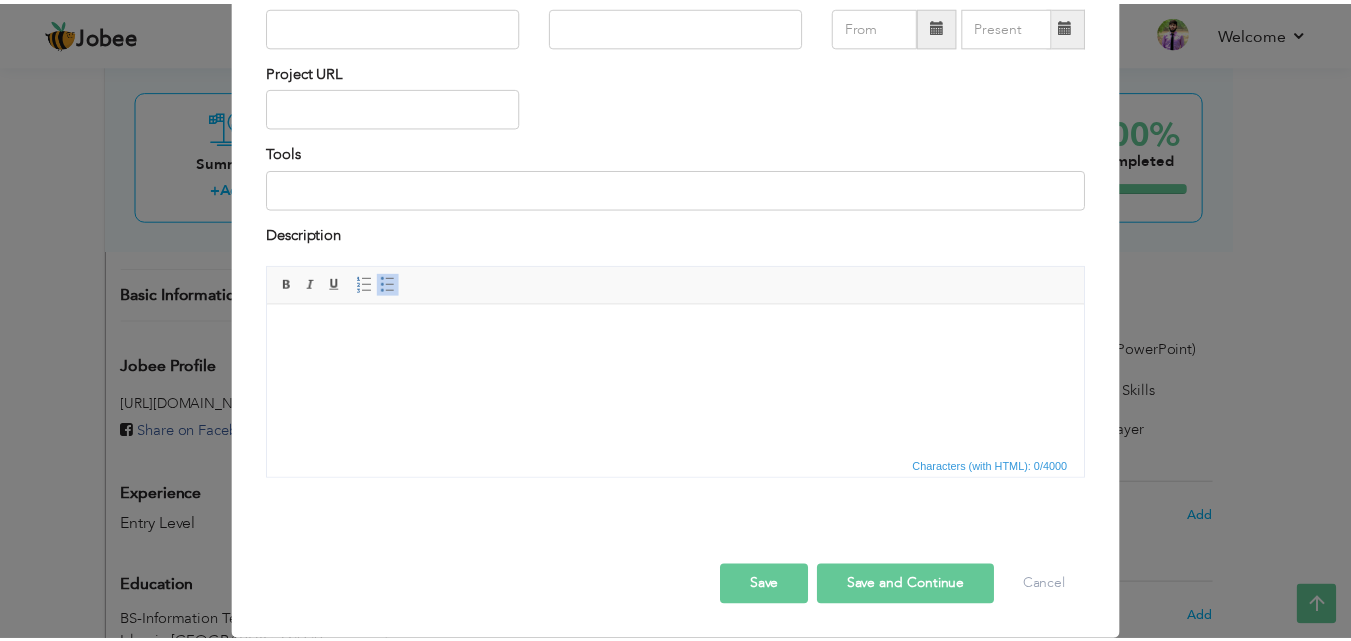 scroll, scrollTop: 0, scrollLeft: 0, axis: both 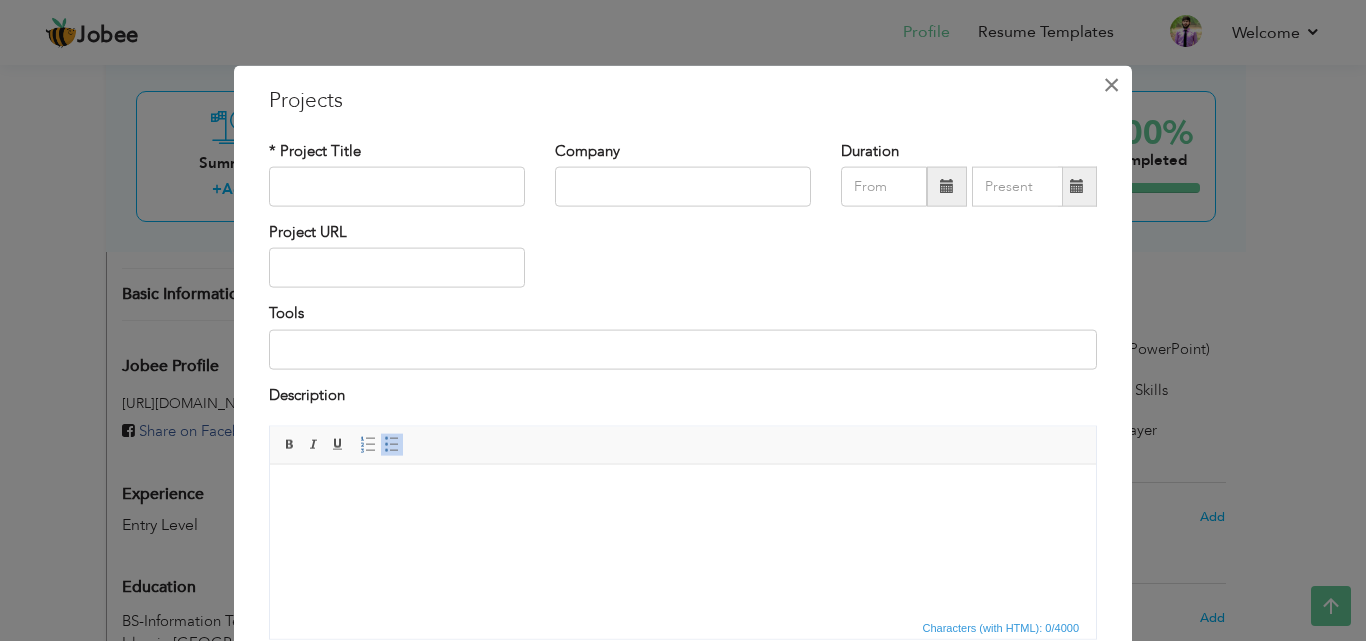 click on "×" at bounding box center [1111, 84] 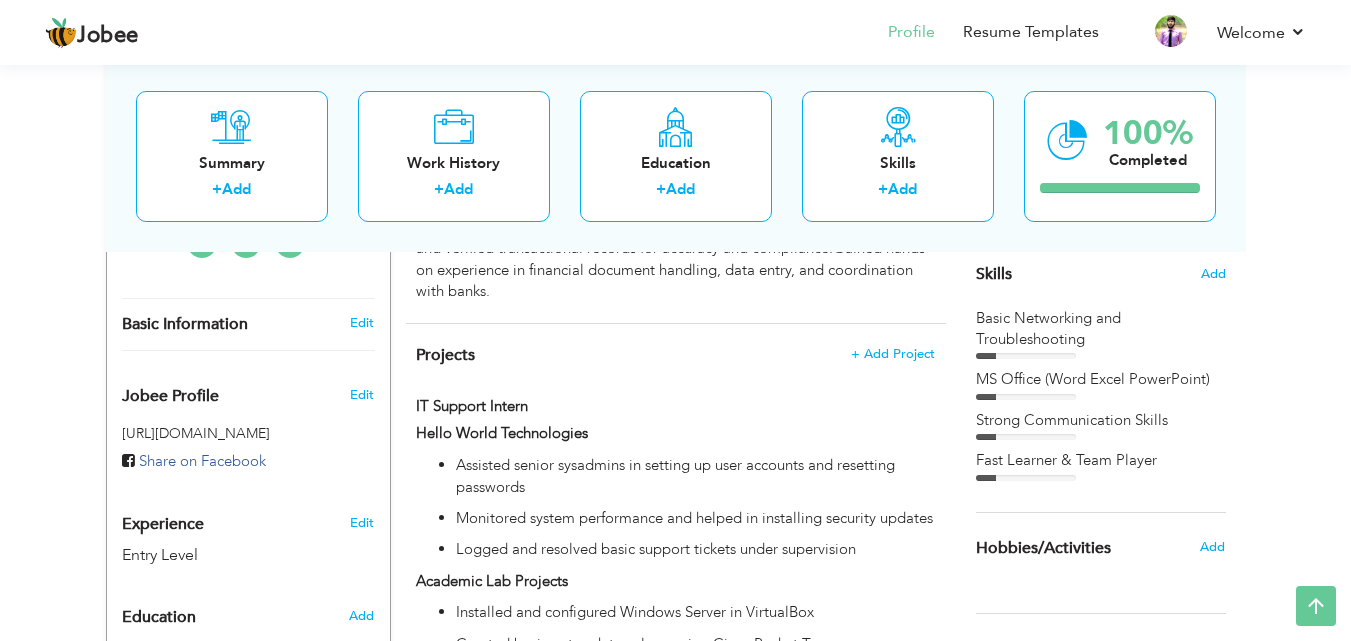 scroll, scrollTop: 509, scrollLeft: 0, axis: vertical 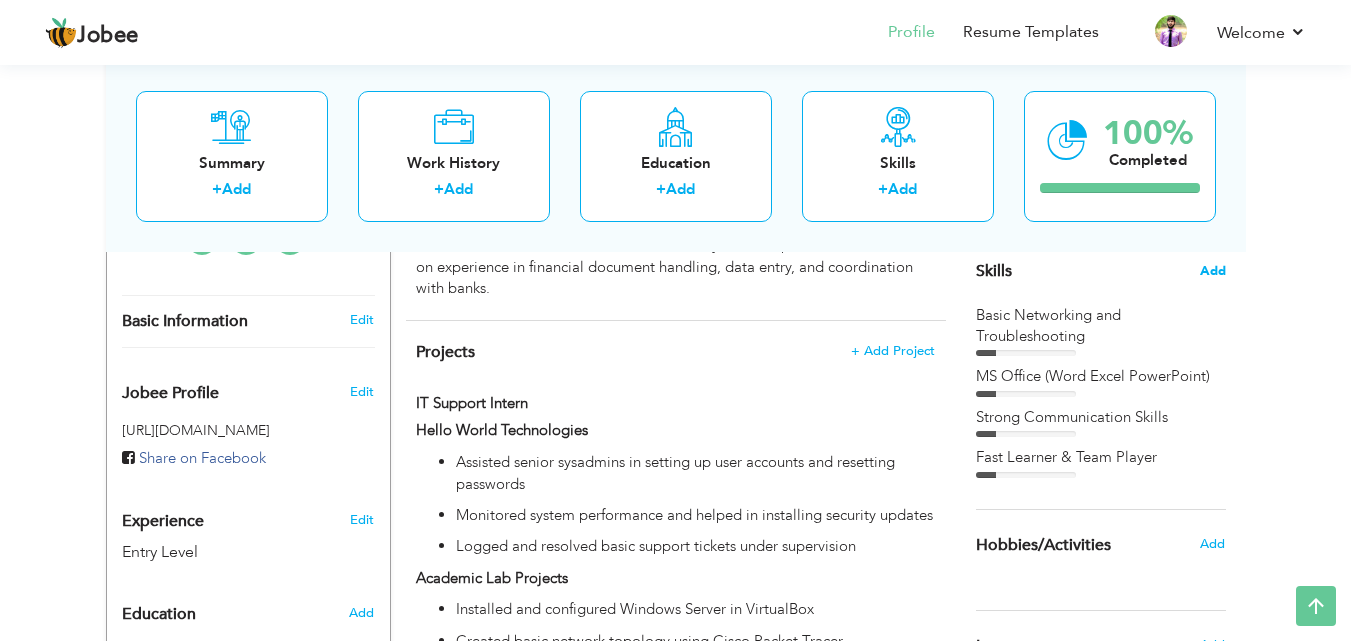 click on "Add" at bounding box center (1213, 271) 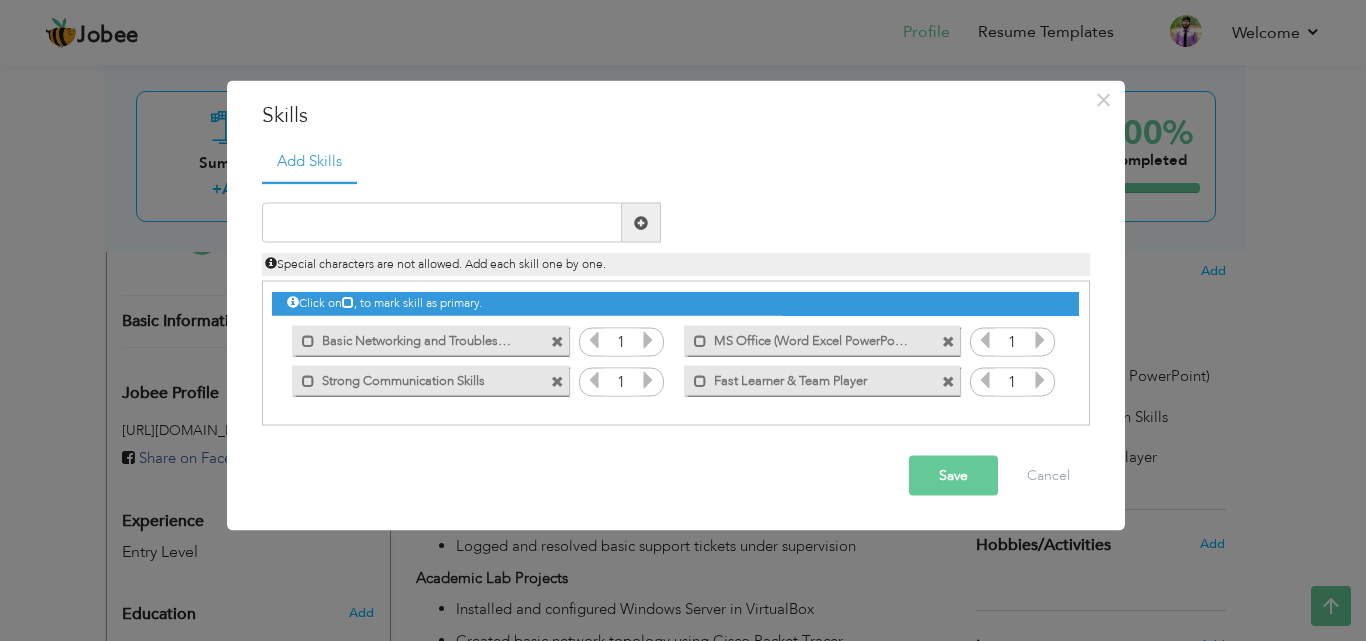 click at bounding box center (557, 381) 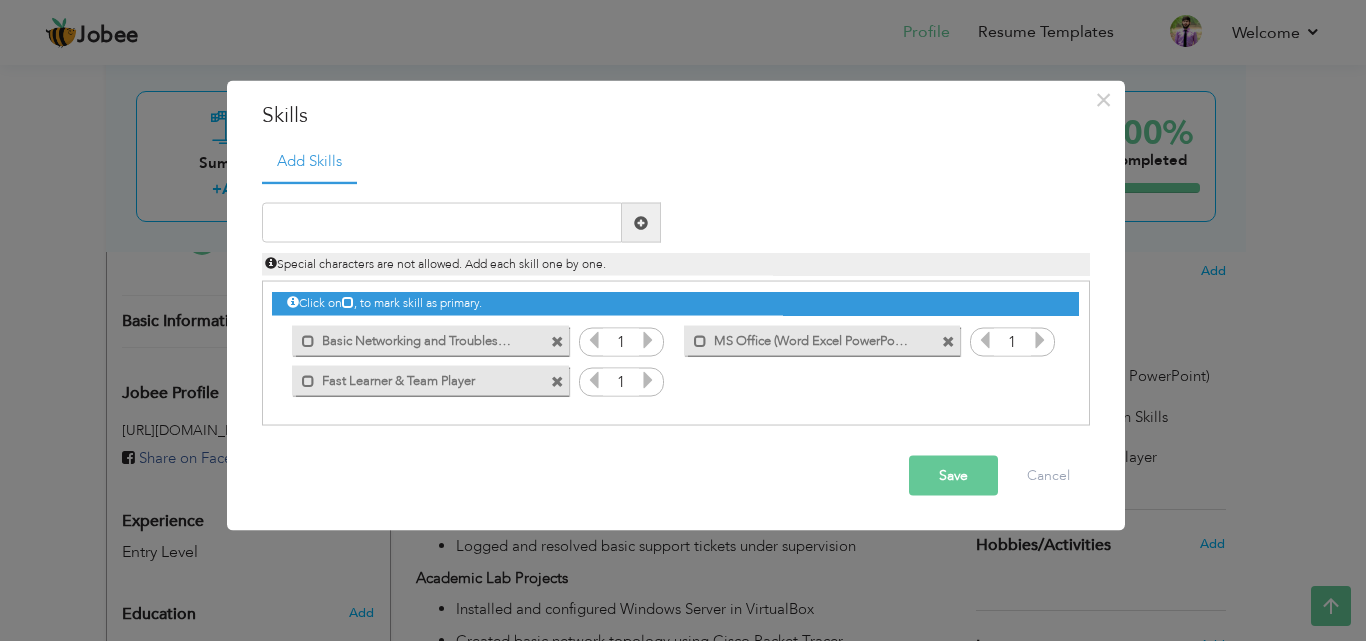 click at bounding box center [557, 381] 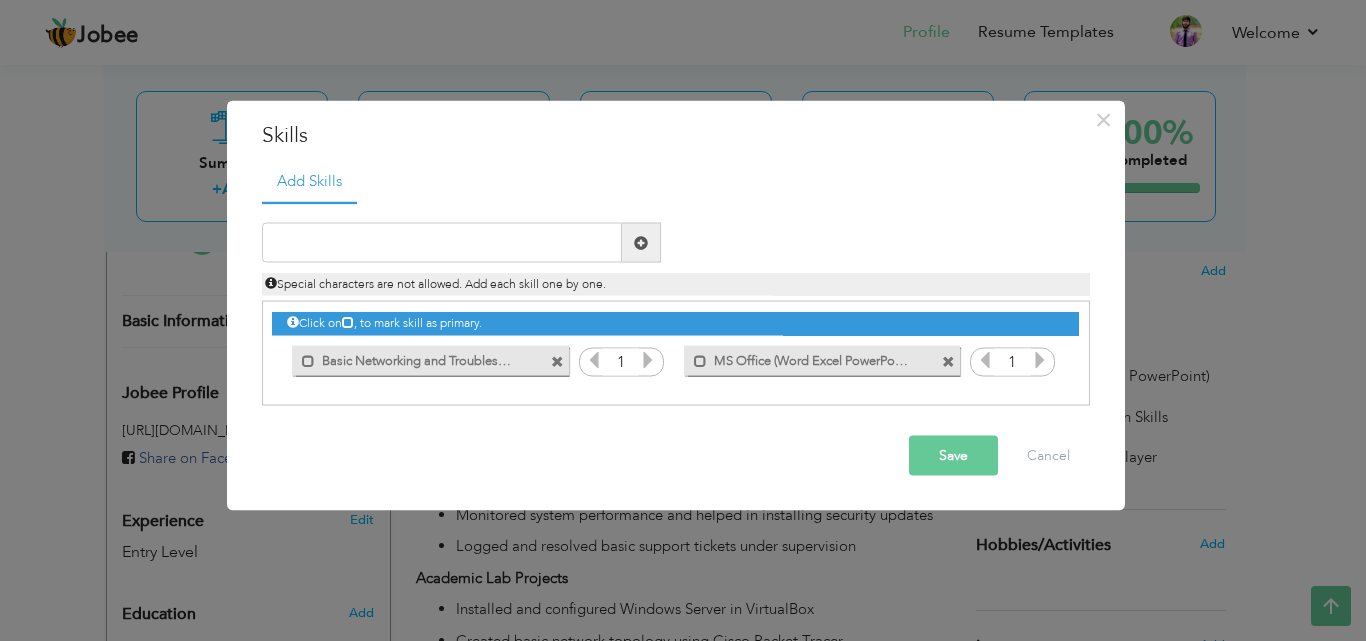 click at bounding box center (948, 361) 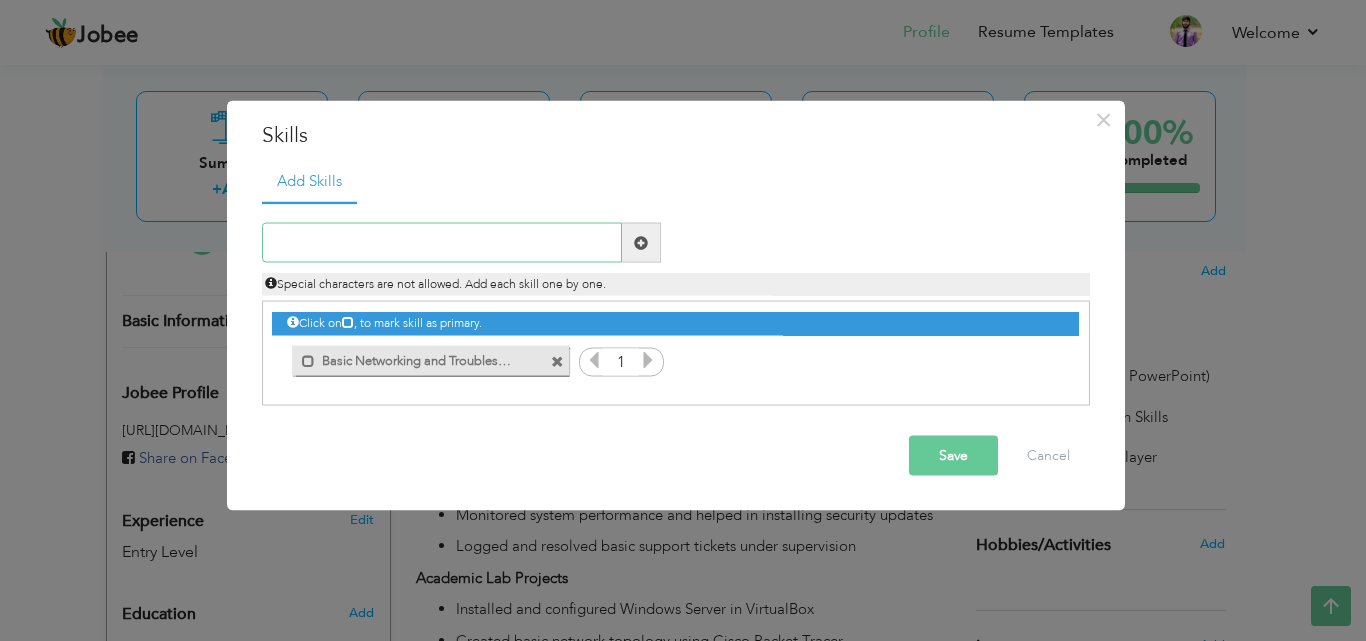 click at bounding box center (442, 243) 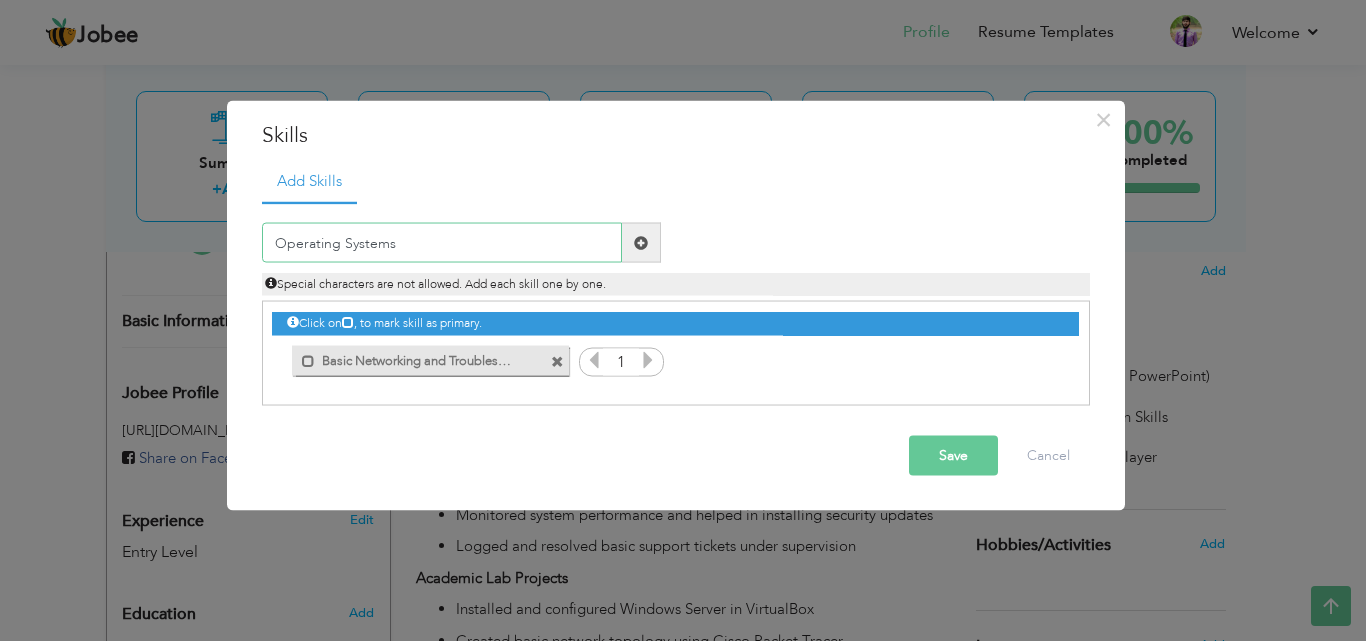 type on "Operating Systems" 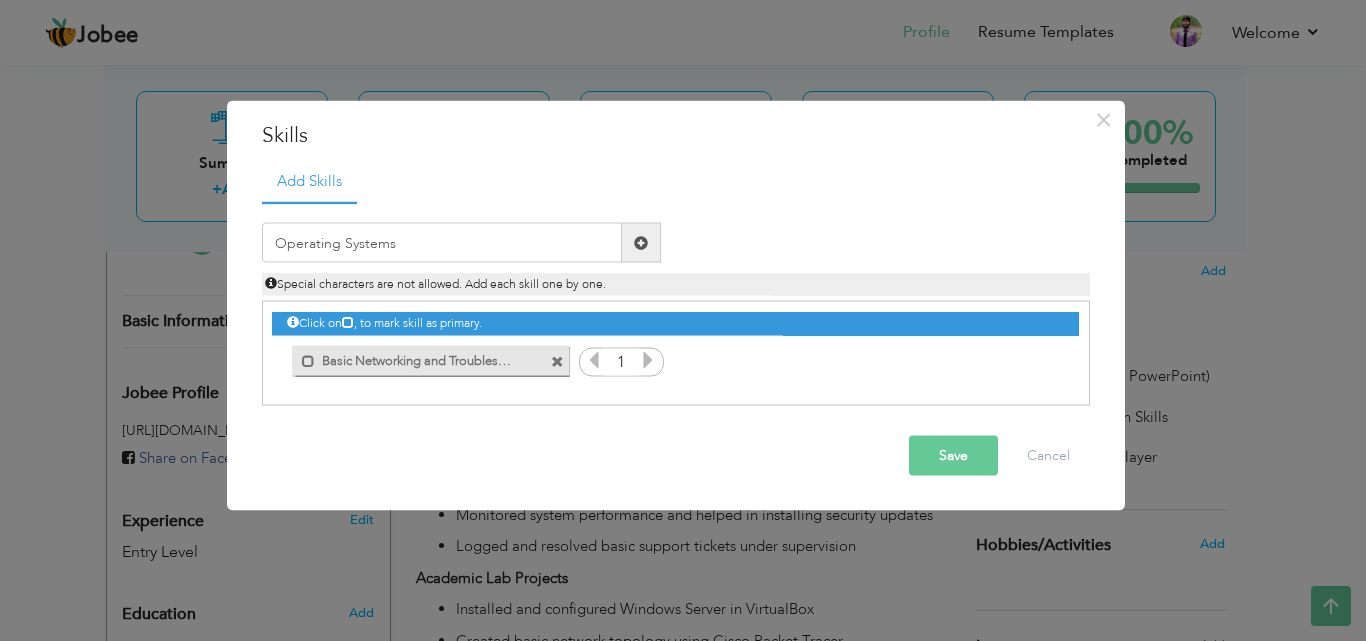click at bounding box center (641, 242) 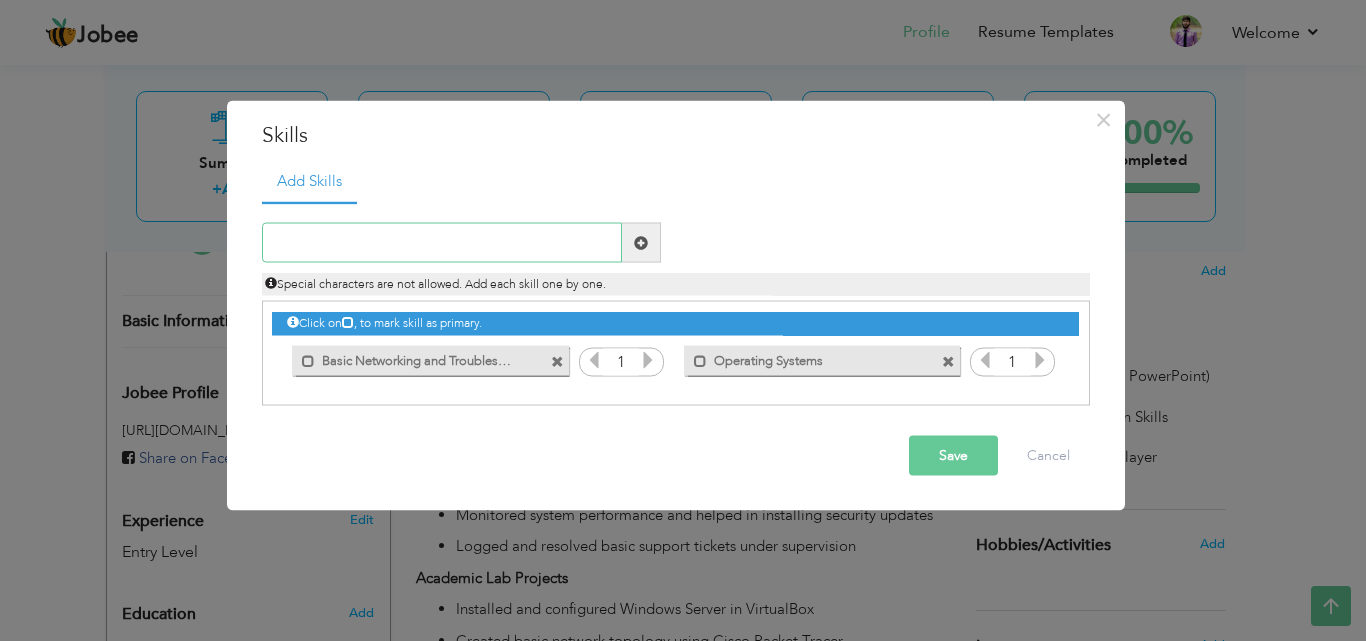 click at bounding box center (442, 243) 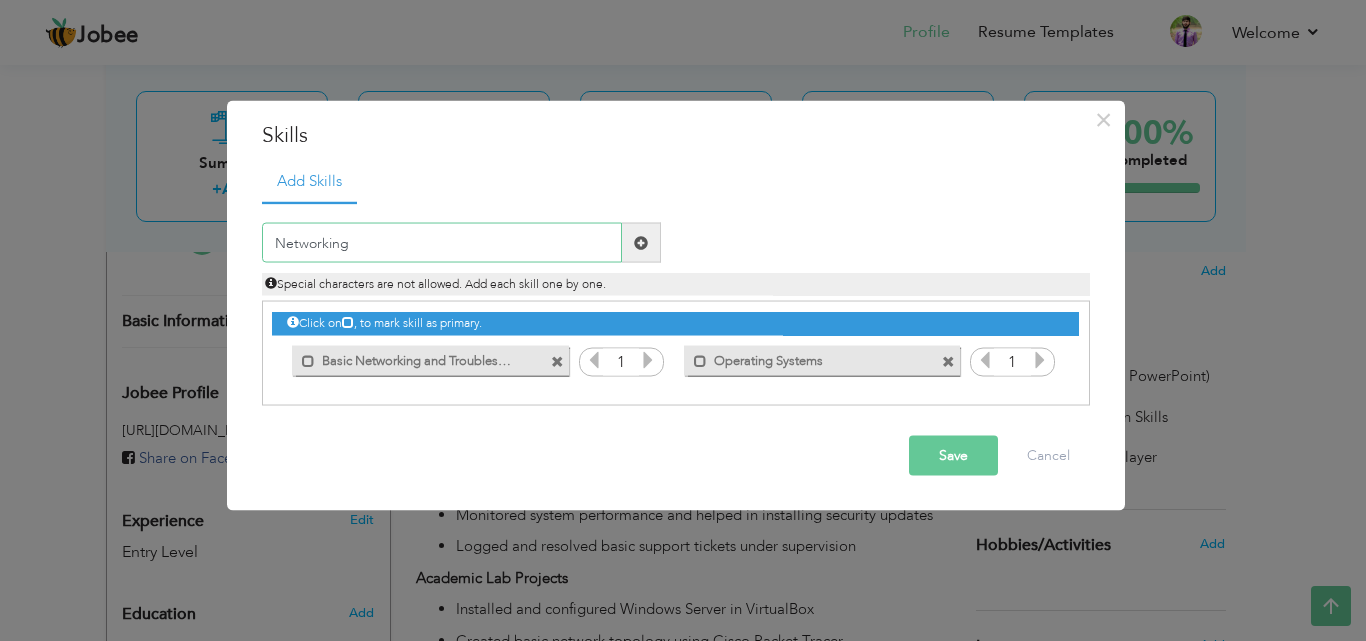 type on "Networking" 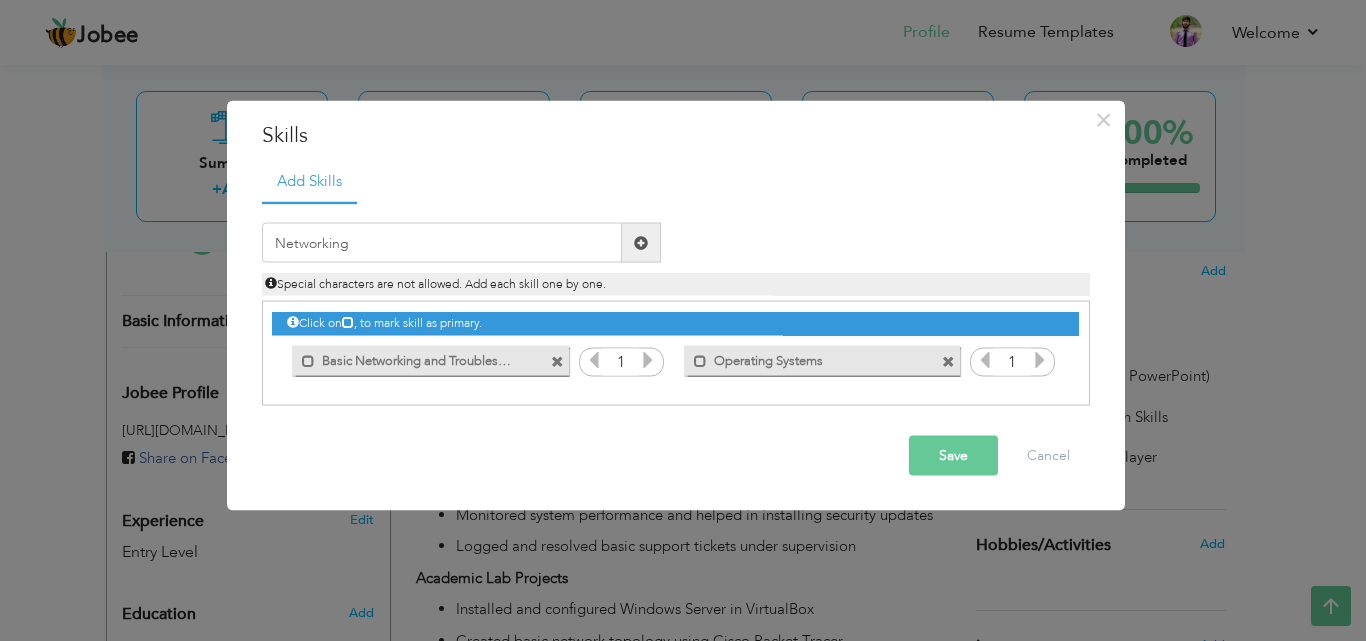 click at bounding box center [641, 242] 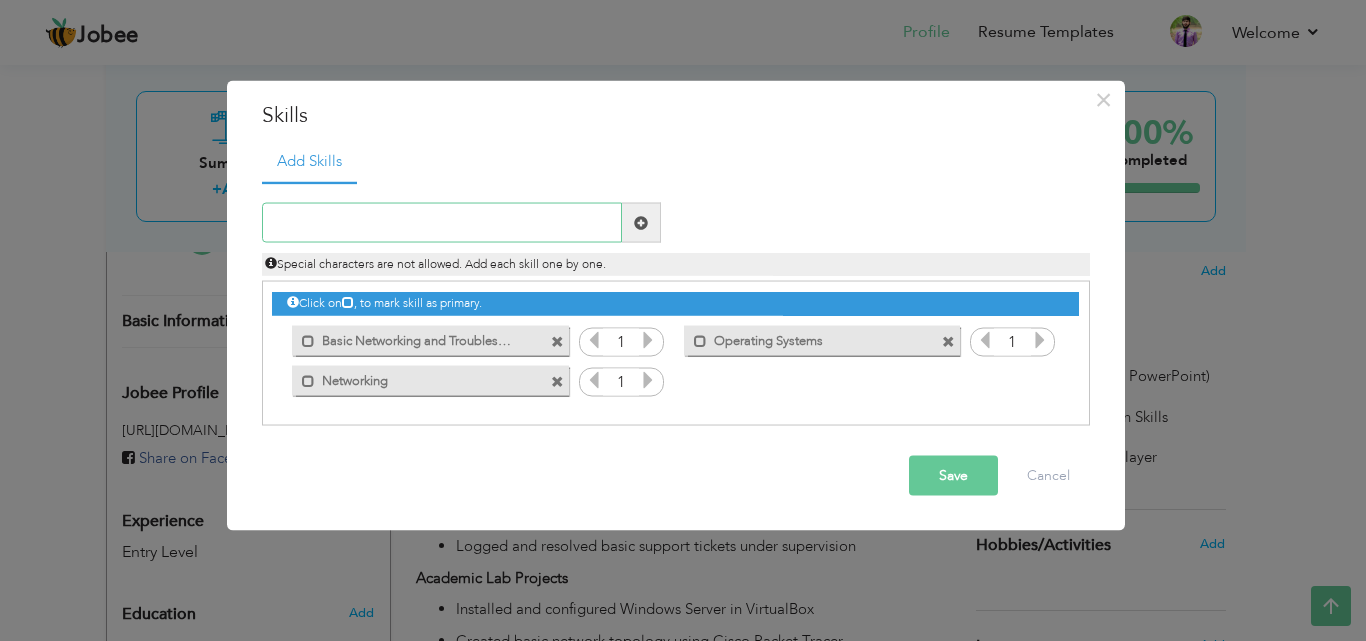 click at bounding box center (442, 223) 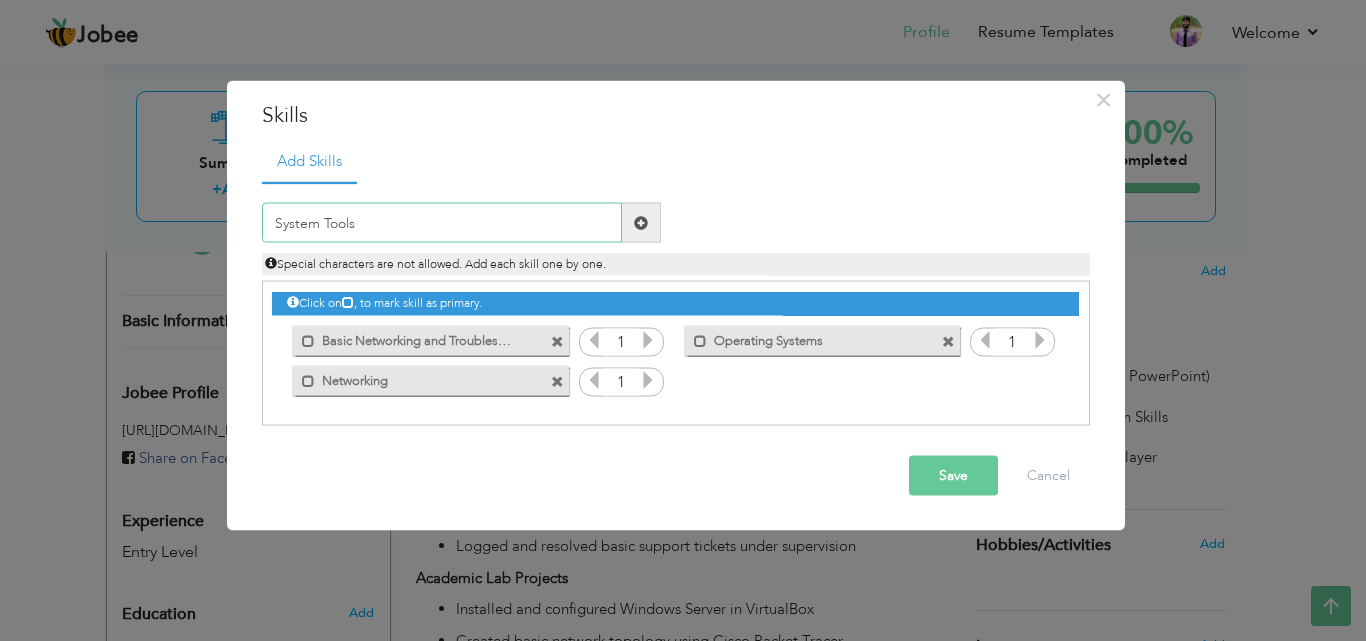 type on "System Tools" 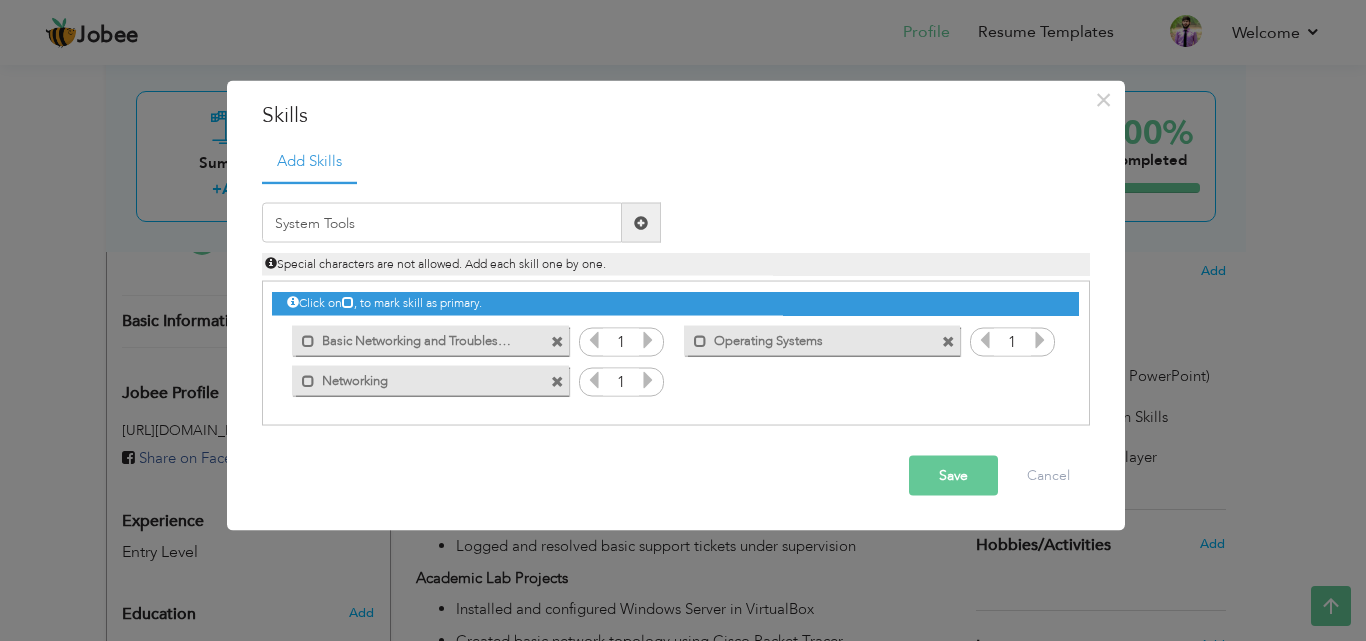 click at bounding box center (641, 222) 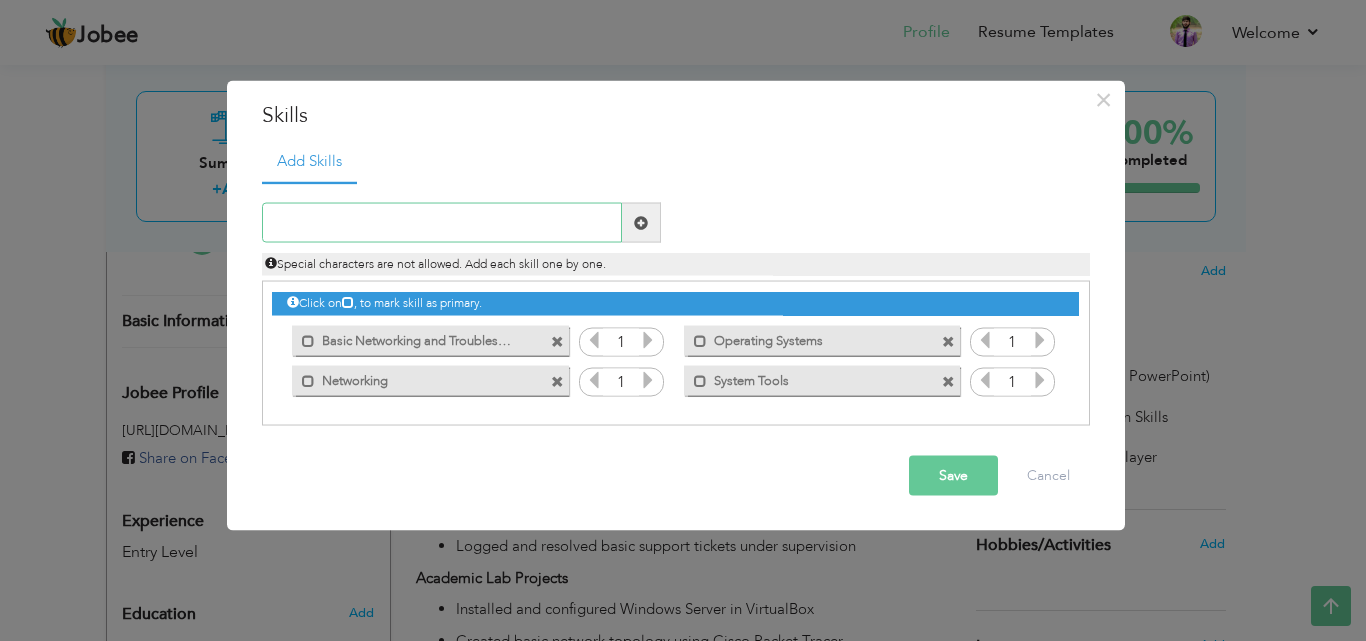 click at bounding box center [442, 223] 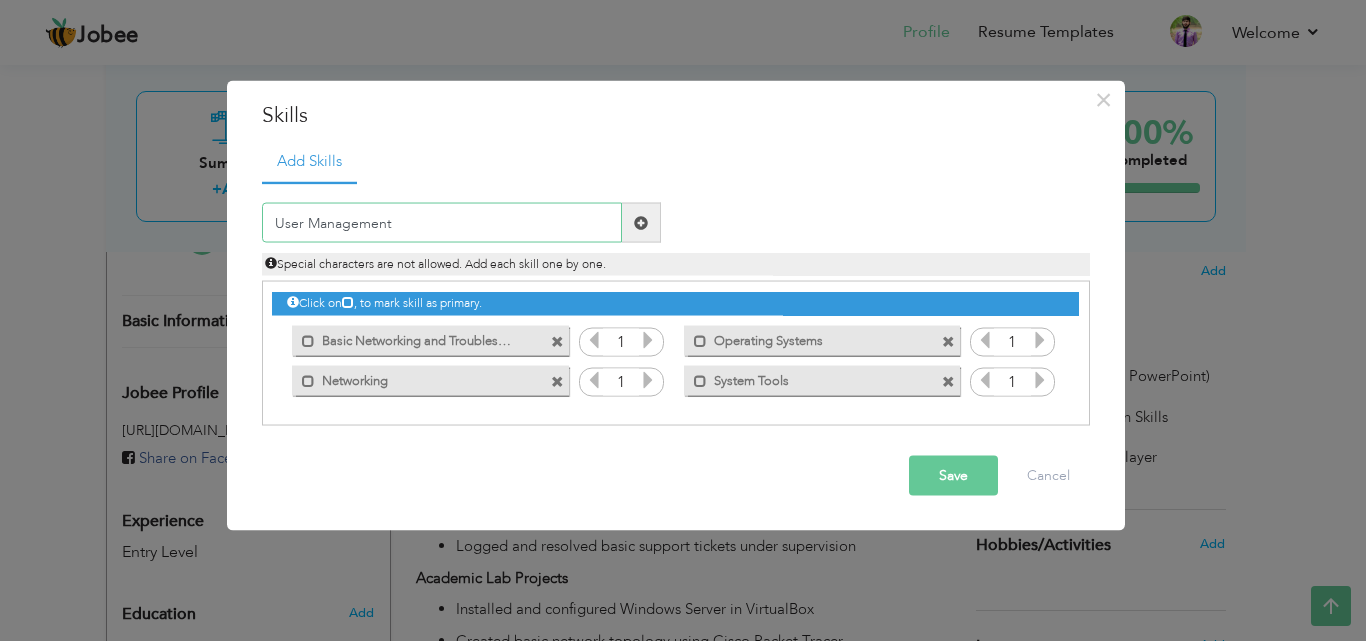 type on "User Management" 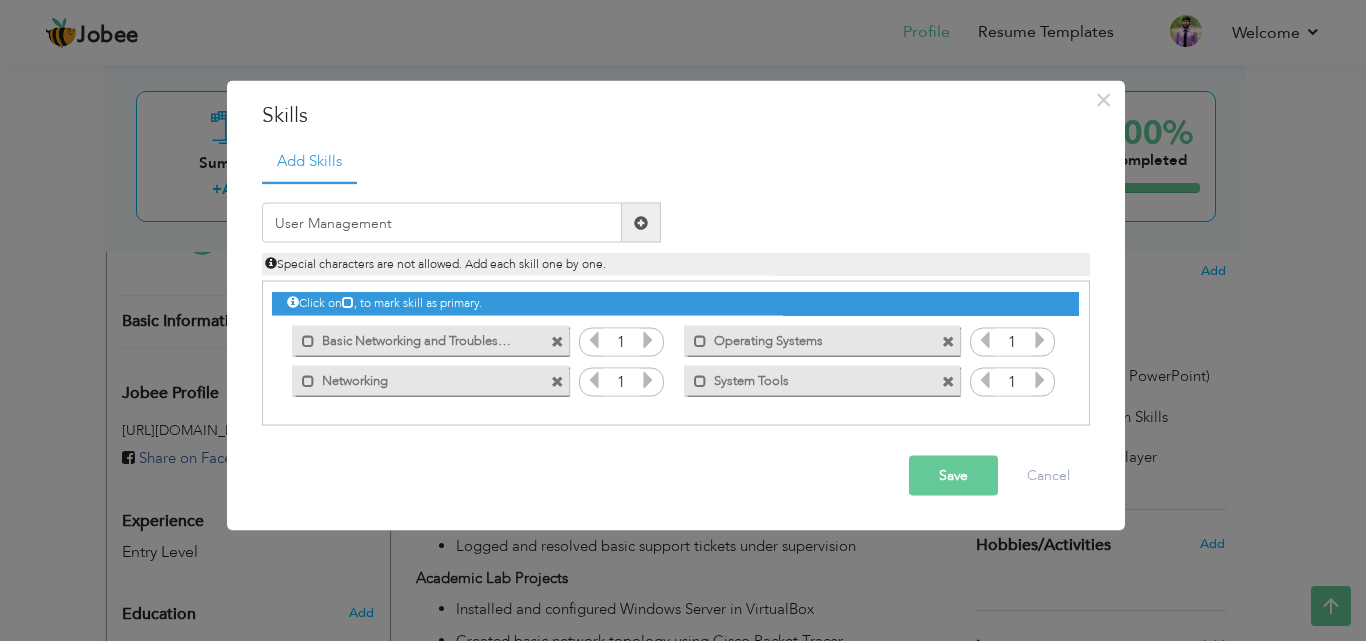click at bounding box center (641, 222) 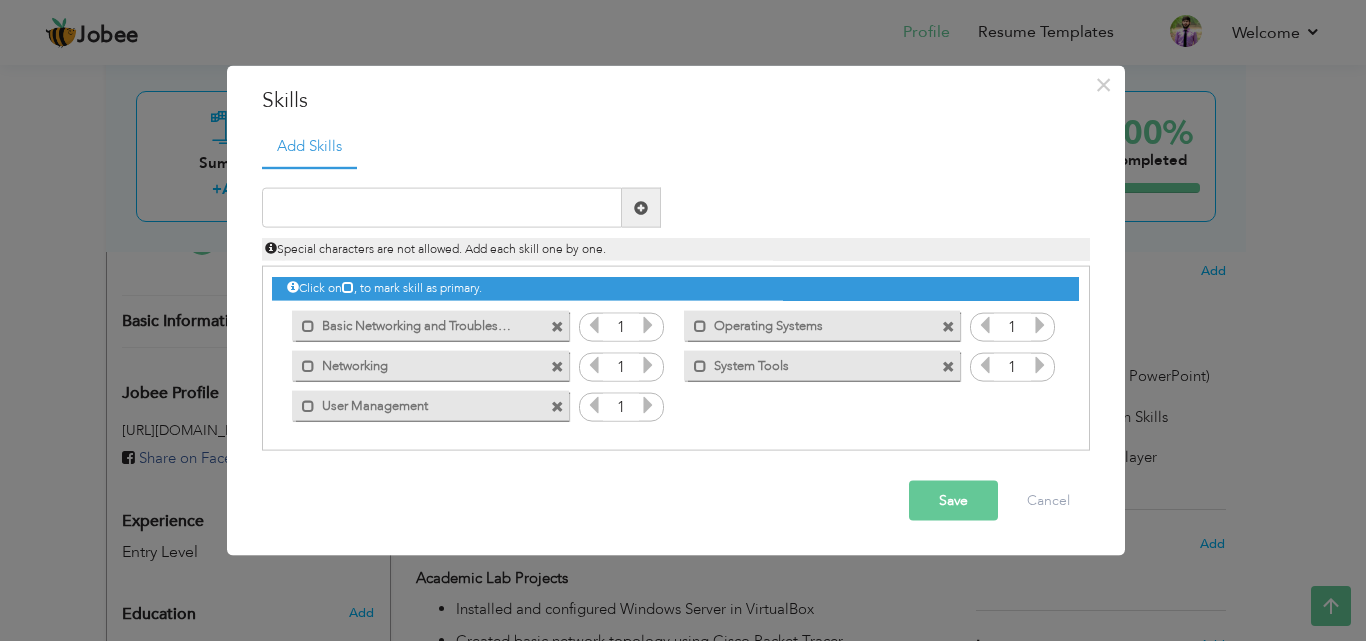 click at bounding box center (557, 326) 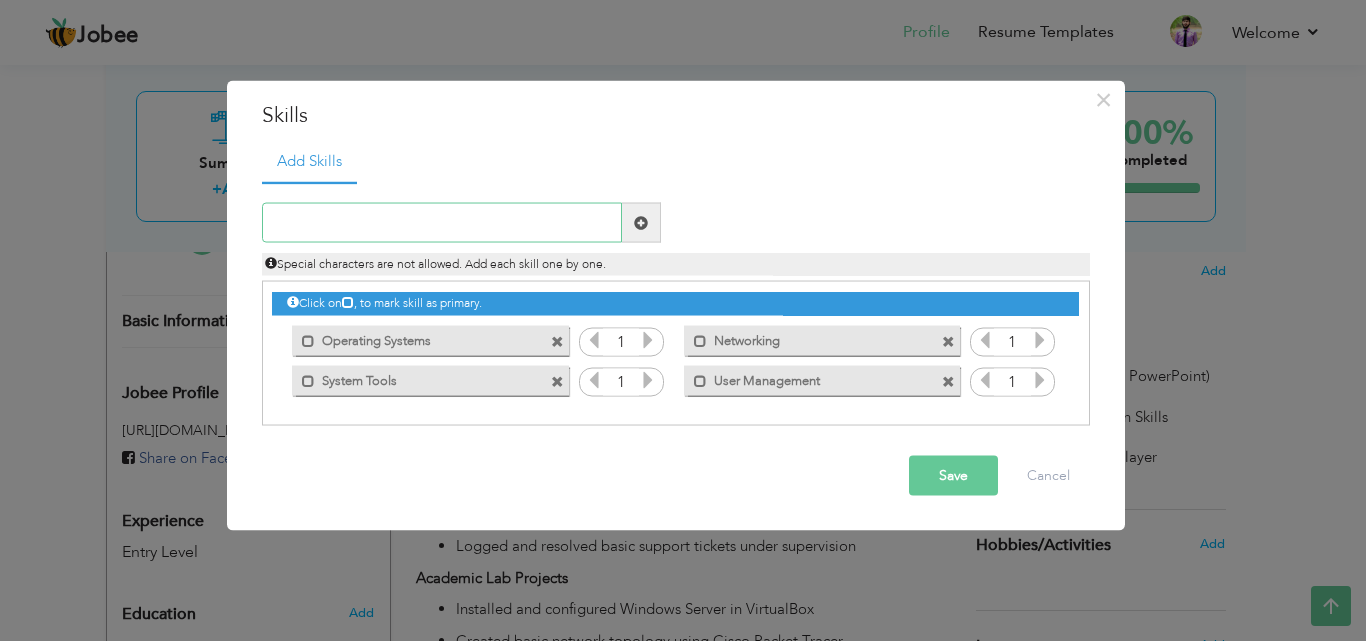 click at bounding box center (442, 223) 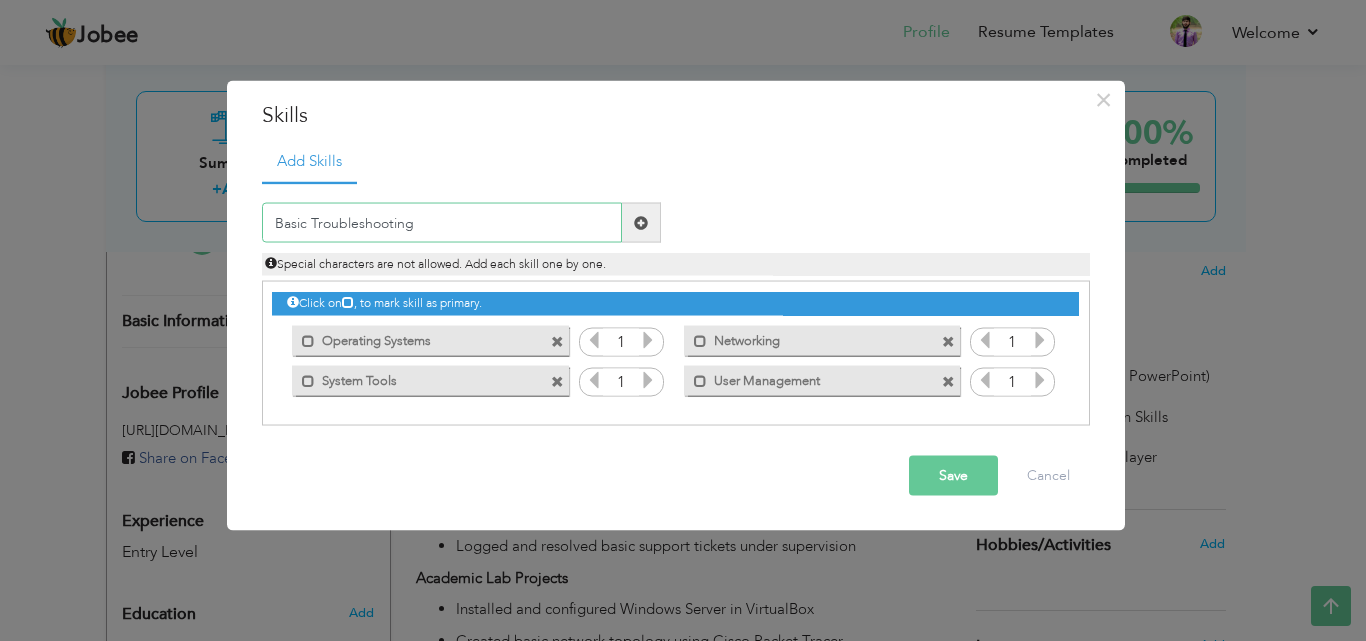 type on "Basic Troubleshooting" 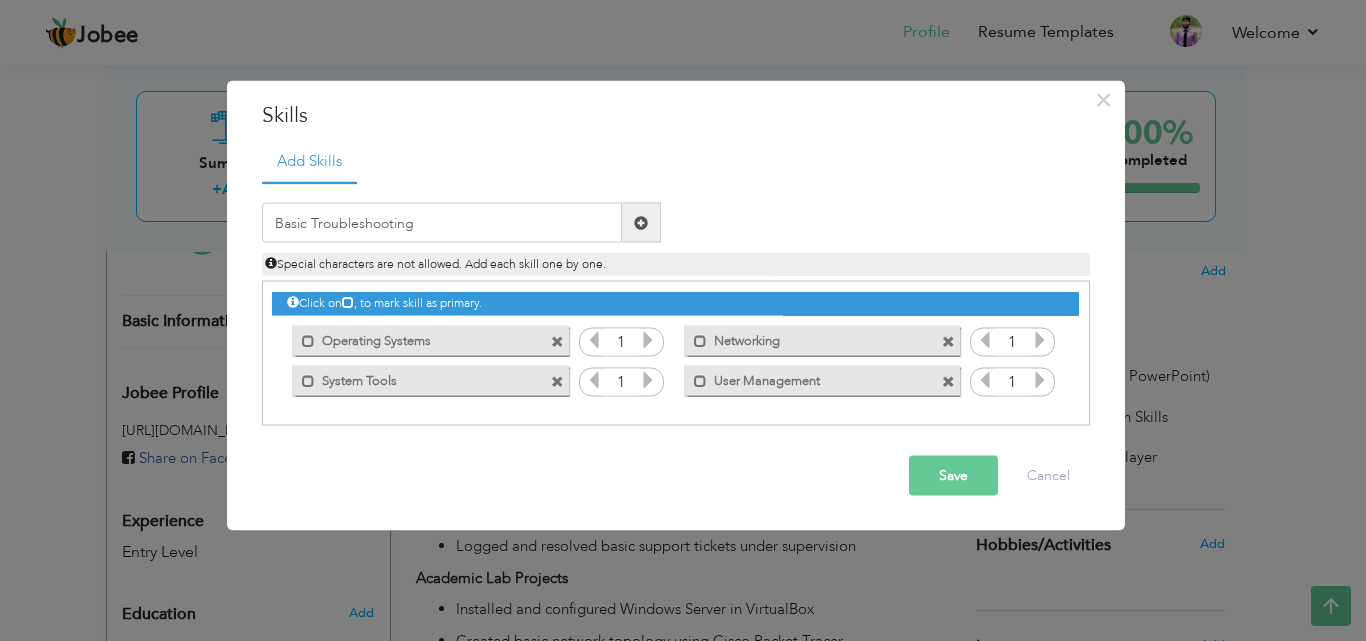 click at bounding box center (641, 222) 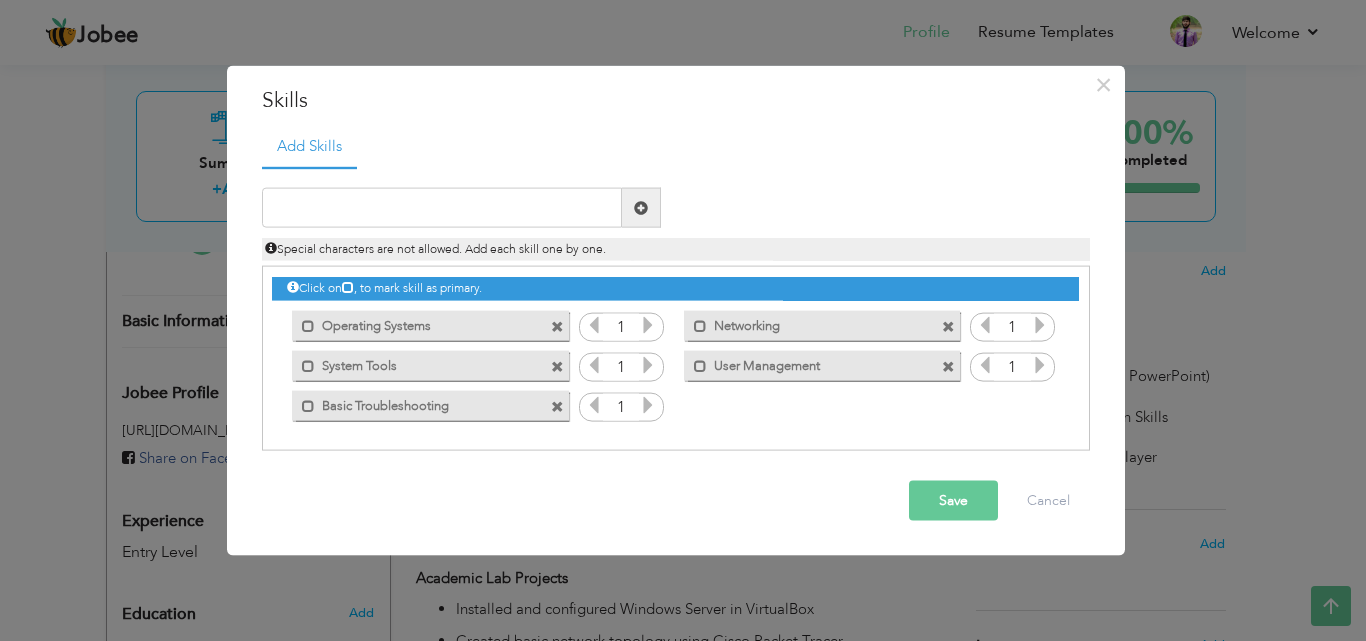 click on "Save" at bounding box center [953, 501] 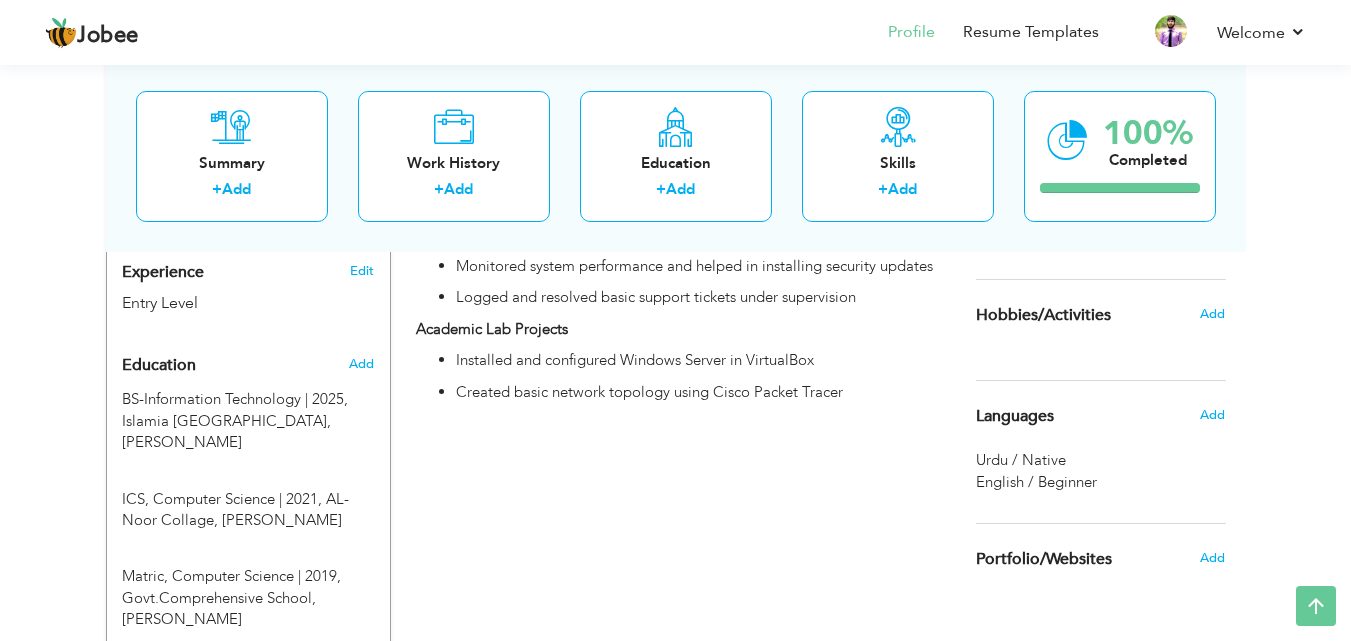 scroll, scrollTop: 769, scrollLeft: 0, axis: vertical 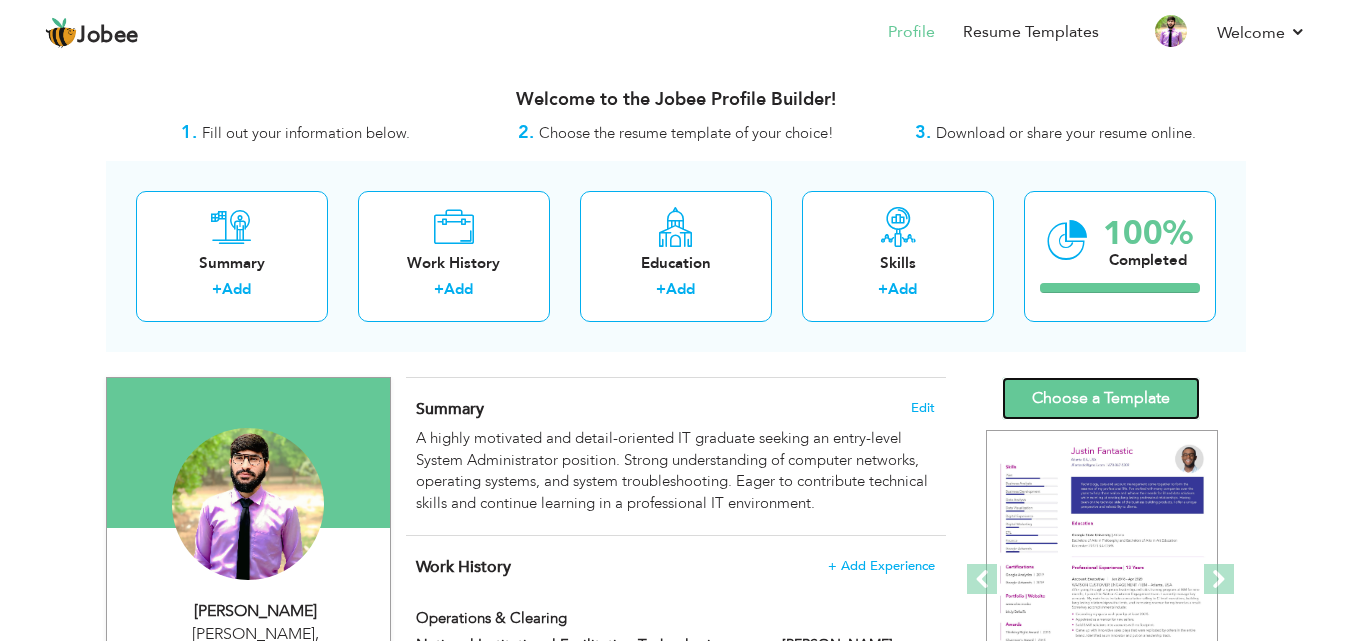 click on "Choose a Template" at bounding box center (1101, 398) 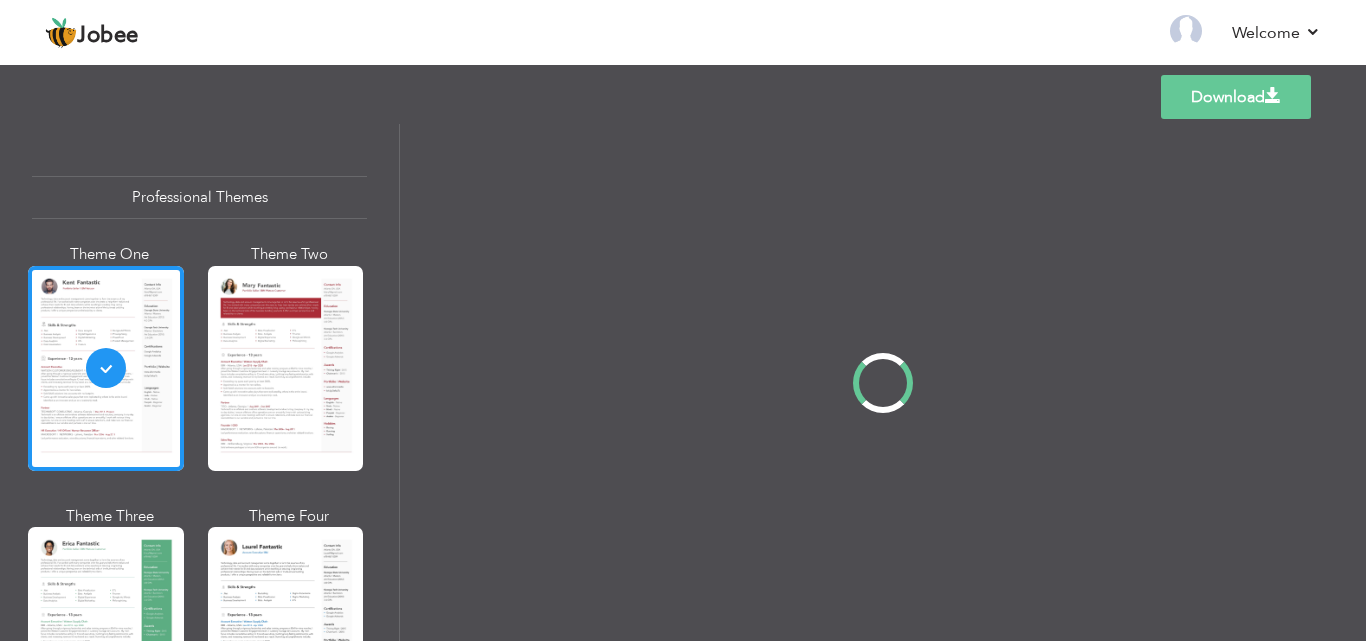 scroll, scrollTop: 0, scrollLeft: 0, axis: both 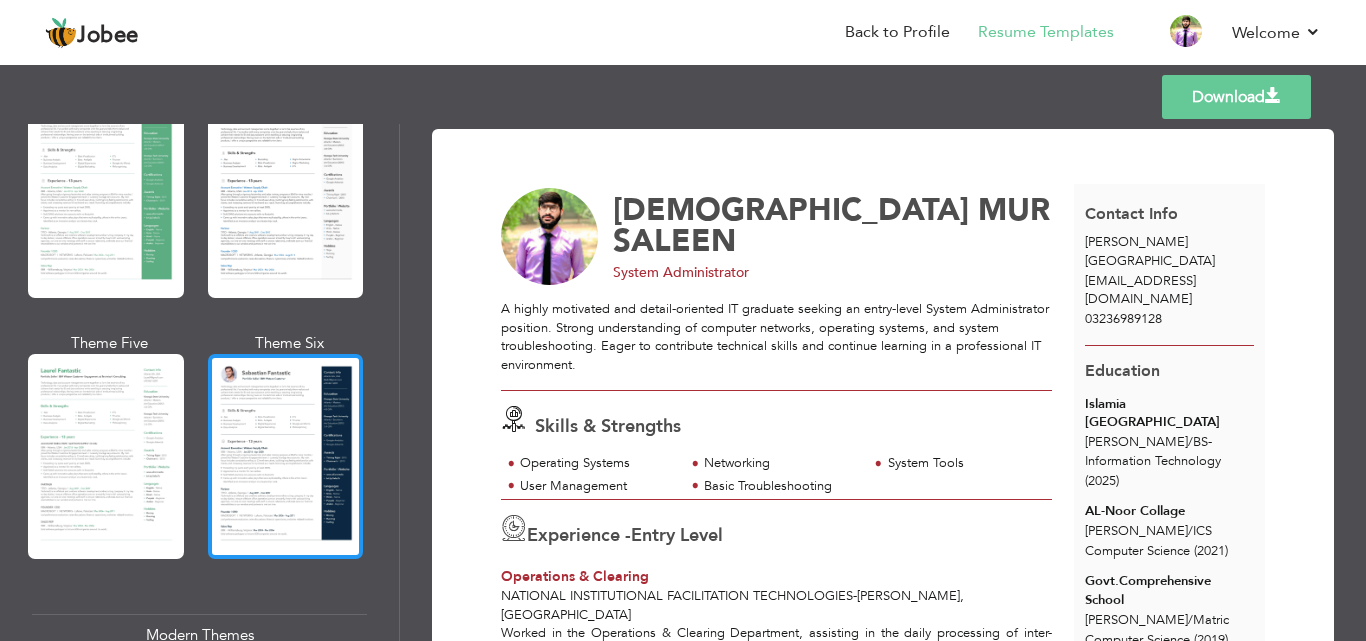 click at bounding box center [286, 456] 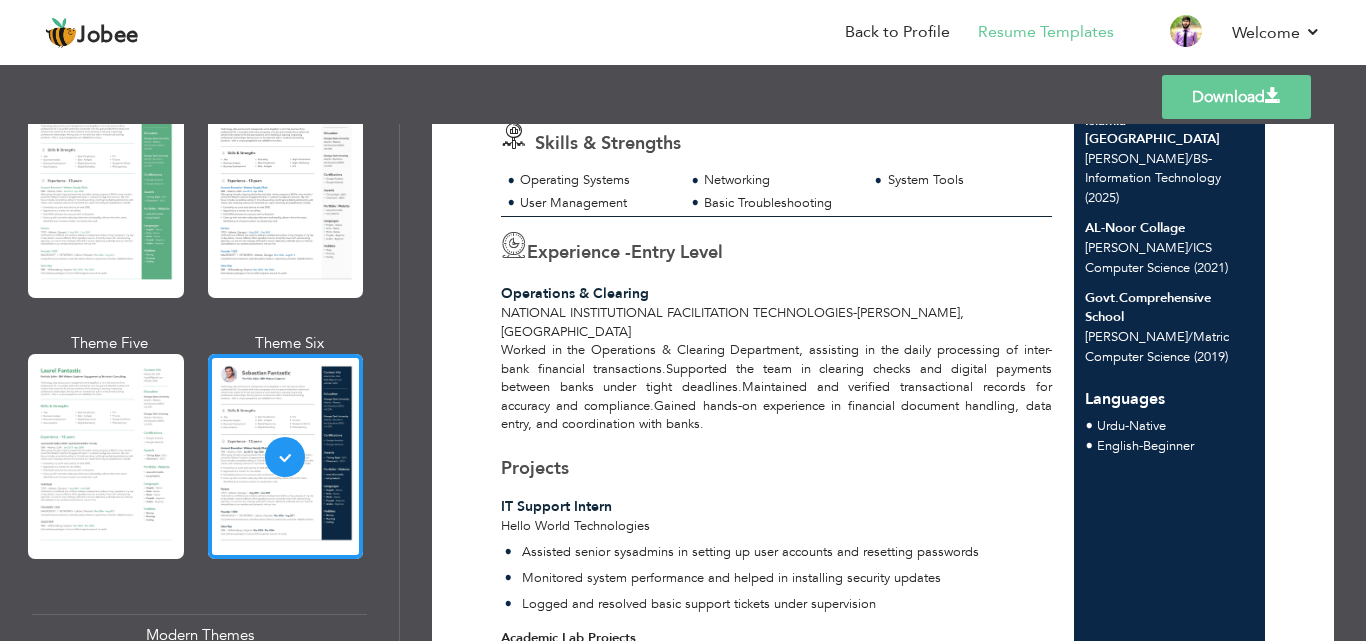 scroll, scrollTop: 295, scrollLeft: 0, axis: vertical 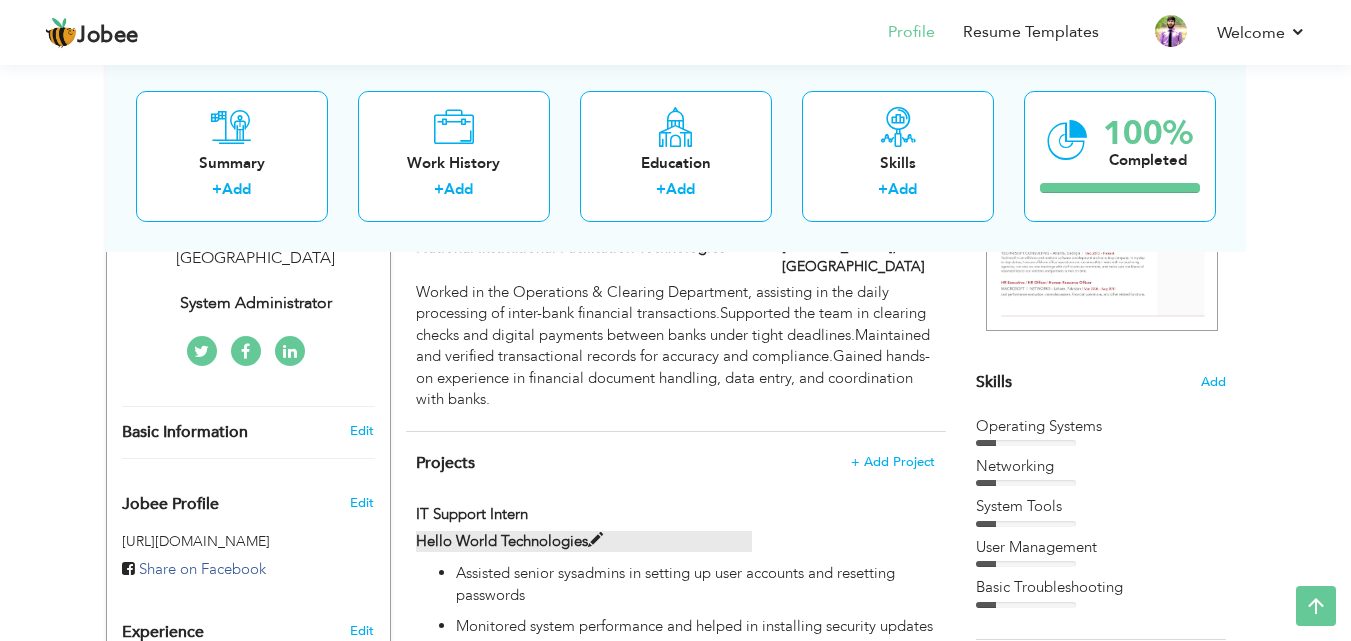 click on "Hello World Technologies" at bounding box center (584, 541) 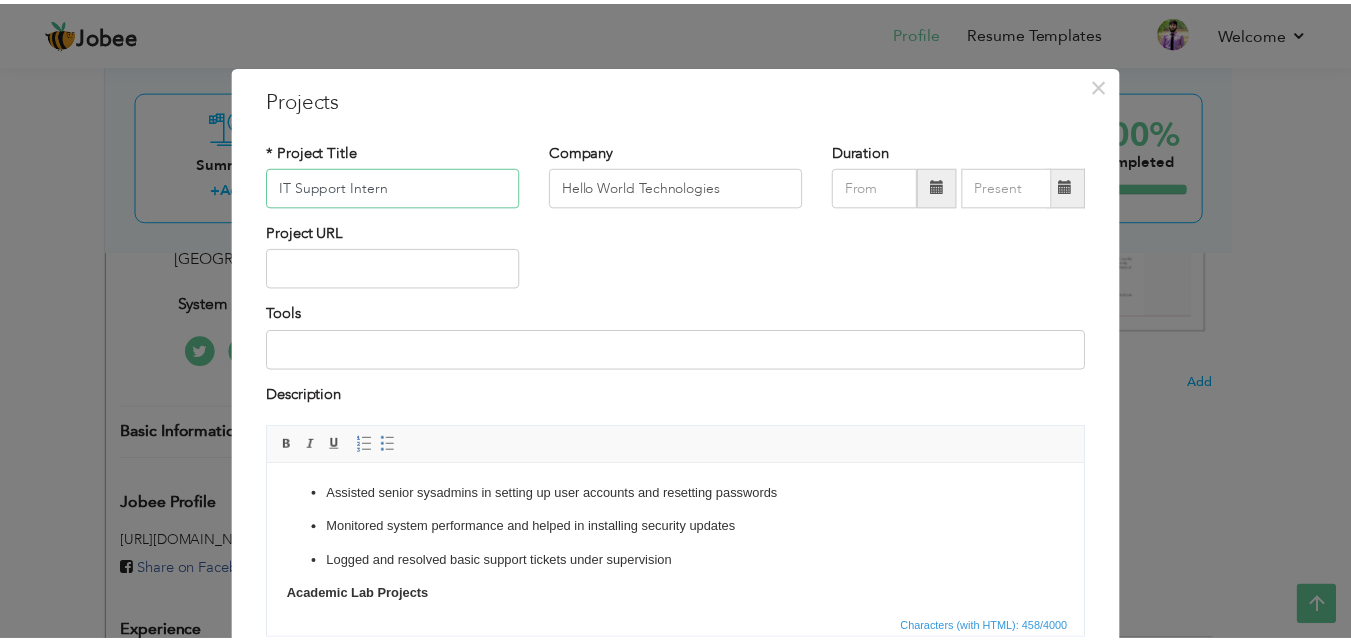 scroll, scrollTop: 161, scrollLeft: 0, axis: vertical 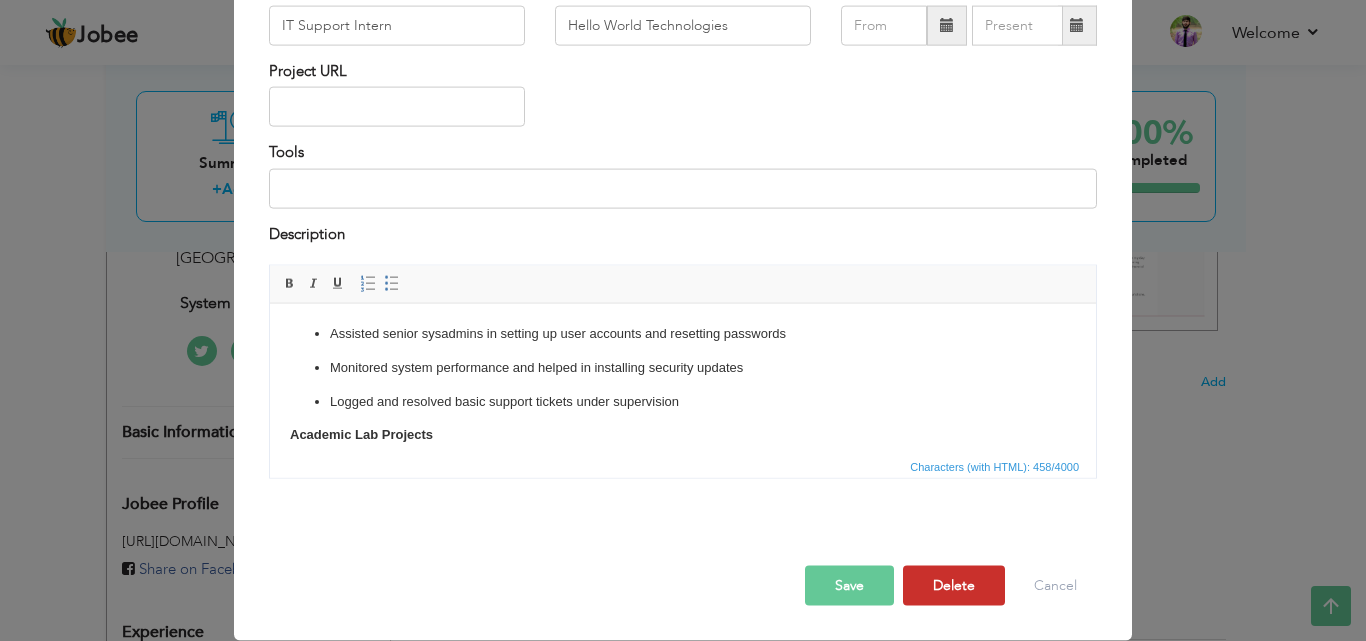 click on "Delete" at bounding box center (954, 586) 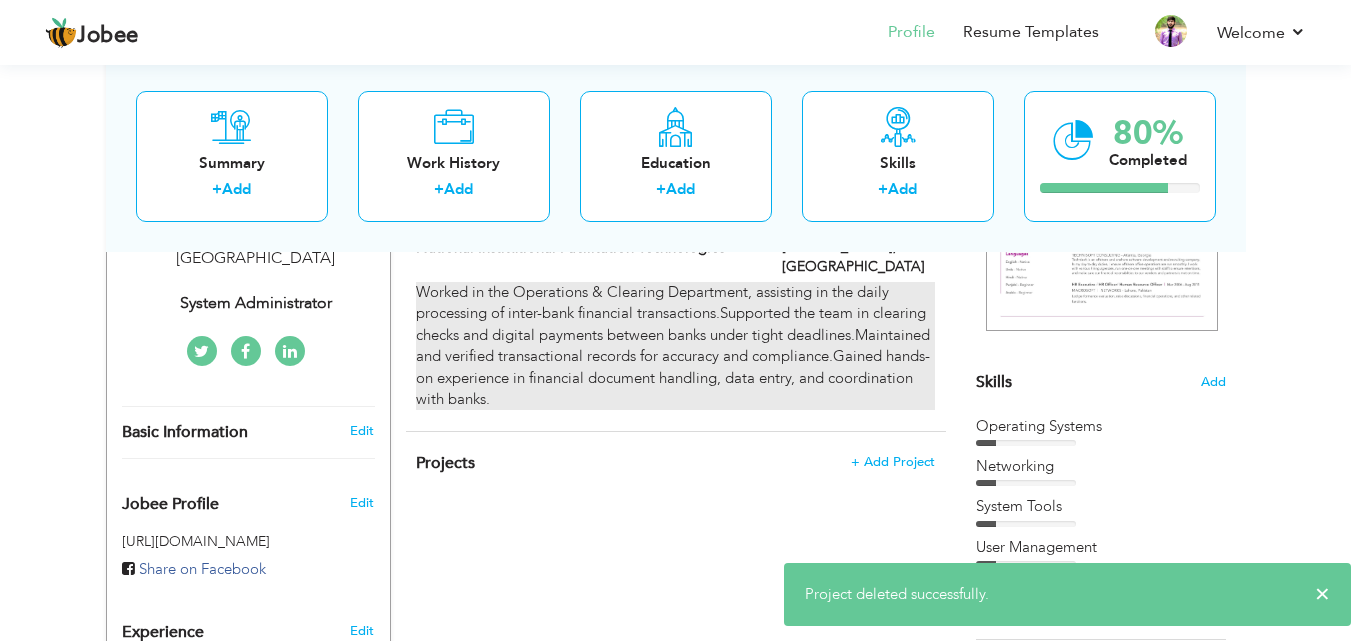 scroll, scrollTop: 0, scrollLeft: 0, axis: both 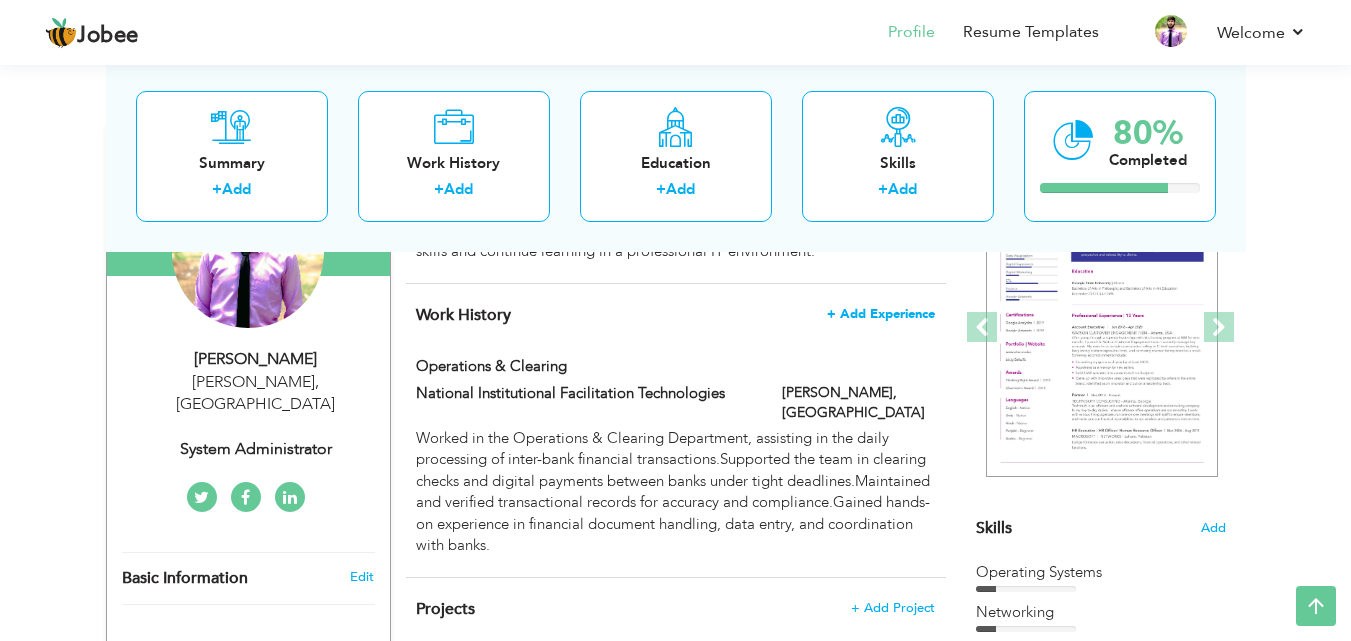 click on "+ Add Experience" at bounding box center (881, 314) 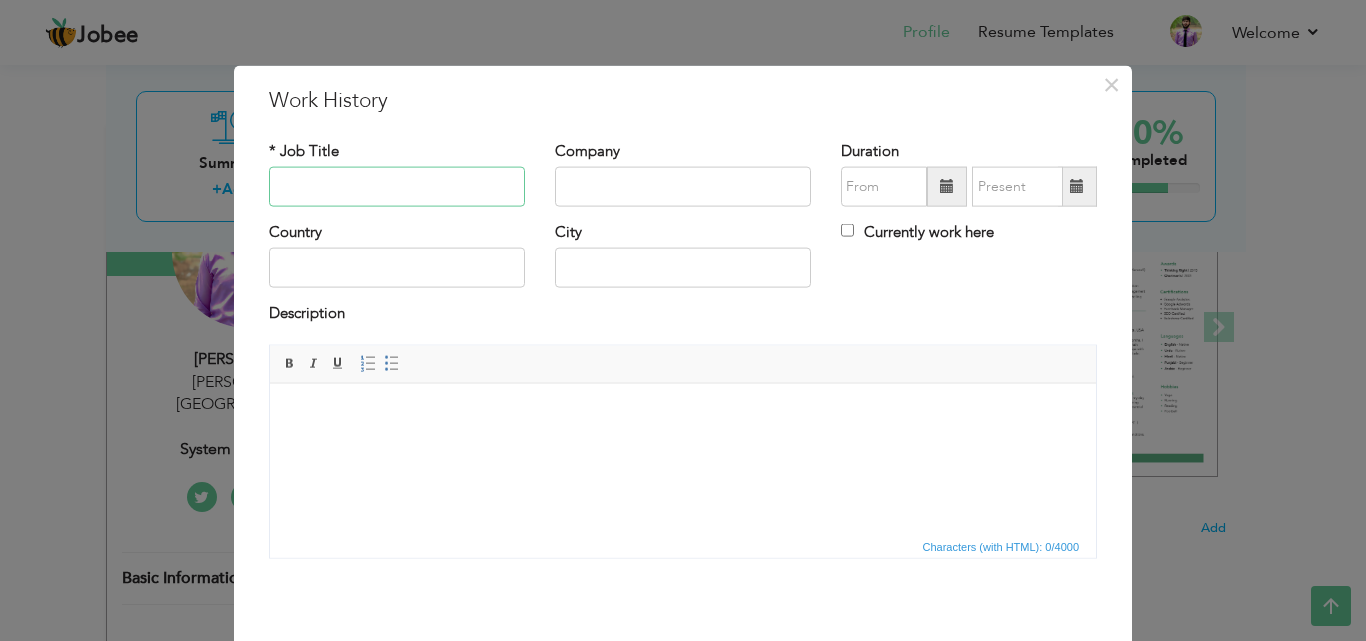 paste on "IT Support Intern" 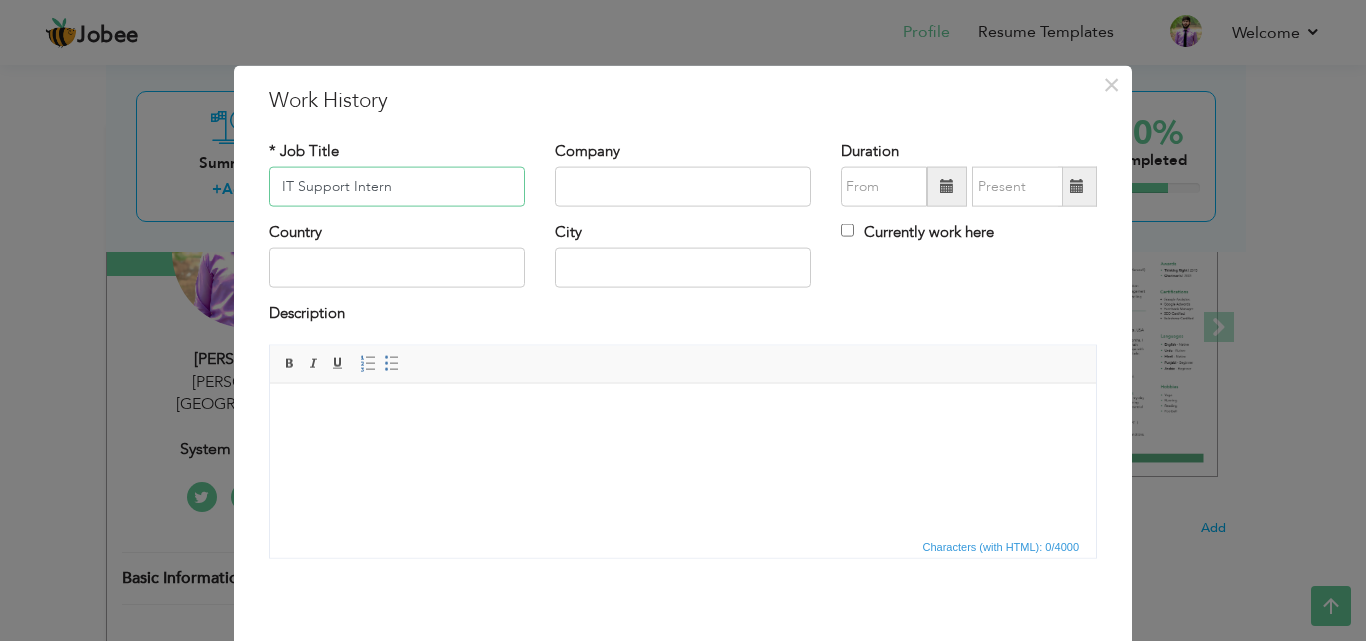 type on "IT Support Intern" 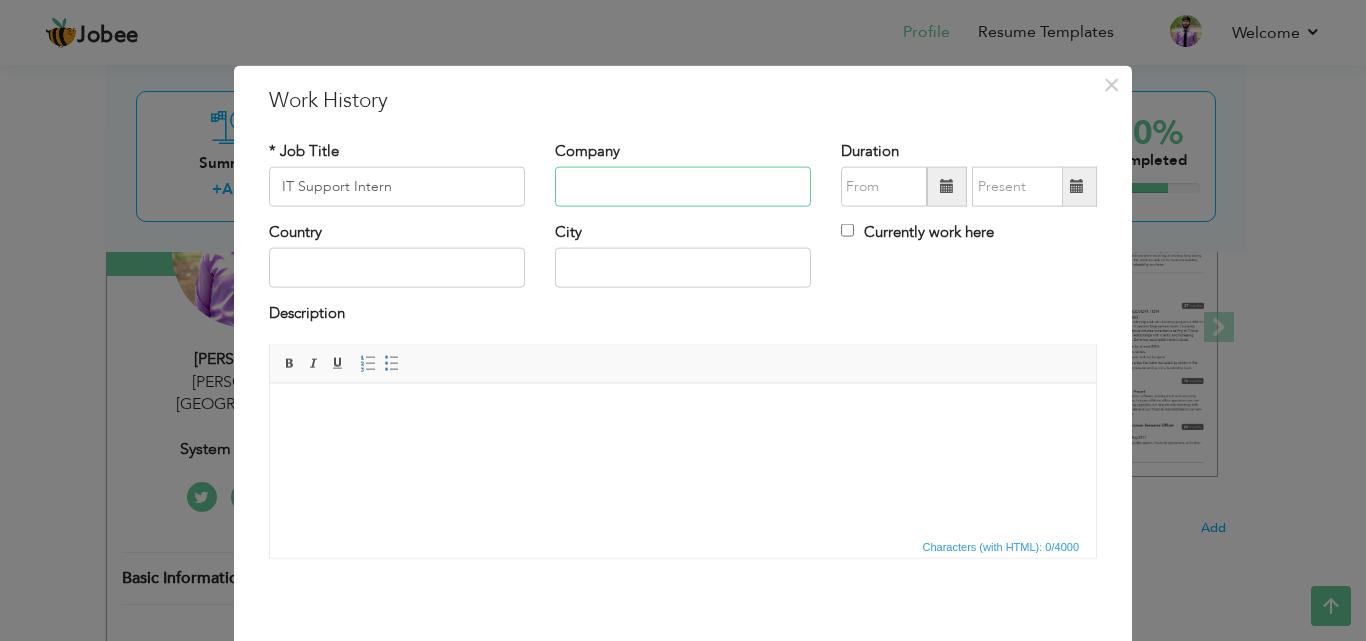 click at bounding box center [683, 187] 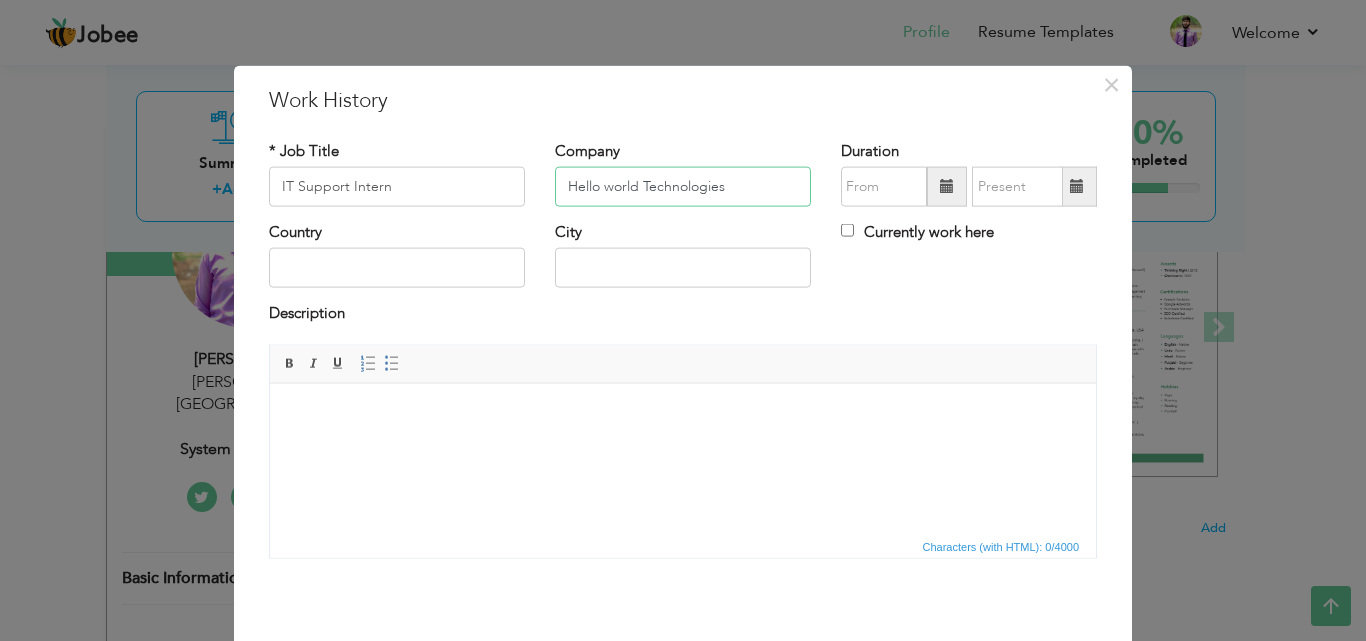 type on "Hello world Technologies" 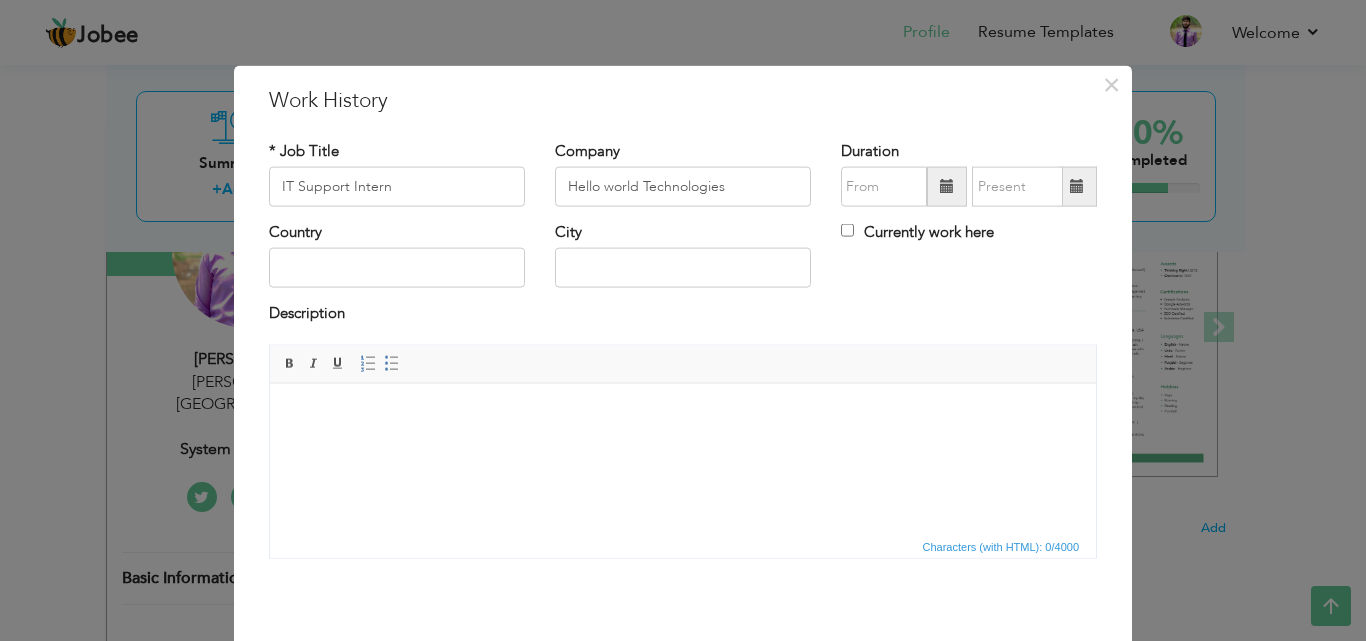 click at bounding box center (683, 413) 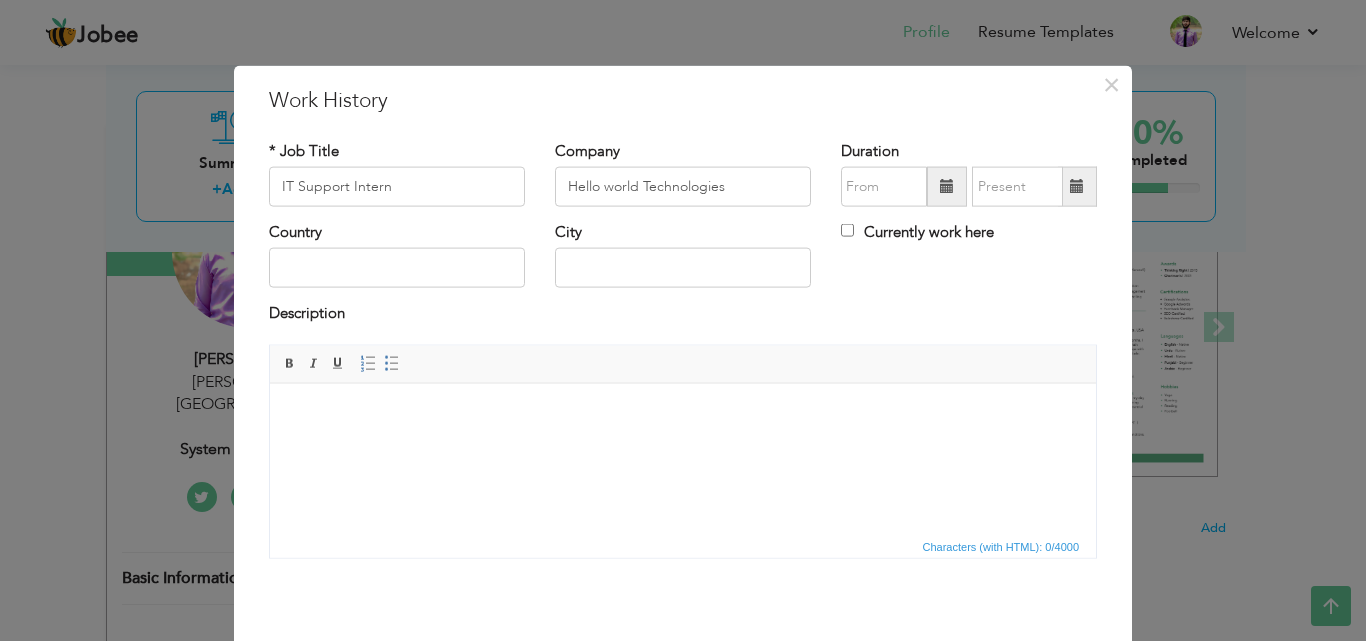 click at bounding box center (683, 413) 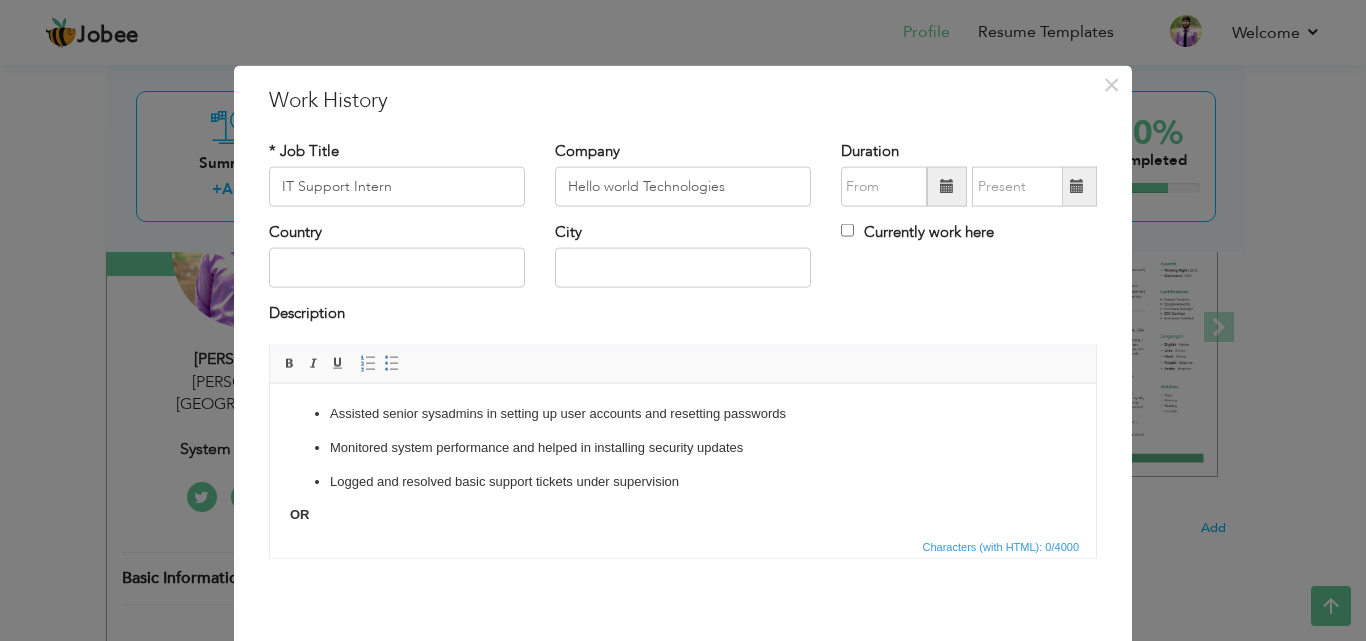 scroll, scrollTop: 124, scrollLeft: 0, axis: vertical 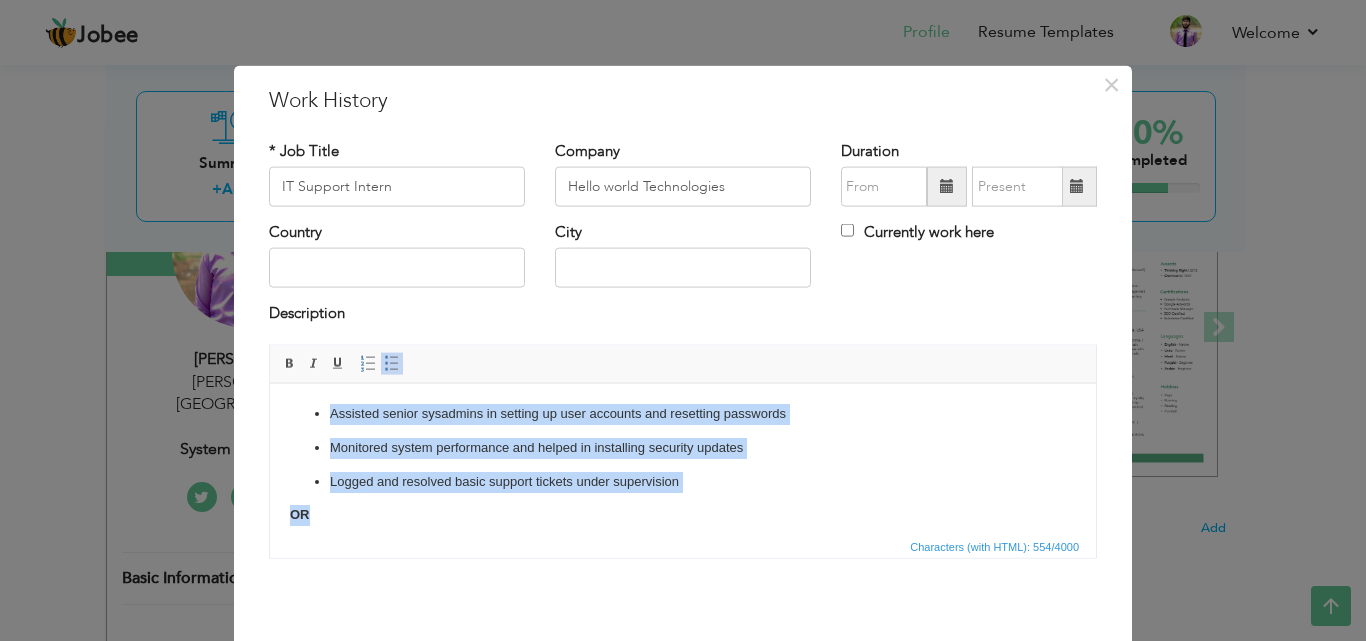 drag, startPoint x: 293, startPoint y: 389, endPoint x: 320, endPoint y: 486, distance: 100.68764 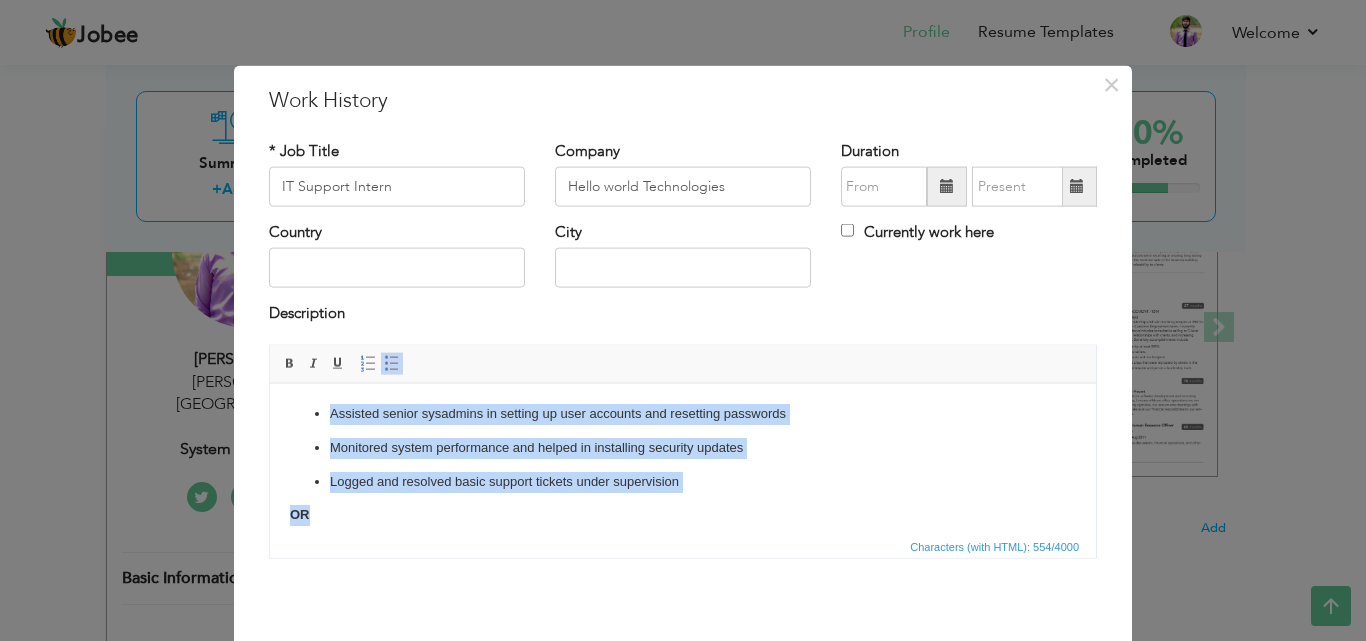 click on "OR" at bounding box center (683, 514) 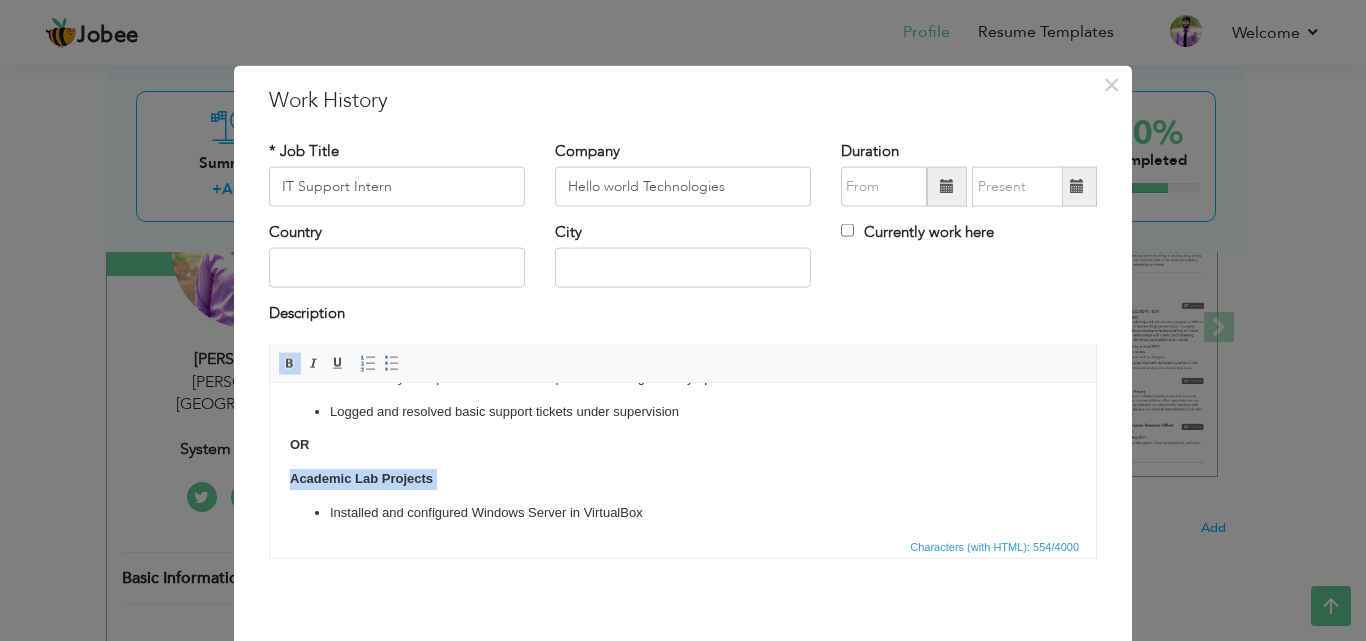 drag, startPoint x: 348, startPoint y: 518, endPoint x: 492, endPoint y: 902, distance: 410.11218 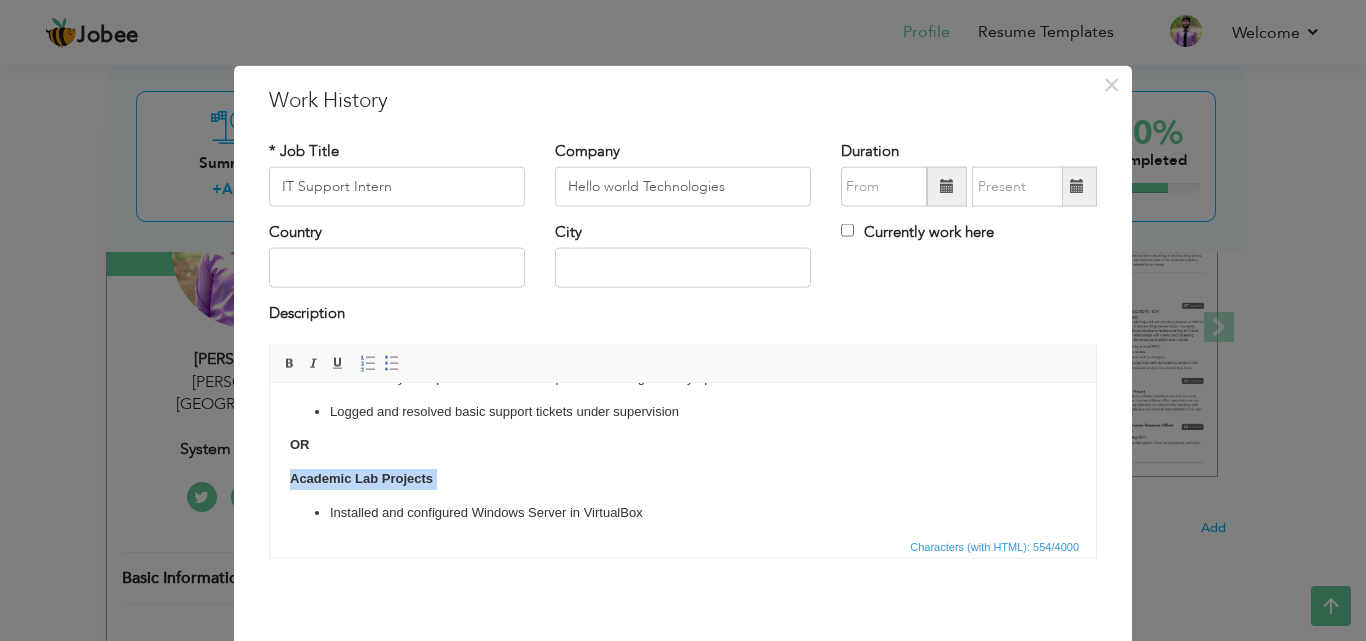 scroll, scrollTop: 84, scrollLeft: 0, axis: vertical 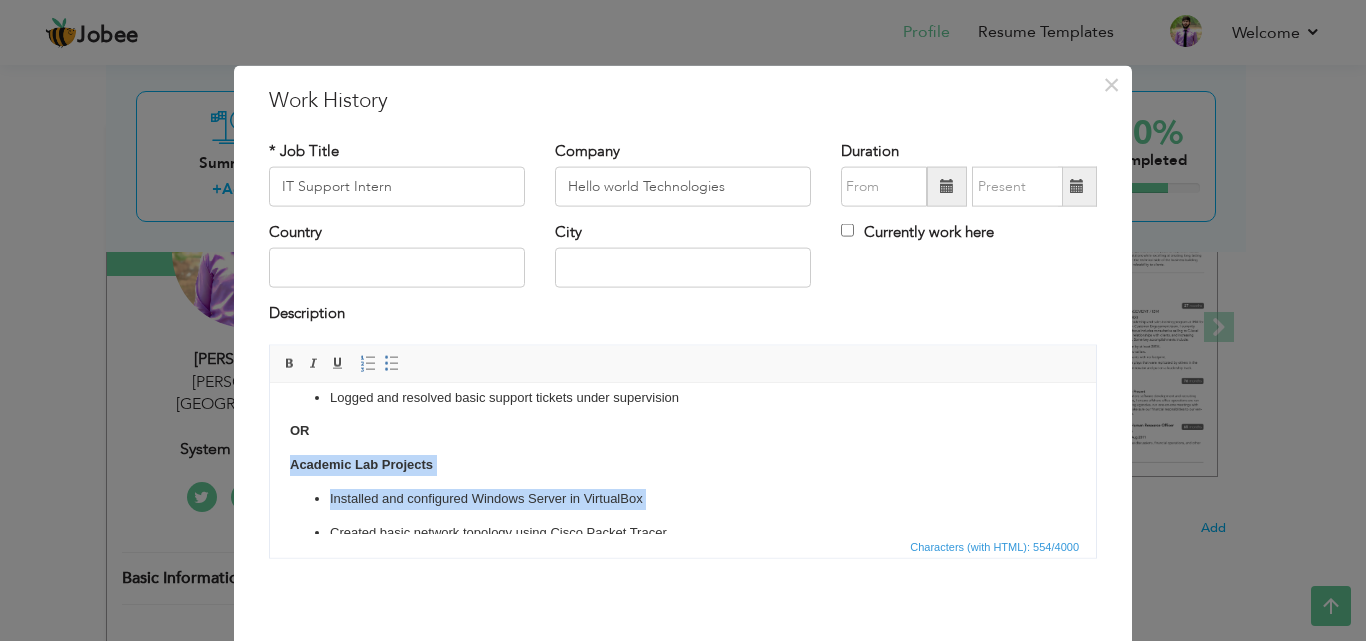 click on "OR" at bounding box center [683, 430] 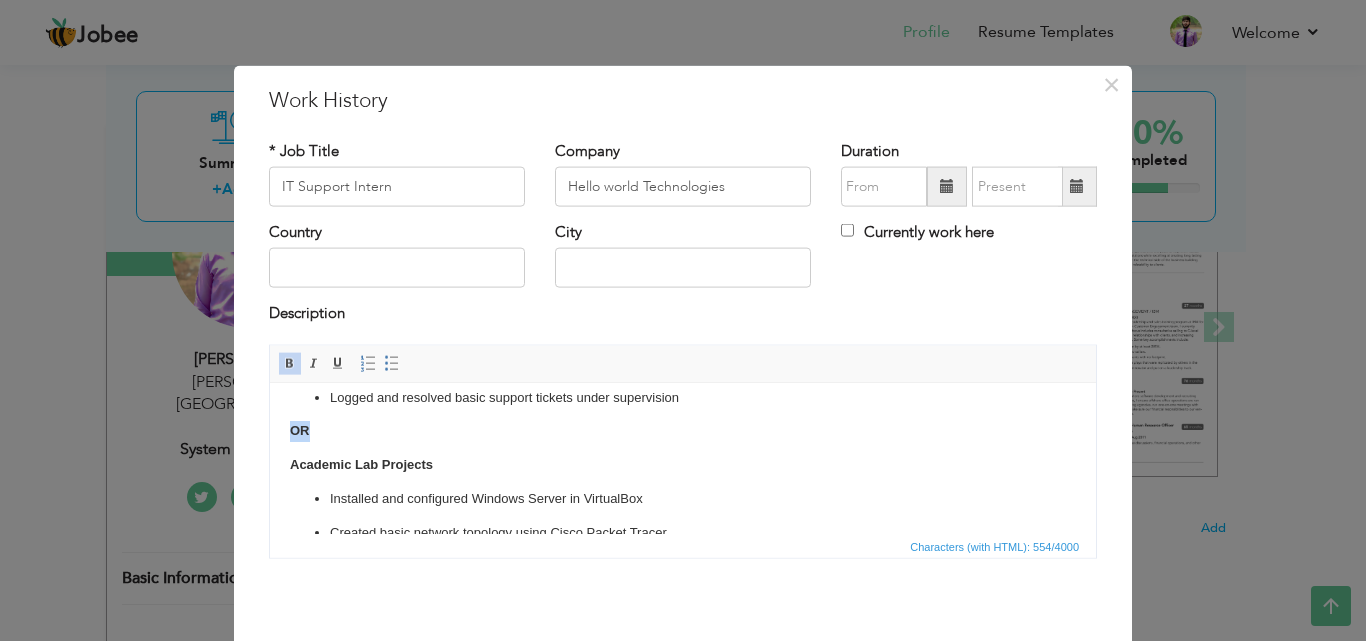 drag, startPoint x: 353, startPoint y: 430, endPoint x: 258, endPoint y: 434, distance: 95.084175 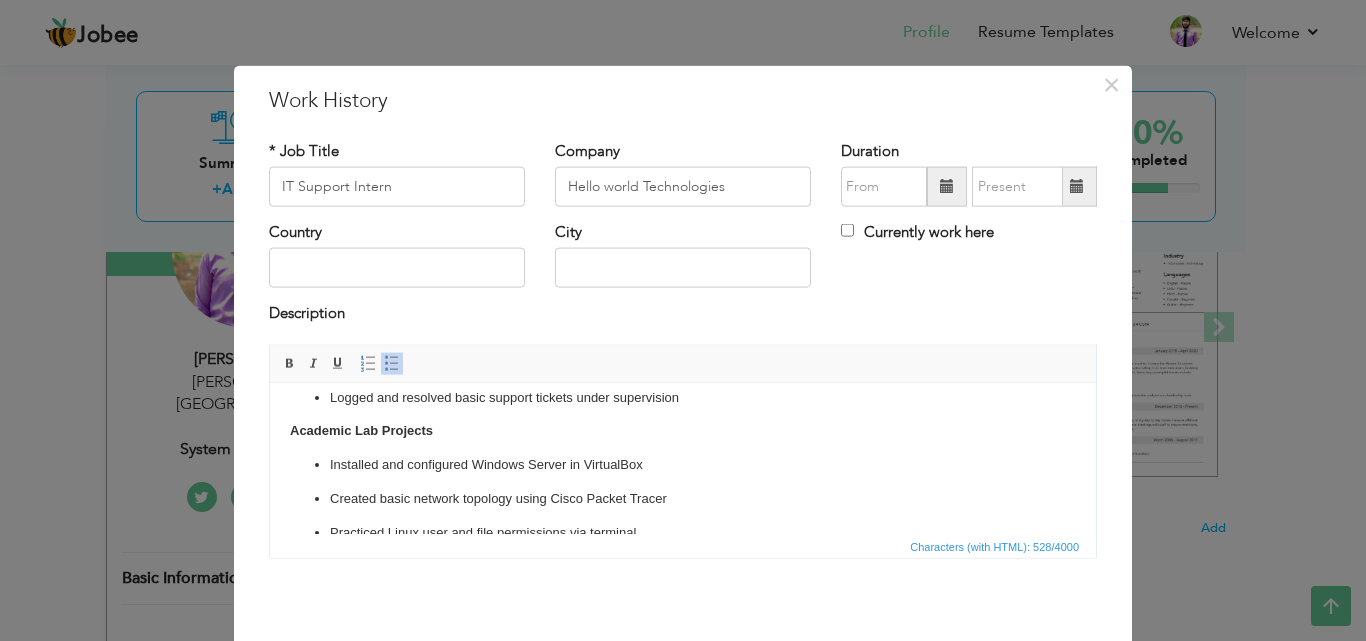 scroll, scrollTop: 114, scrollLeft: 0, axis: vertical 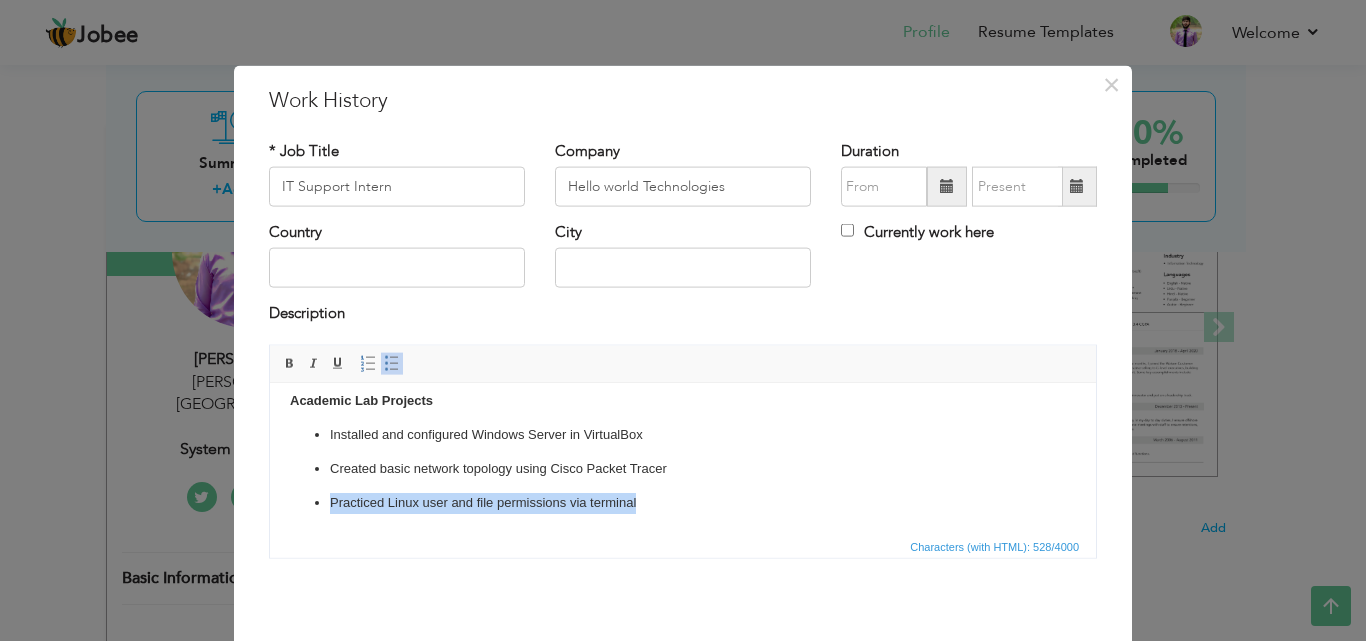 drag, startPoint x: 329, startPoint y: 500, endPoint x: 671, endPoint y: 510, distance: 342.14618 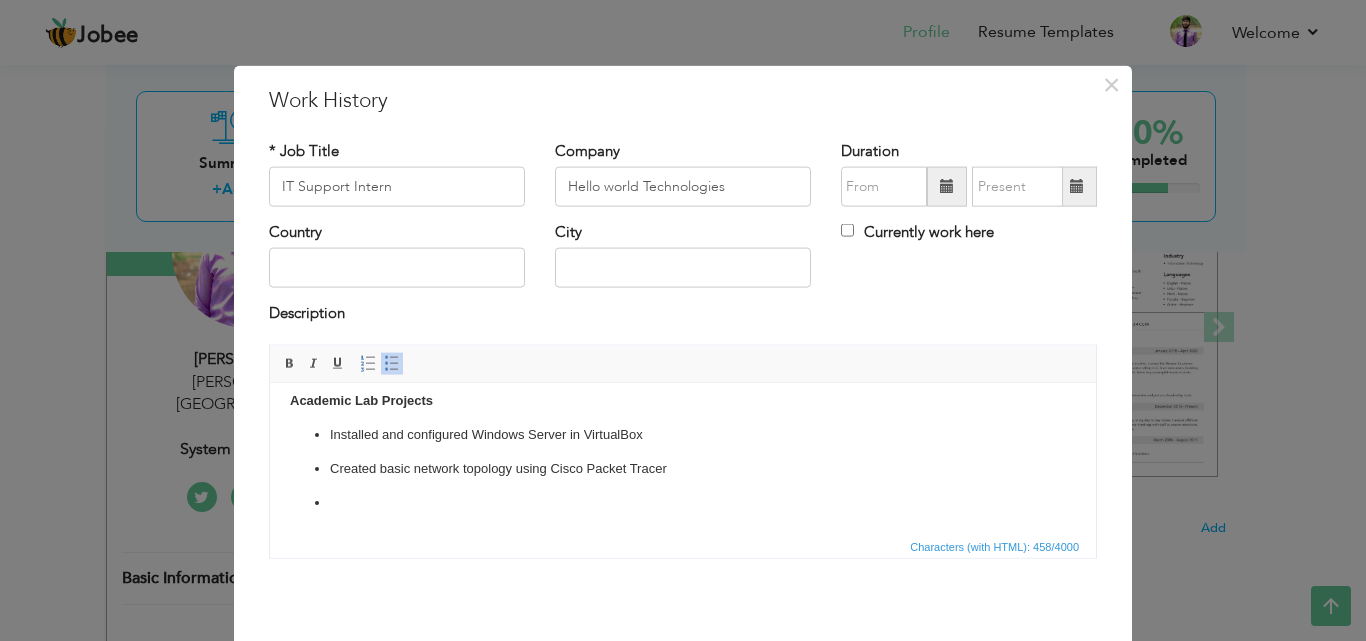 scroll, scrollTop: 80, scrollLeft: 0, axis: vertical 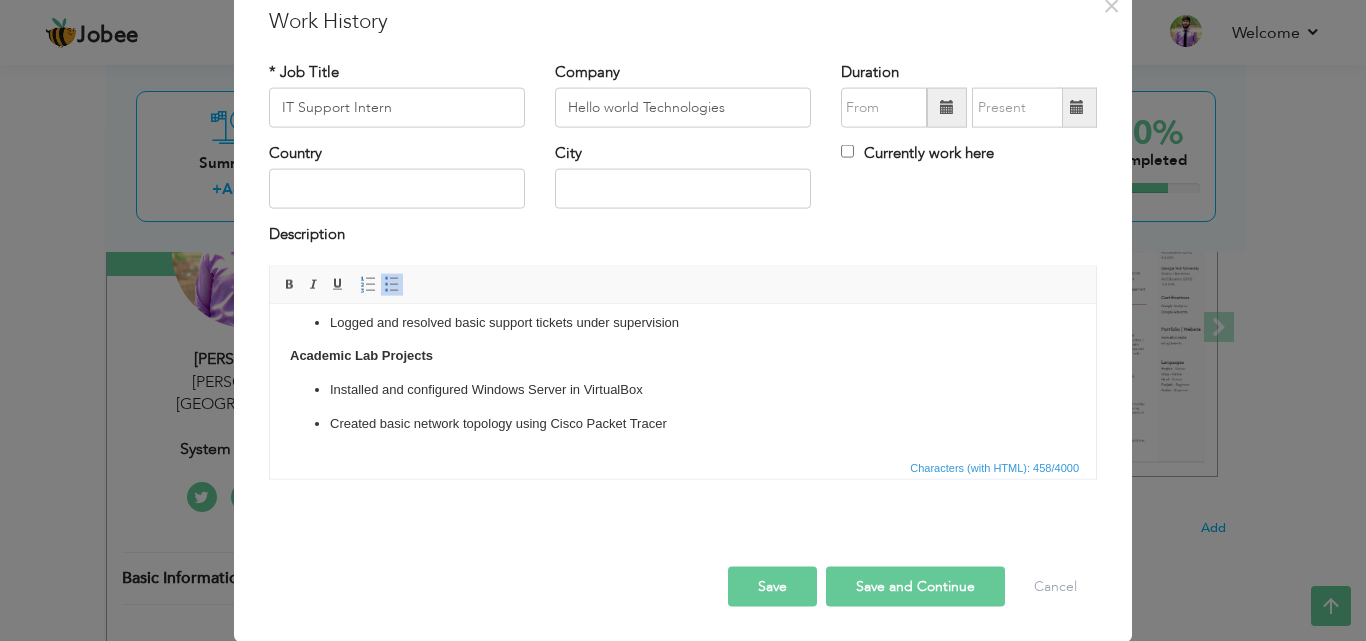 click on "Save" at bounding box center [772, 586] 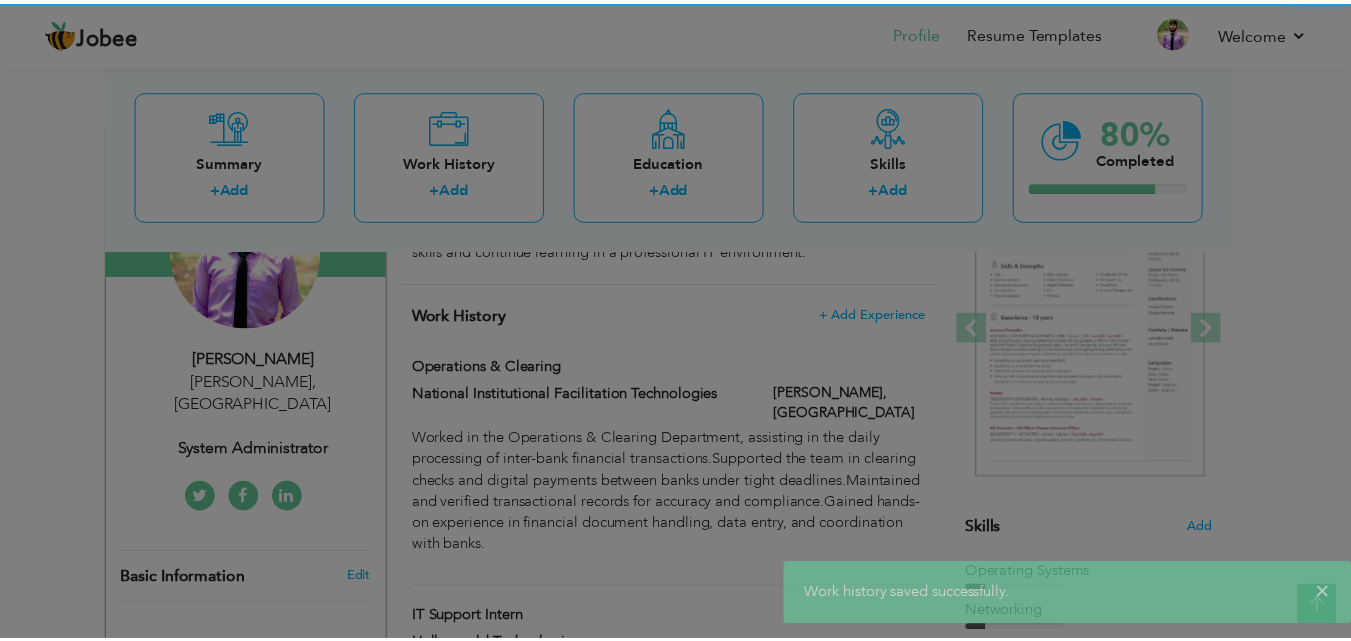 scroll, scrollTop: 0, scrollLeft: 0, axis: both 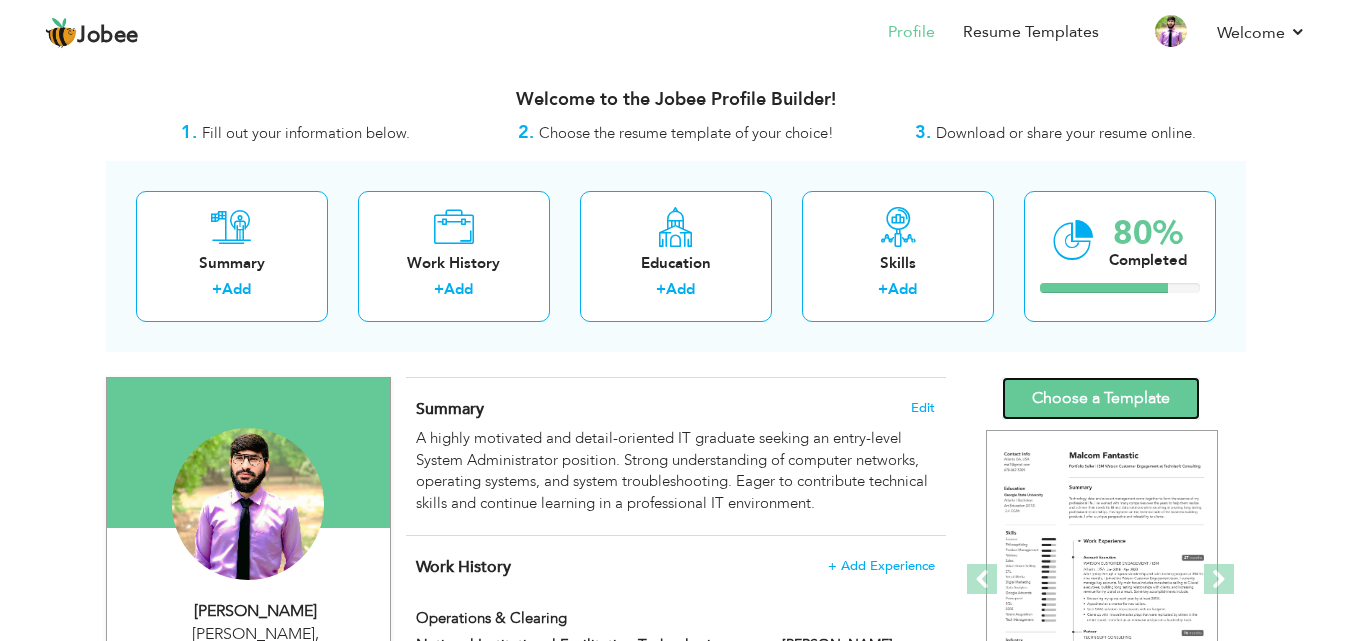 click on "Choose a Template" at bounding box center [1101, 398] 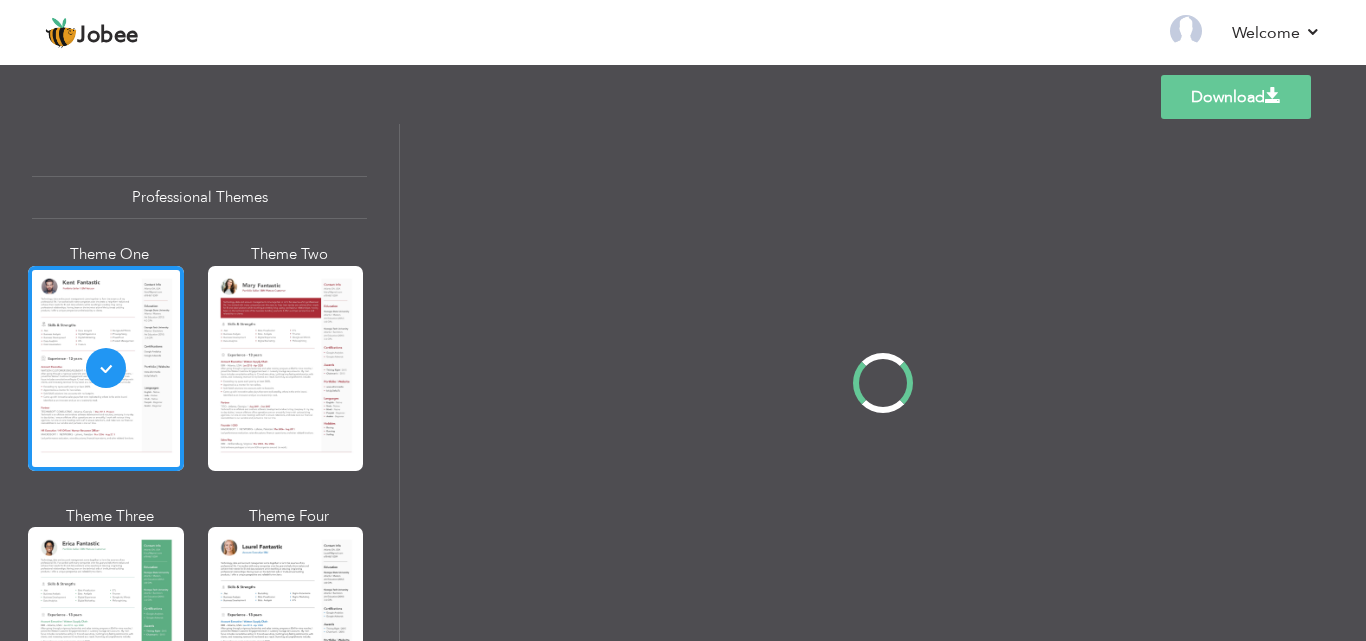 scroll, scrollTop: 0, scrollLeft: 0, axis: both 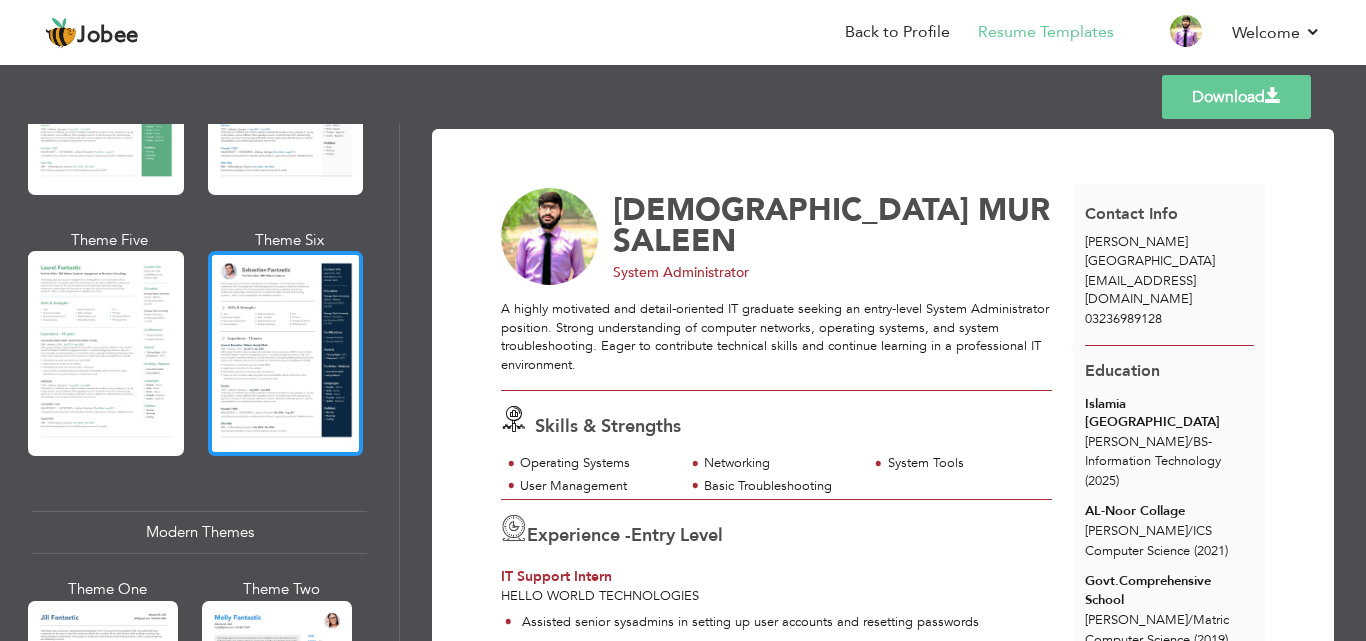 click at bounding box center [286, 353] 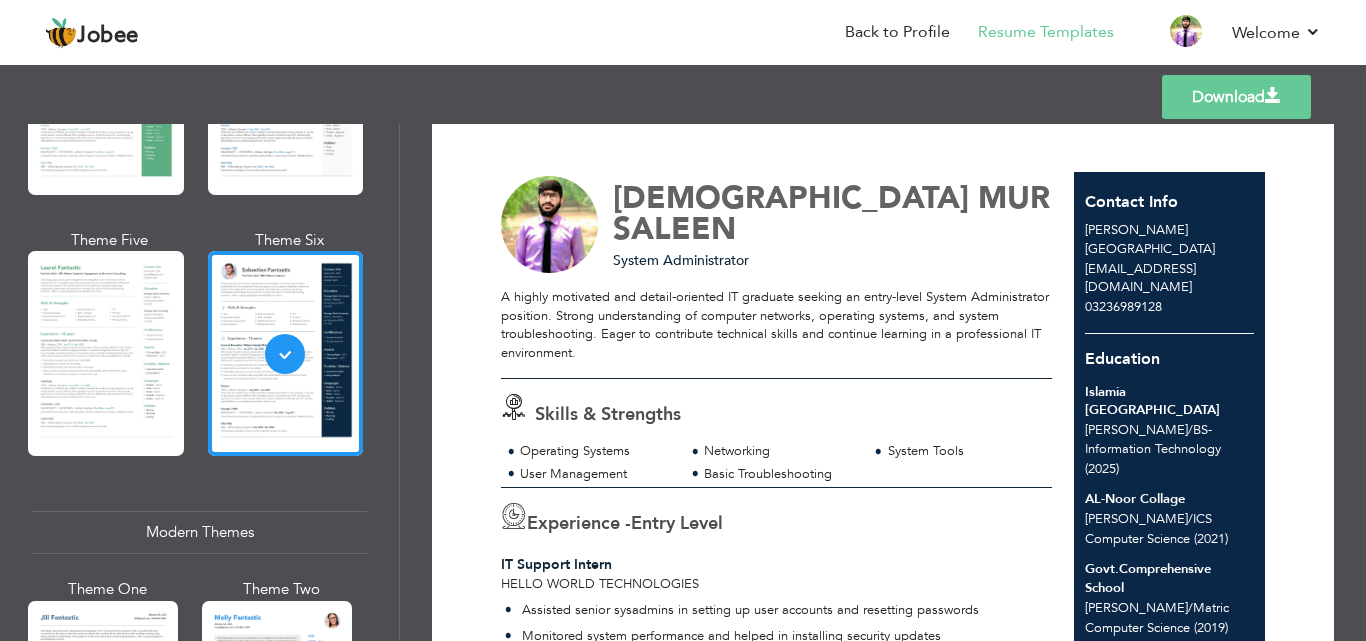 scroll, scrollTop: 0, scrollLeft: 0, axis: both 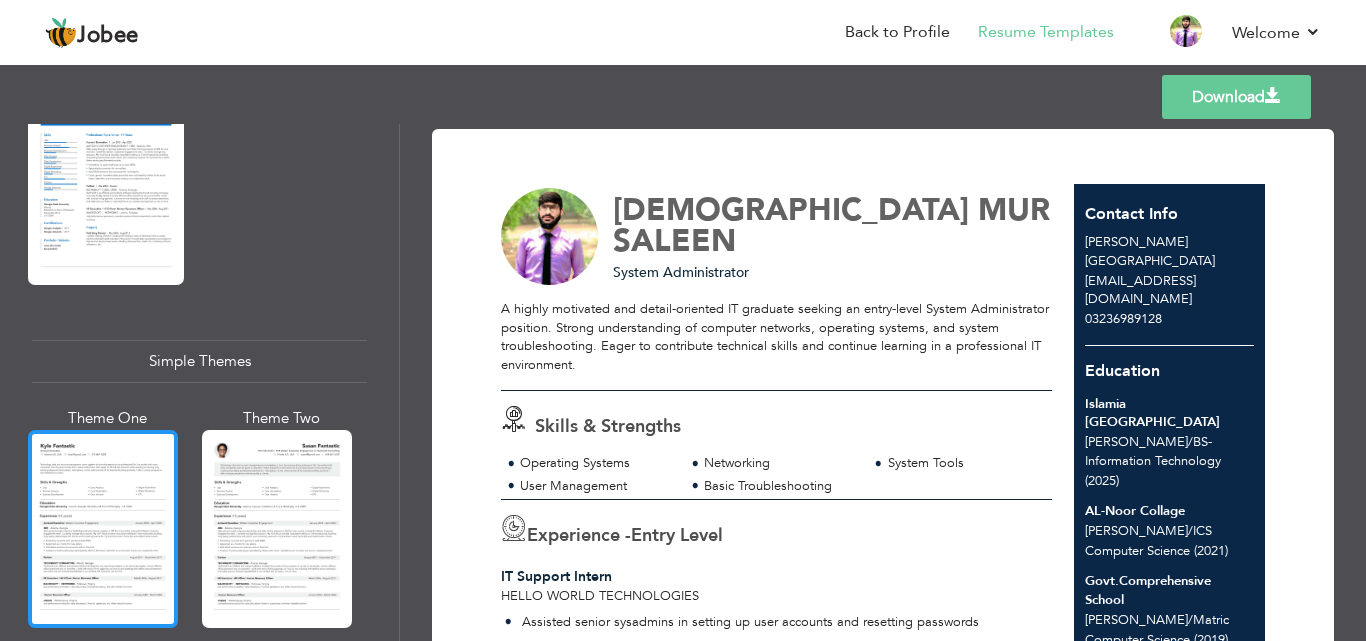 click at bounding box center (103, 529) 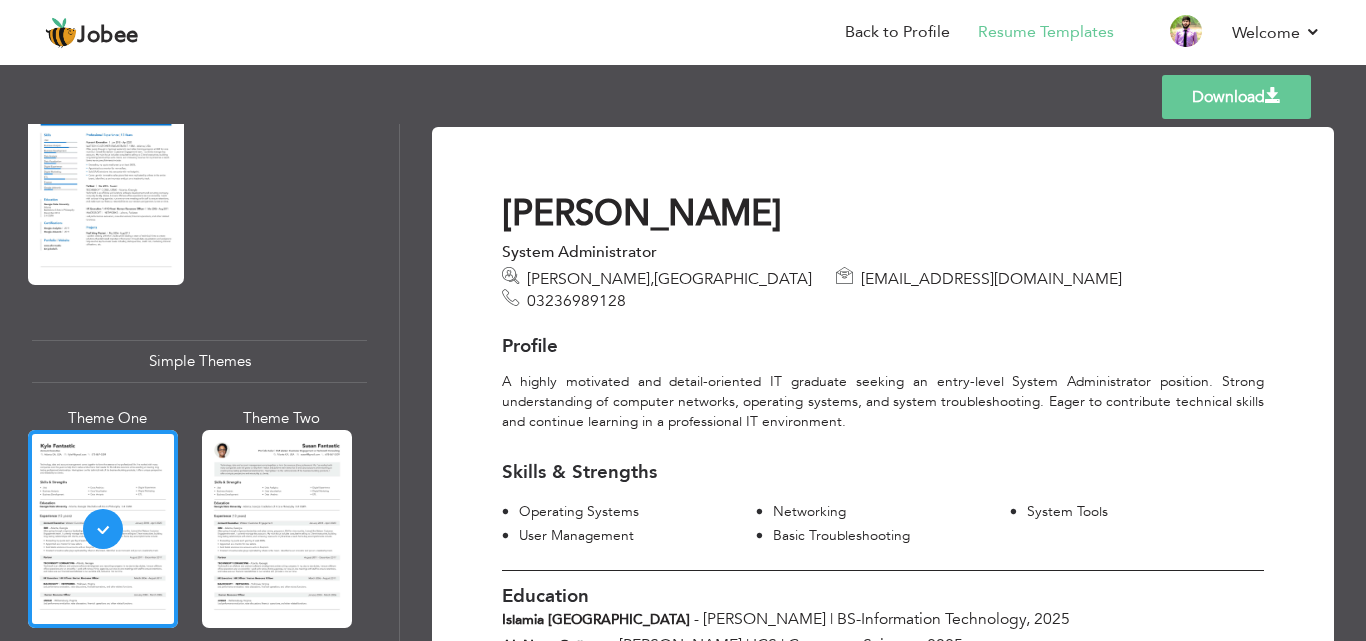 scroll, scrollTop: 0, scrollLeft: 0, axis: both 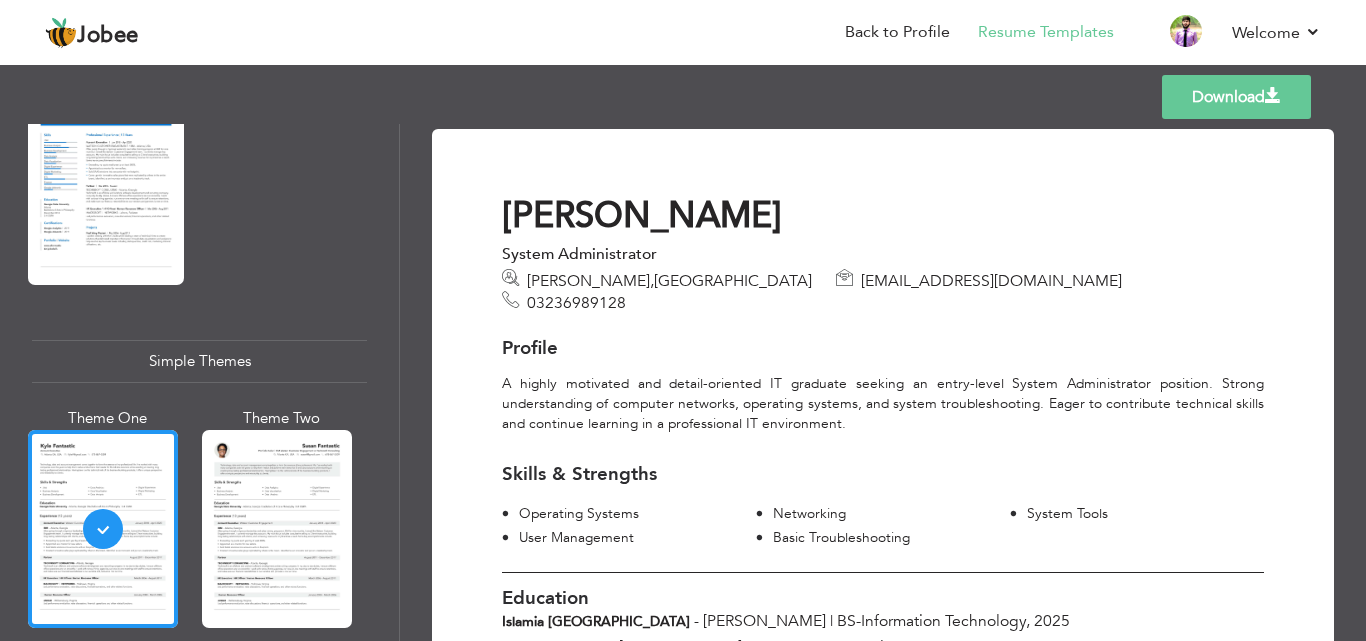 click on "Download" at bounding box center [1236, 97] 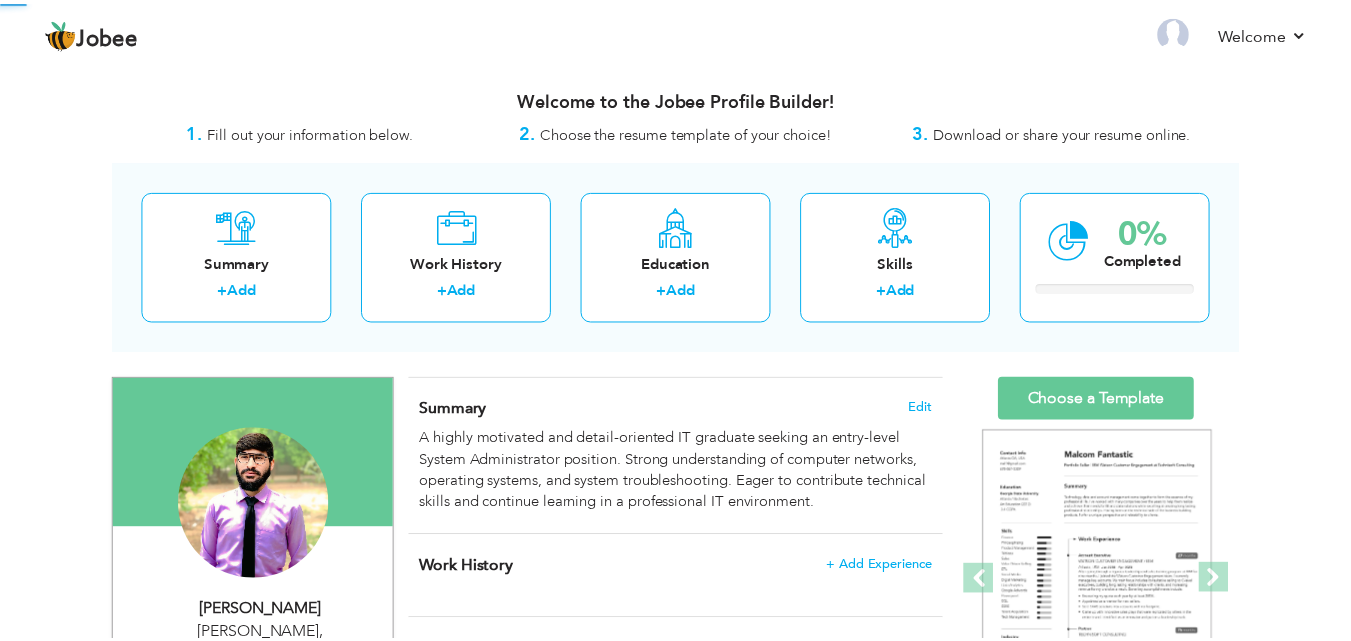 scroll, scrollTop: 0, scrollLeft: 0, axis: both 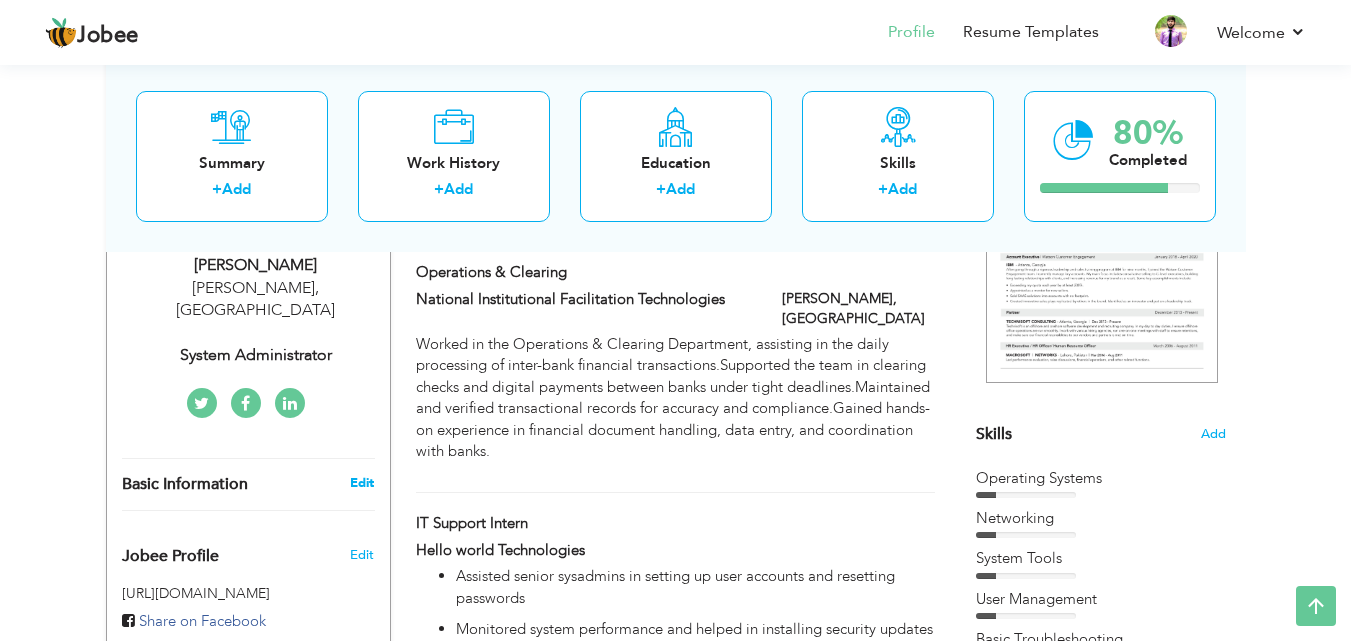 click on "Edit" at bounding box center (362, 483) 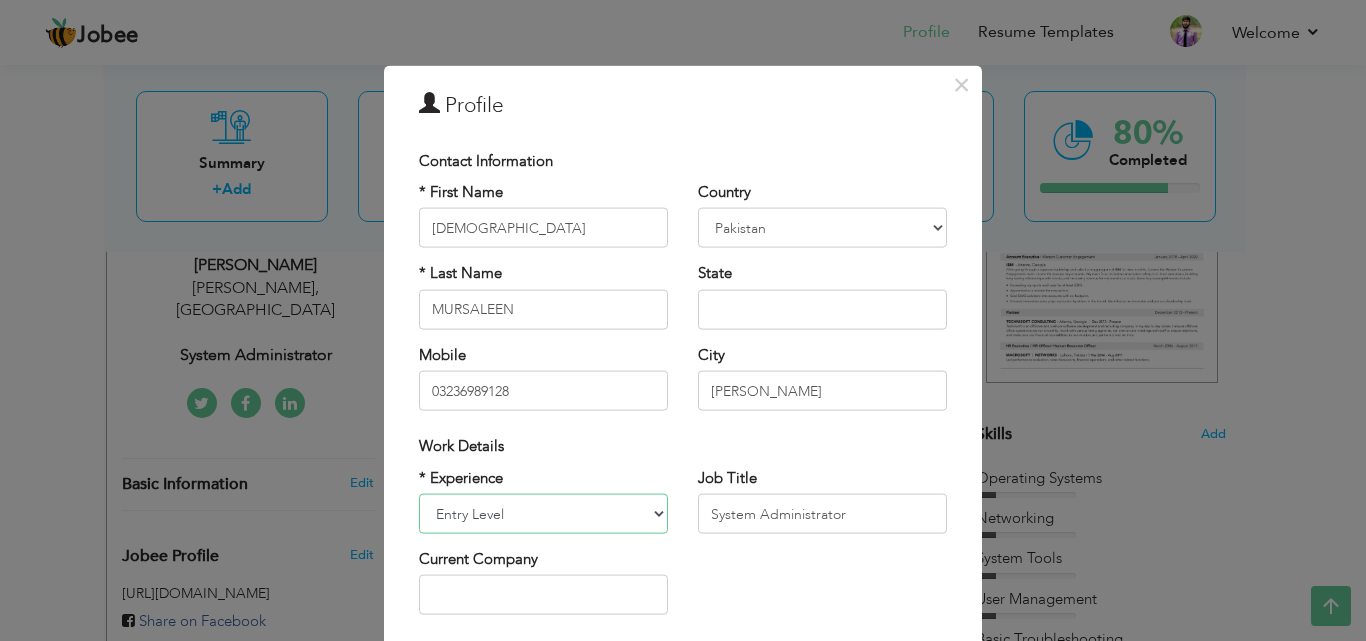 click on "Entry Level Less than 1 Year 1 Year 2 Years 3 Years 4 Years 5 Years 6 Years 7 Years 8 Years 9 Years 10 Years 11 Years 12 Years 13 Years 14 Years 15 Years 16 Years 17 Years 18 Years 19 Years 20 Years 21 Years 22 Years 23 Years 24 Years 25 Years 26 Years 27 Years 28 Years 29 Years 30 Years 31 Years 32 Years 33 Years 34 Years 35 Years More than 35 Years" at bounding box center [543, 514] 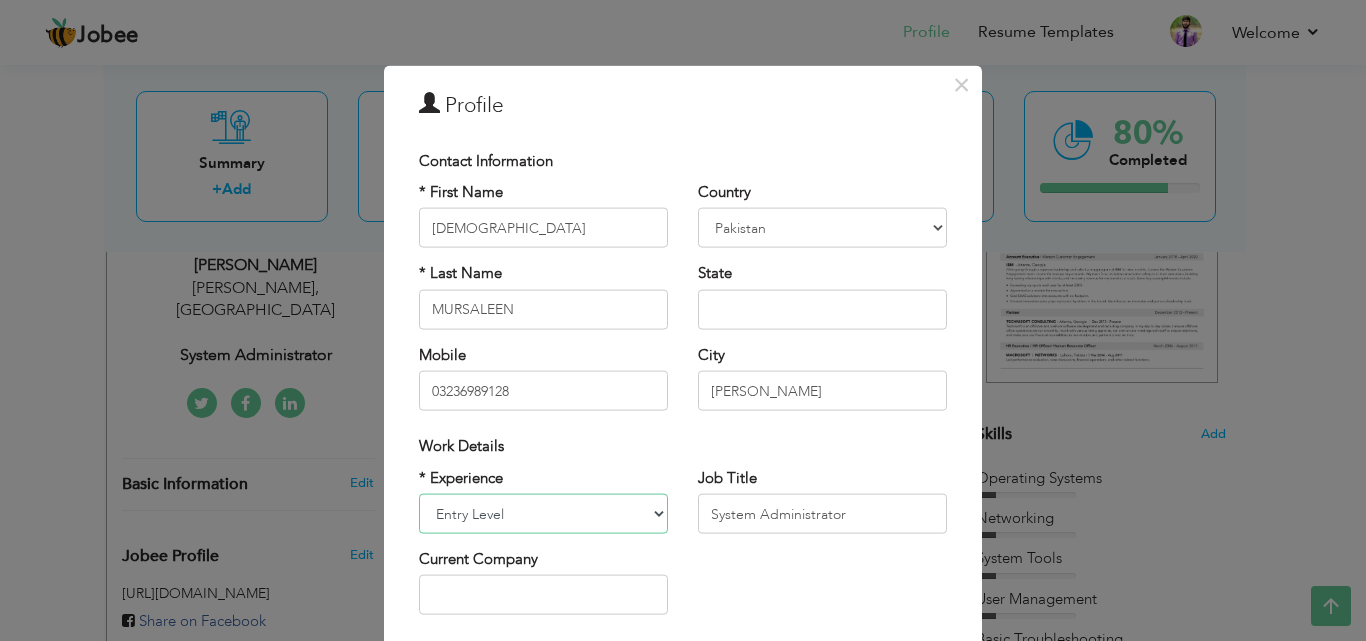 select on "number:3" 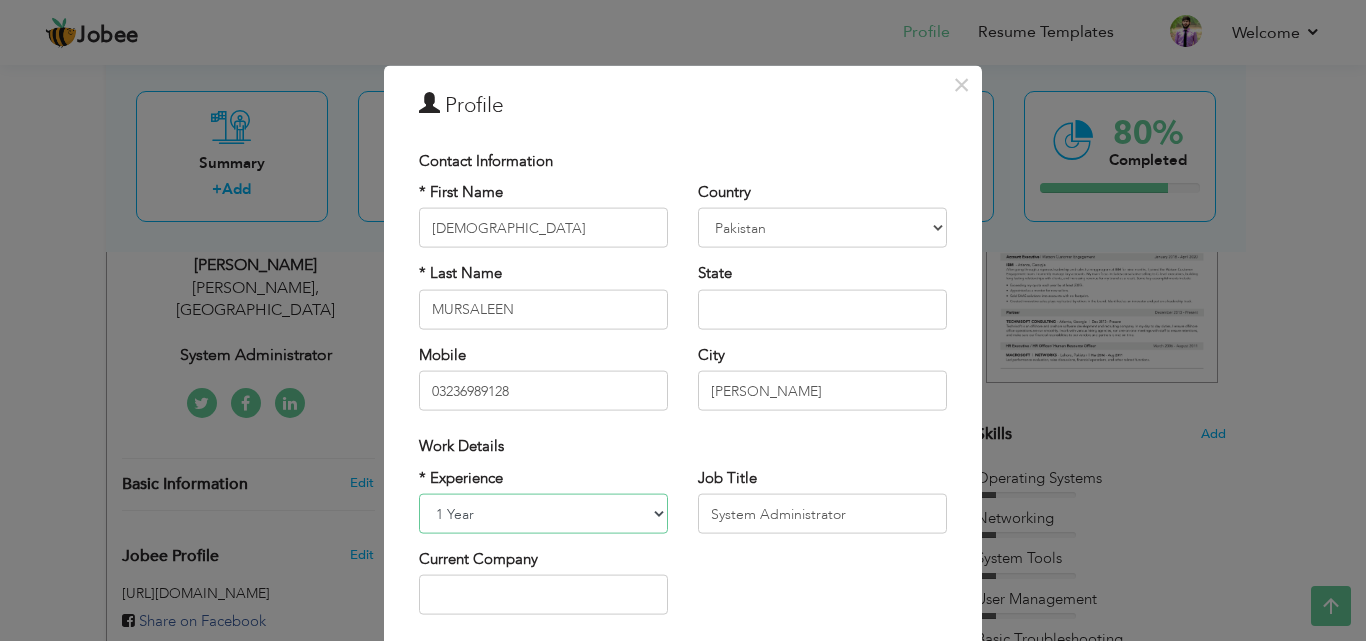 click on "Entry Level Less than 1 Year 1 Year 2 Years 3 Years 4 Years 5 Years 6 Years 7 Years 8 Years 9 Years 10 Years 11 Years 12 Years 13 Years 14 Years 15 Years 16 Years 17 Years 18 Years 19 Years 20 Years 21 Years 22 Years 23 Years 24 Years 25 Years 26 Years 27 Years 28 Years 29 Years 30 Years 31 Years 32 Years 33 Years 34 Years 35 Years More than 35 Years" at bounding box center [543, 514] 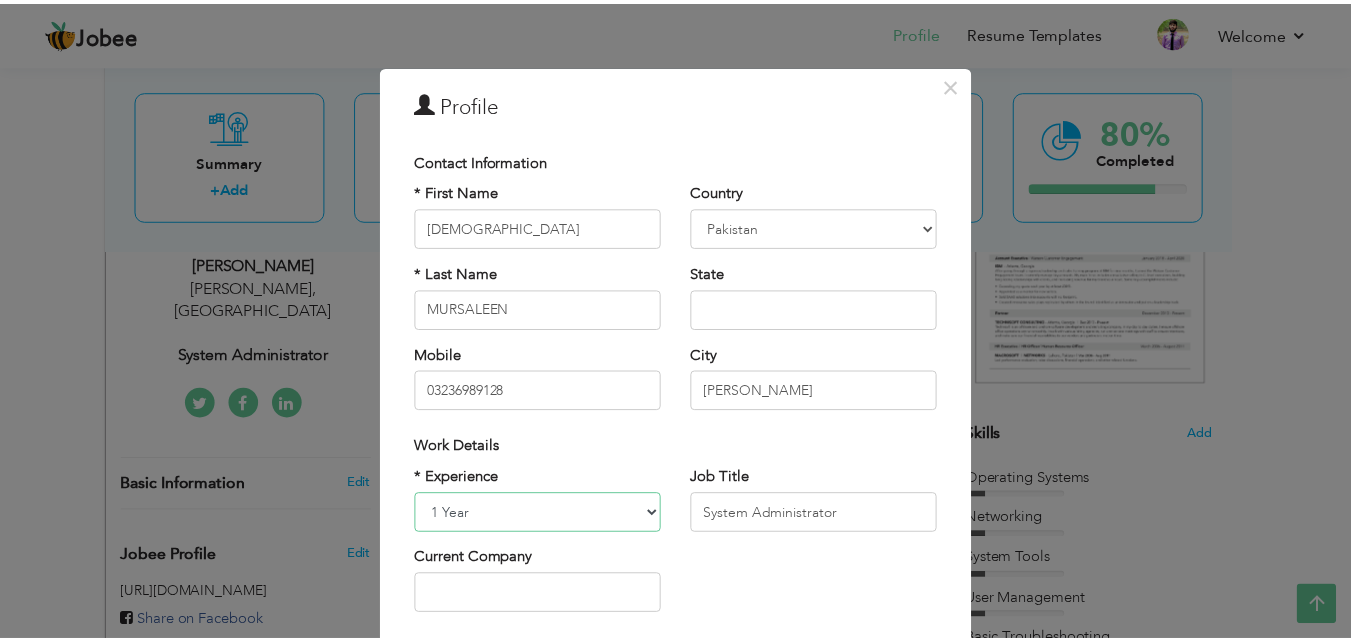scroll, scrollTop: 261, scrollLeft: 0, axis: vertical 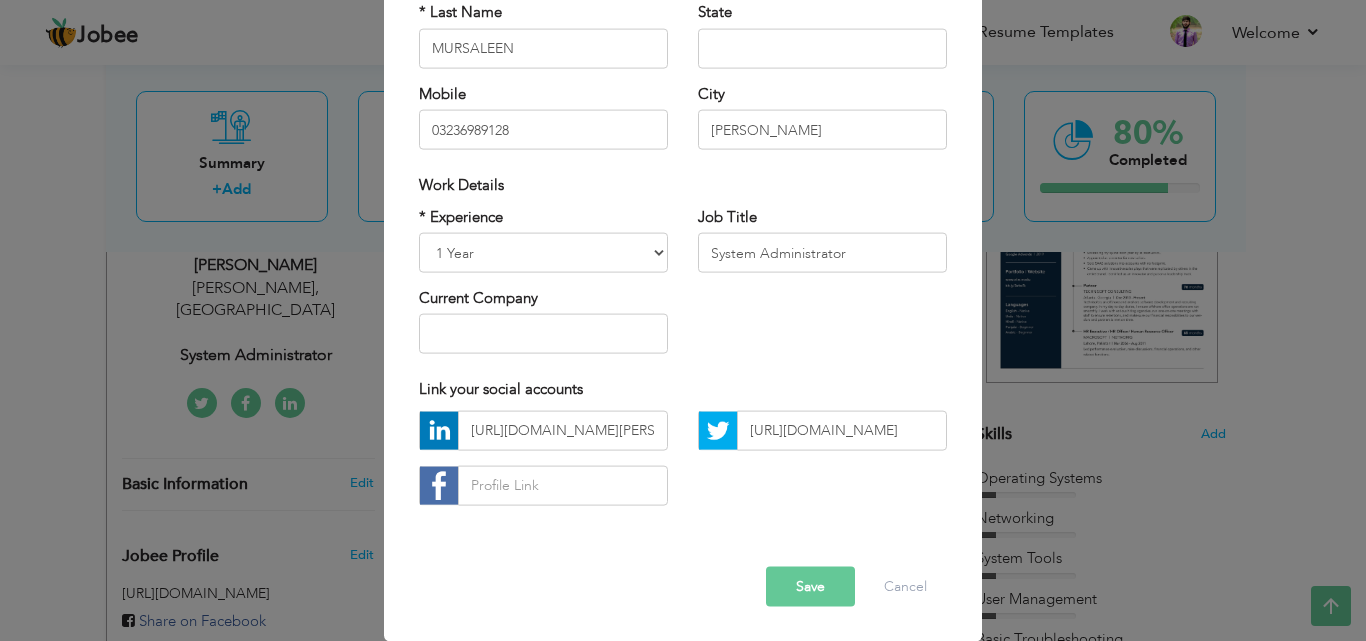 click on "Save" at bounding box center (810, 586) 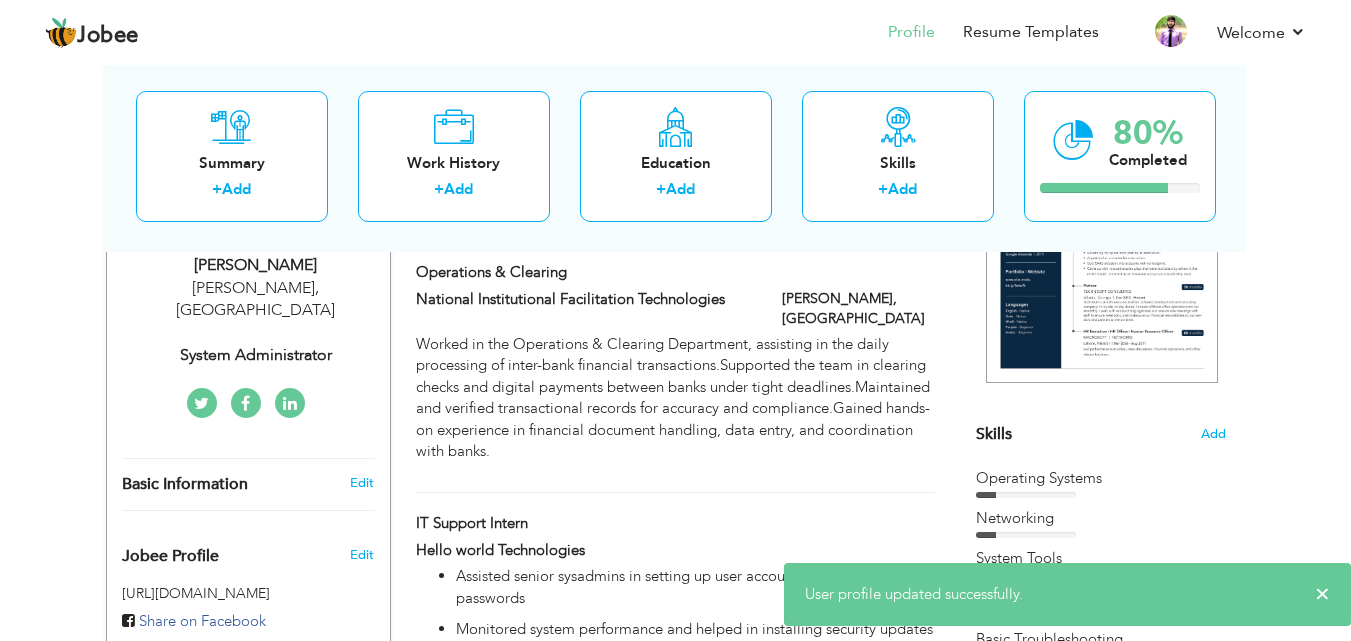 scroll, scrollTop: 0, scrollLeft: 0, axis: both 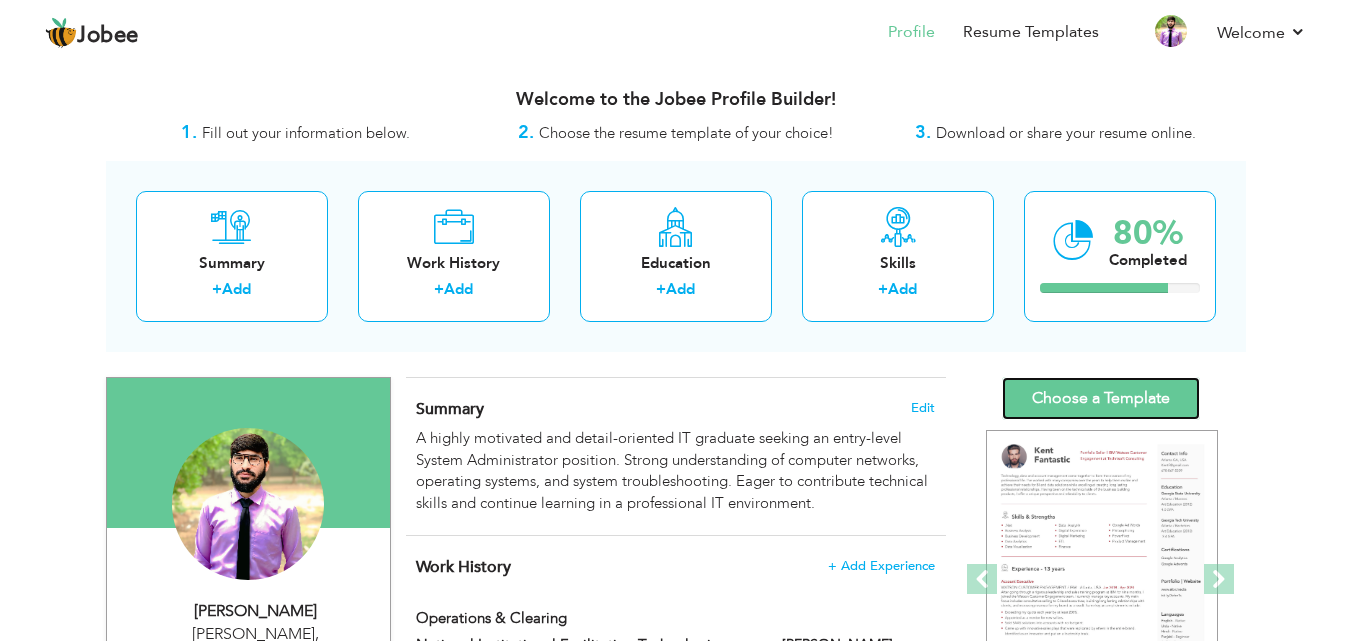 click on "Choose a Template" at bounding box center [1101, 398] 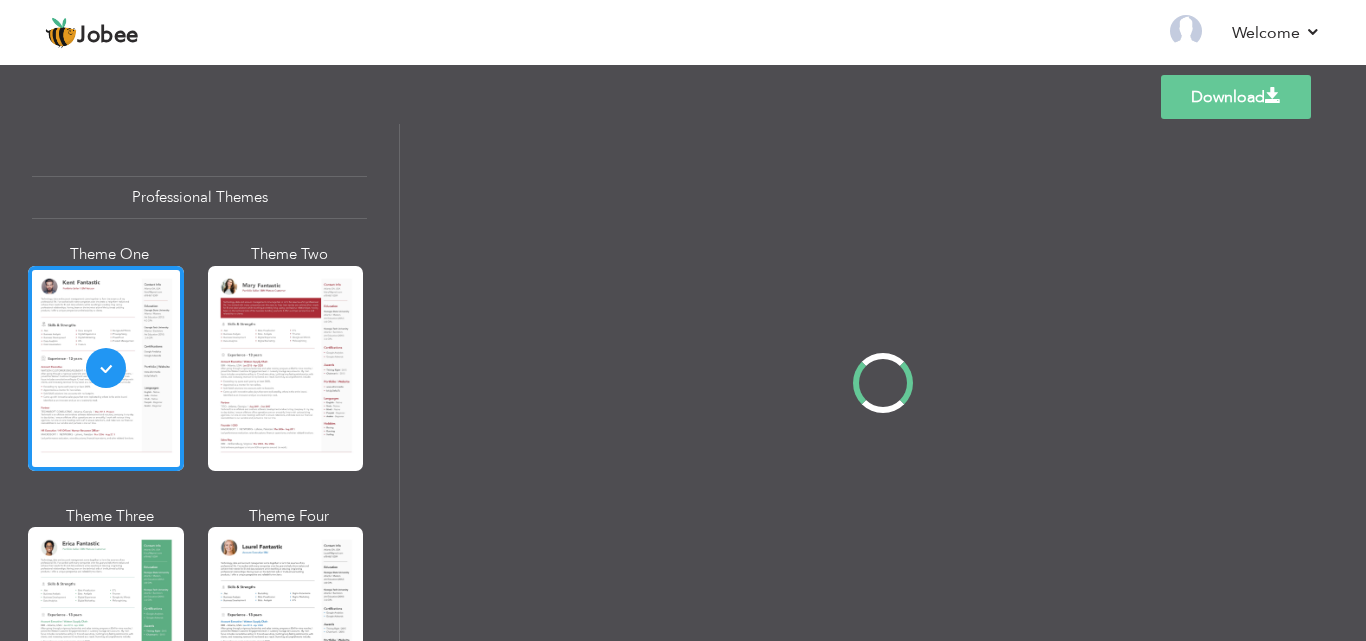 scroll, scrollTop: 0, scrollLeft: 0, axis: both 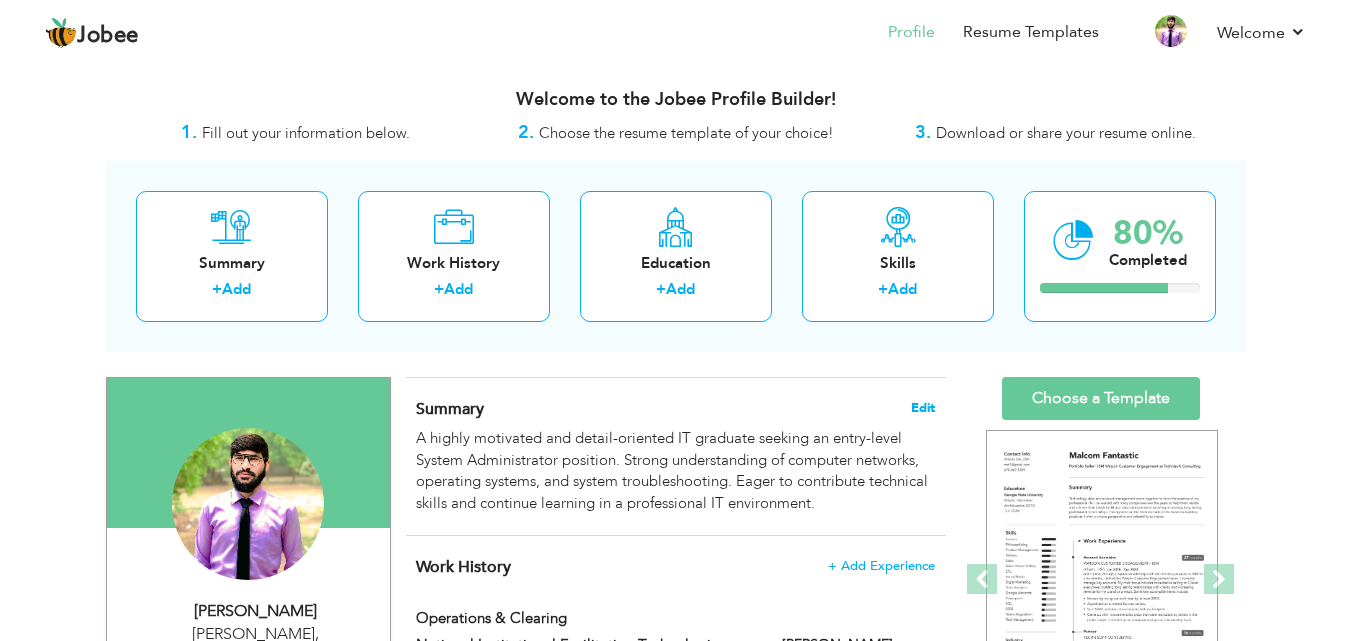 click on "Edit" at bounding box center [923, 408] 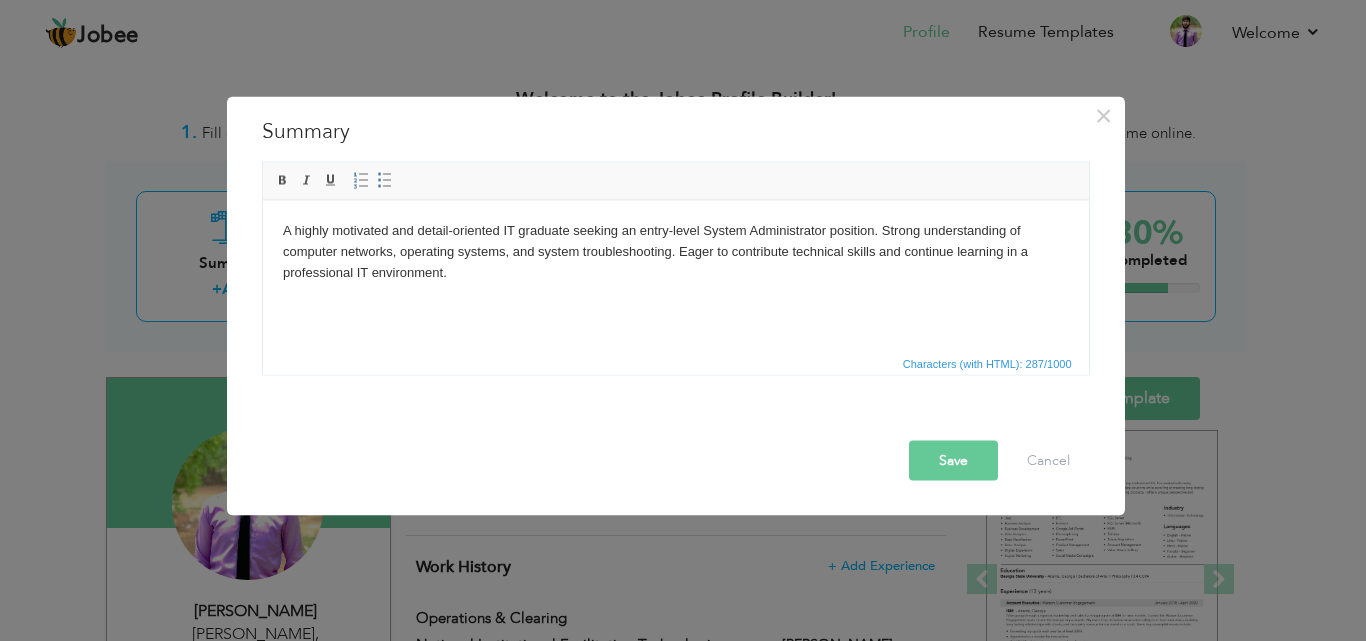click on "A highly motivated and detail-oriented IT graduate seeking an entry-level System Administrator position. Strong understanding of computer networks, operating systems, and system troubleshooting. Eager to contribute technical skills and continue learning in a professional IT environment." at bounding box center (675, 251) 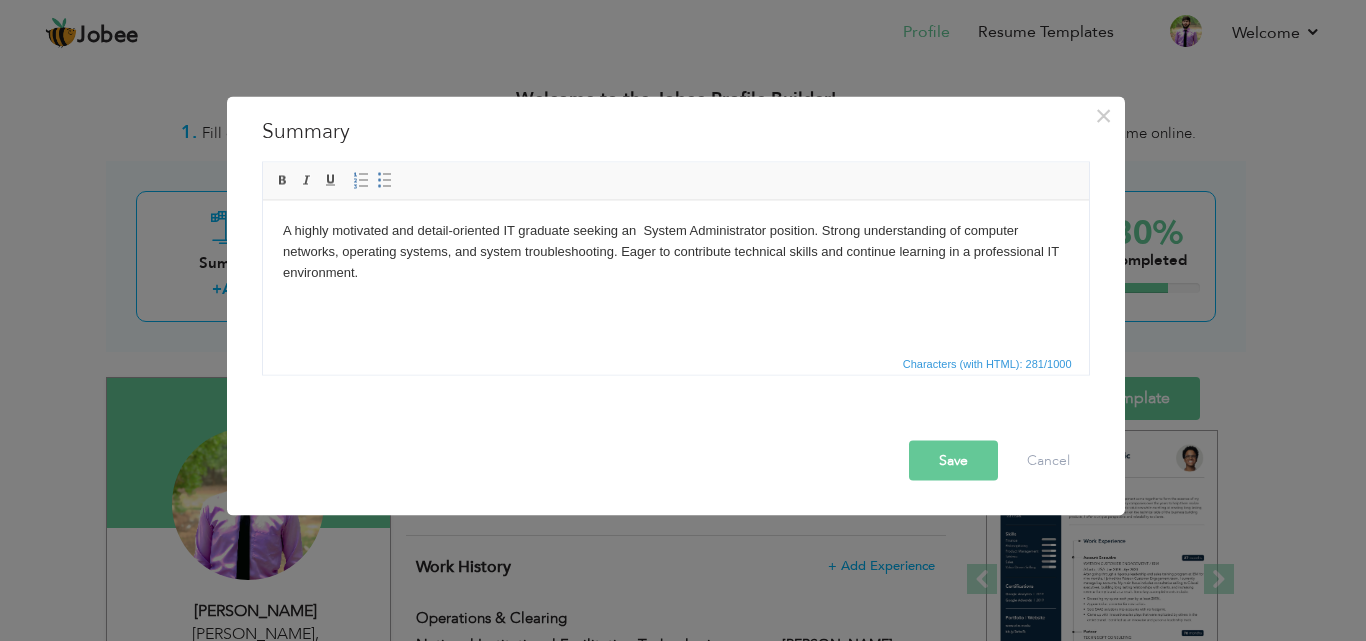 click on "Save" at bounding box center [953, 460] 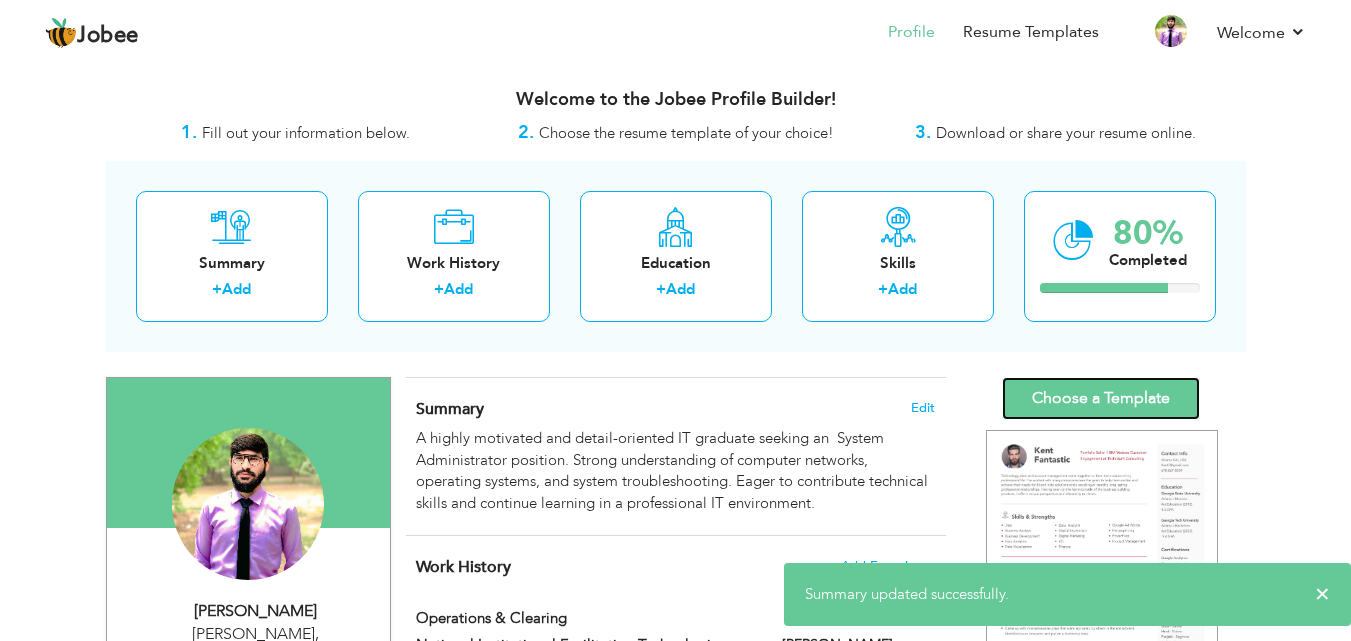 click on "Choose a Template" at bounding box center [1101, 398] 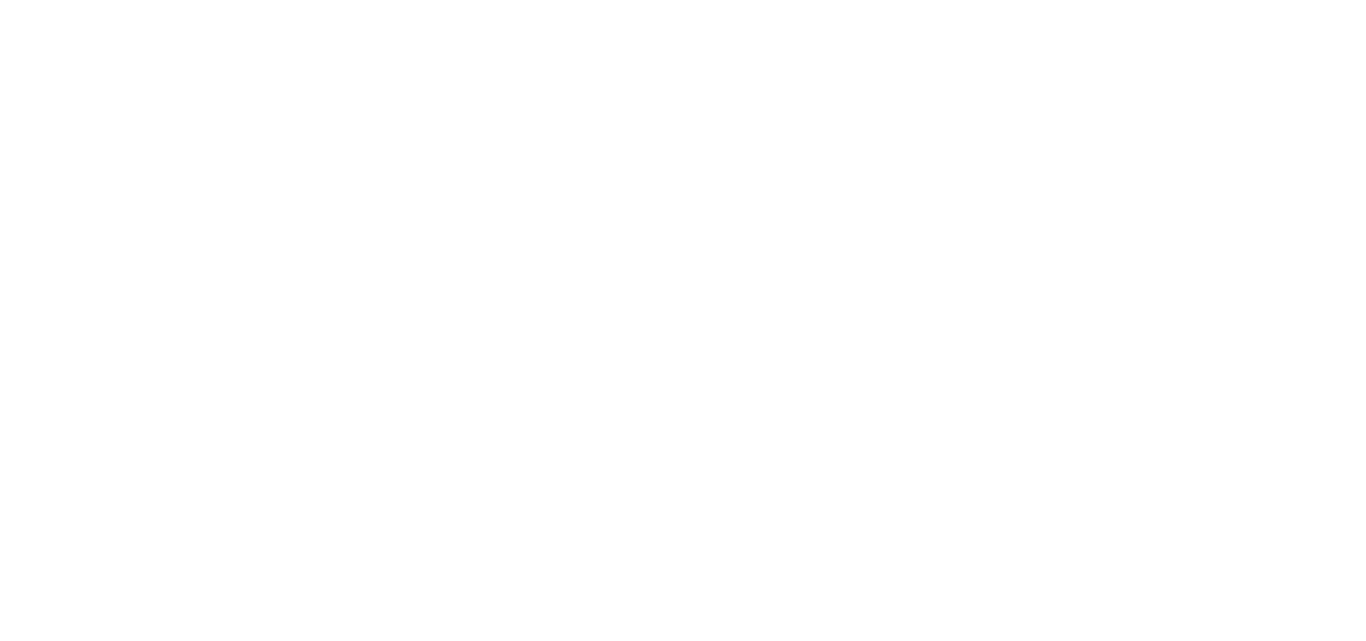 scroll, scrollTop: 0, scrollLeft: 0, axis: both 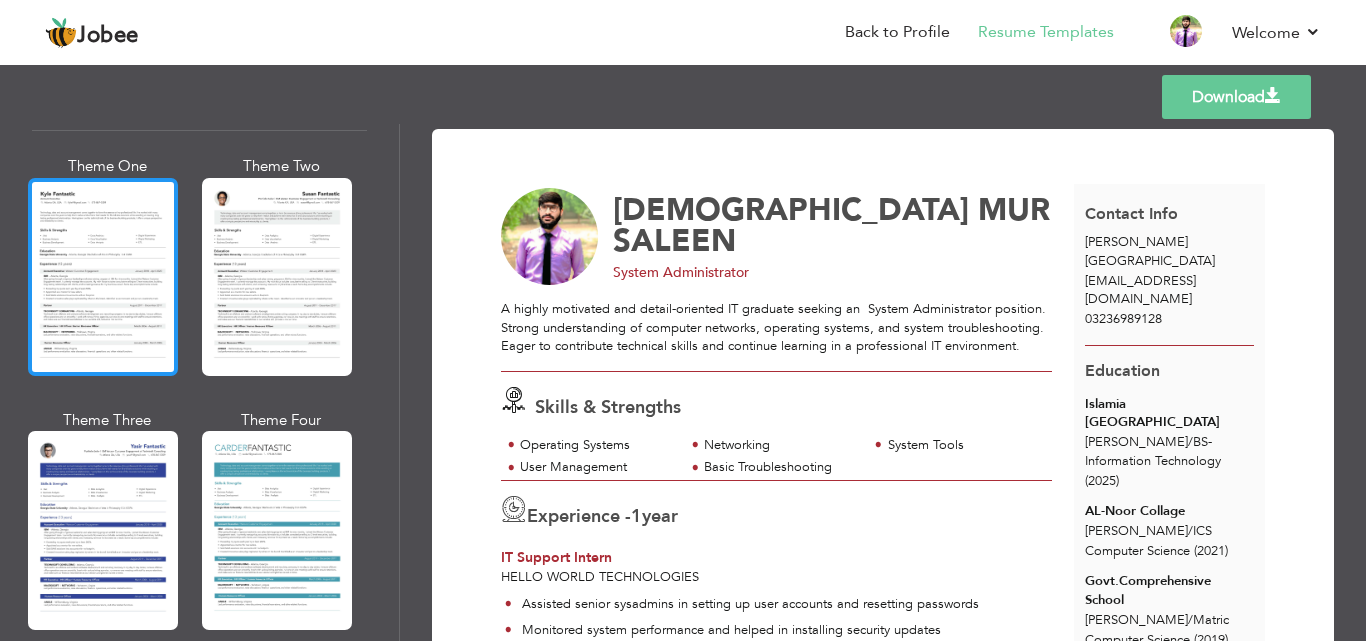 click at bounding box center [103, 277] 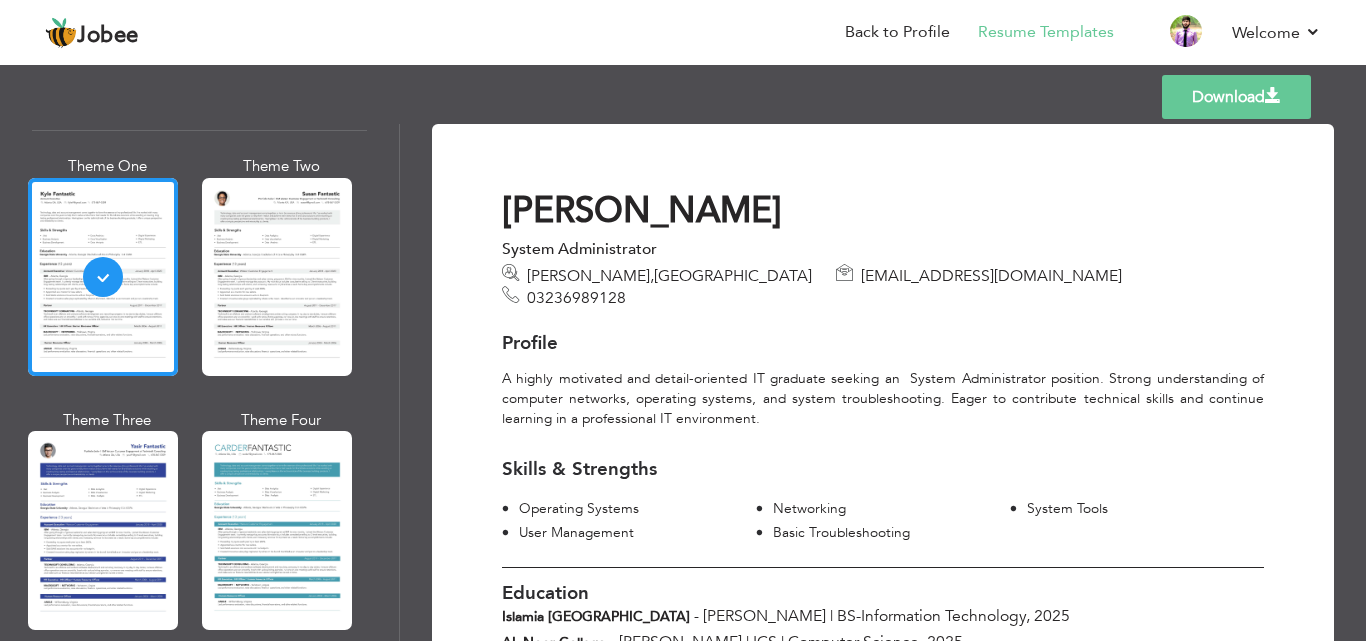 scroll, scrollTop: 0, scrollLeft: 0, axis: both 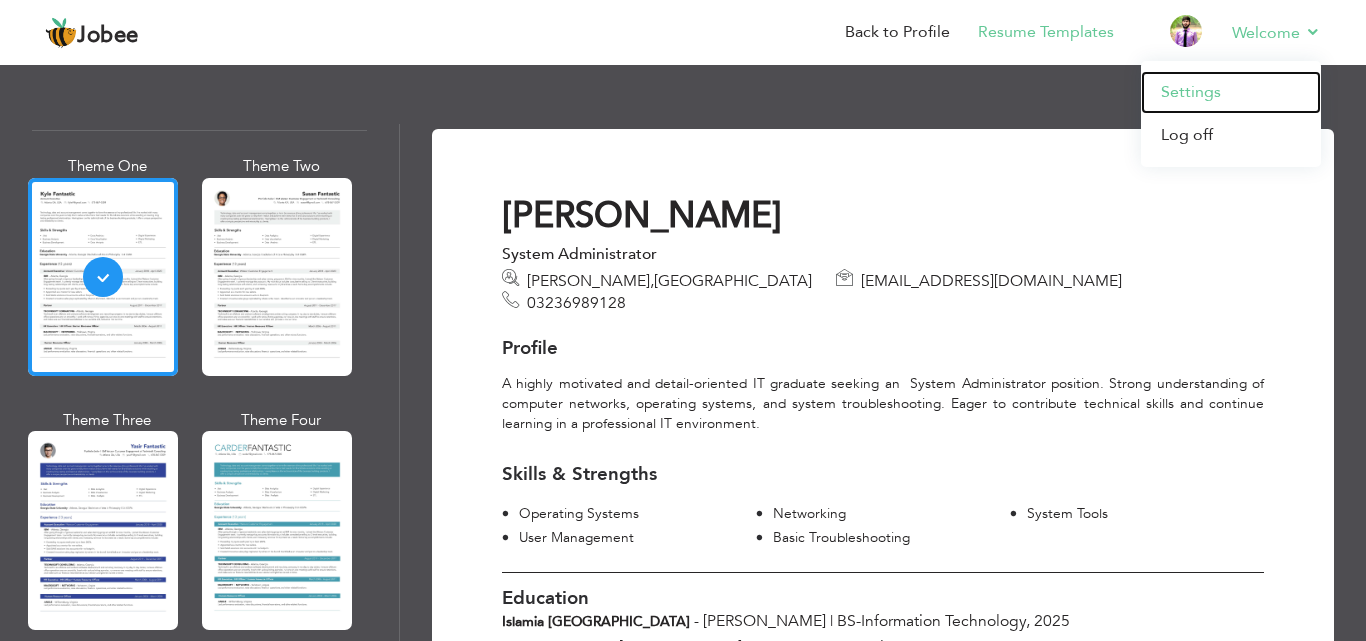 click on "Settings" at bounding box center (1231, 92) 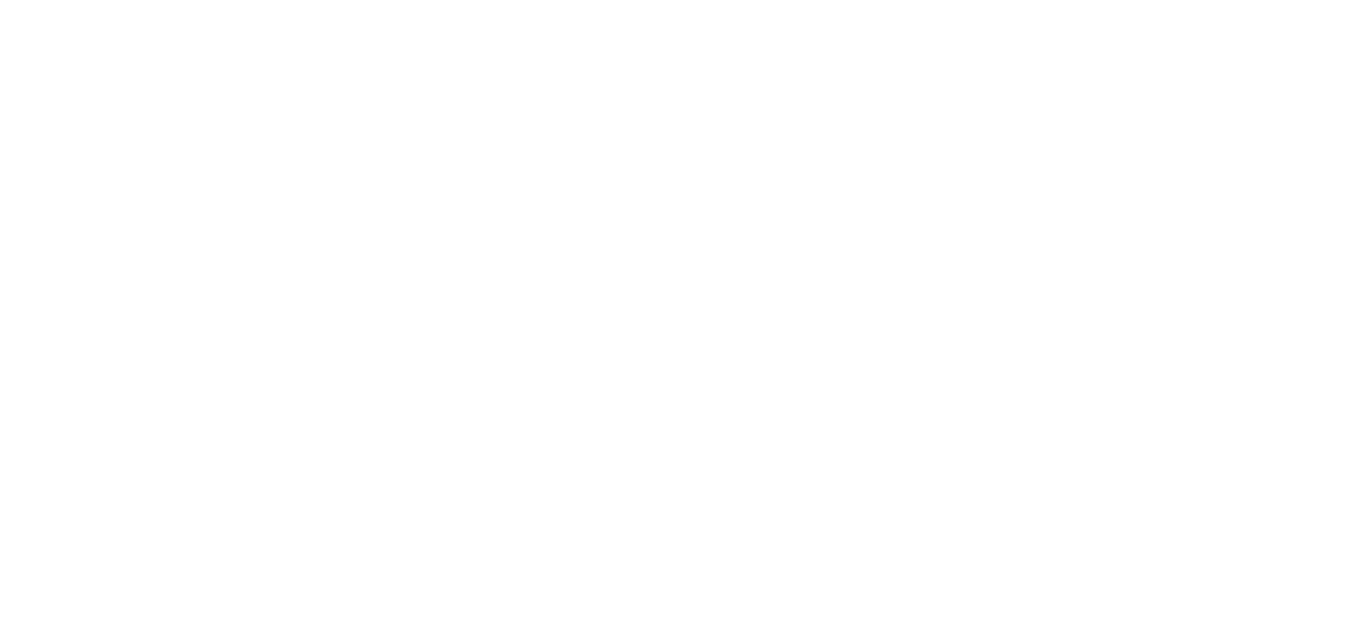 scroll, scrollTop: 0, scrollLeft: 0, axis: both 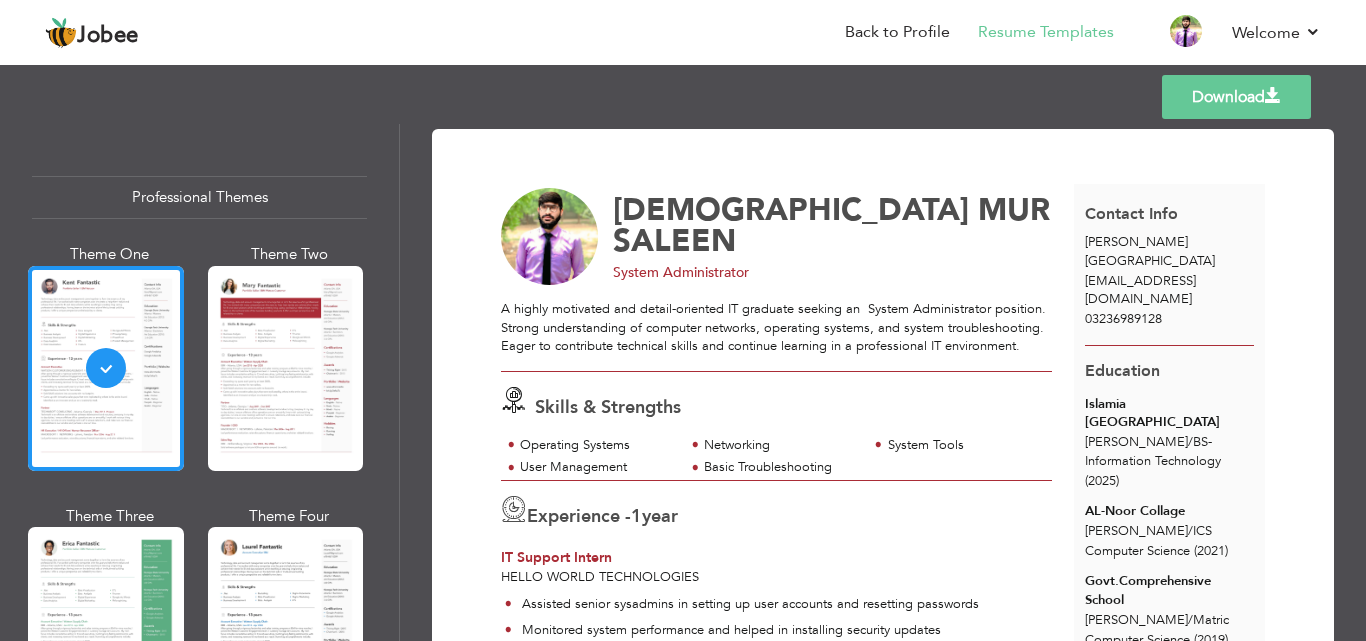 click on "Download" at bounding box center [1236, 97] 